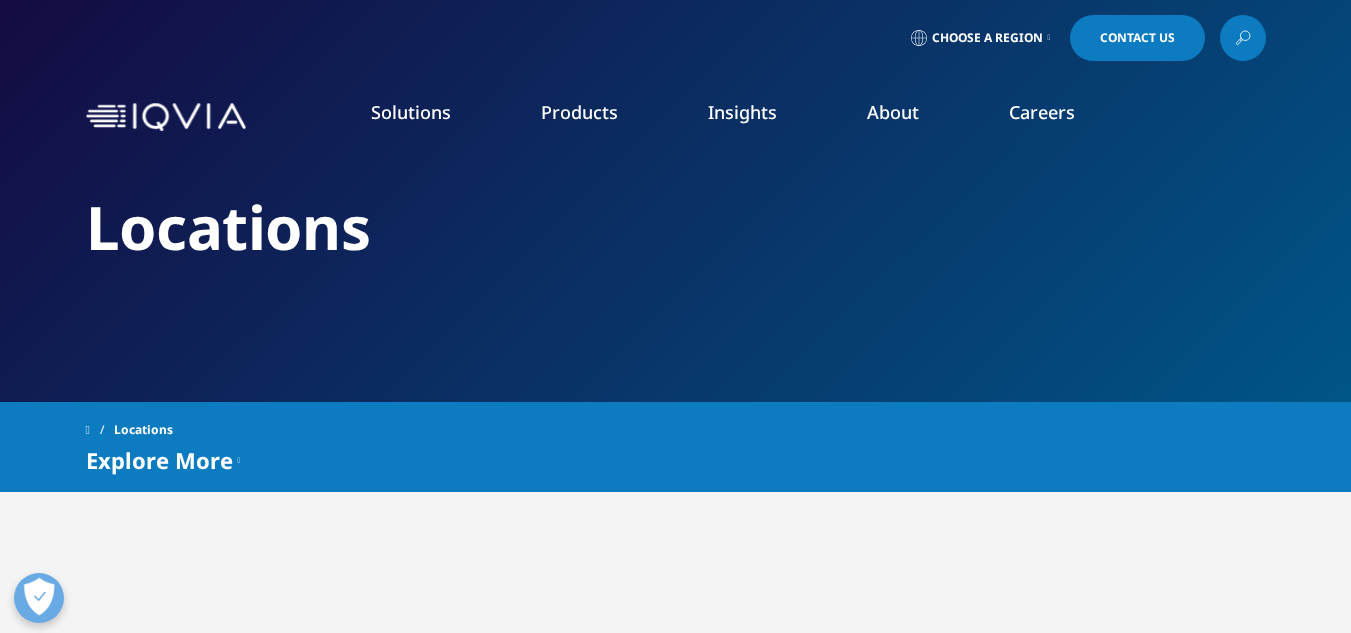 scroll, scrollTop: 667, scrollLeft: 0, axis: vertical 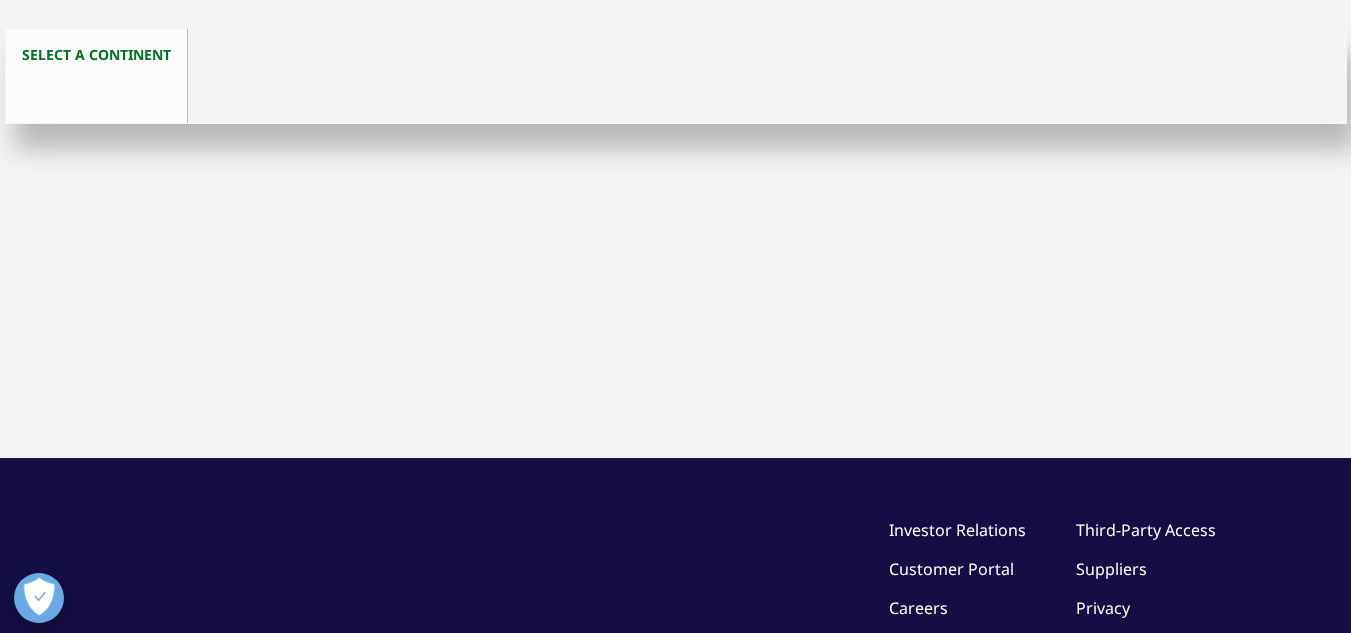 click on "Select a continent" at bounding box center (97, 76) 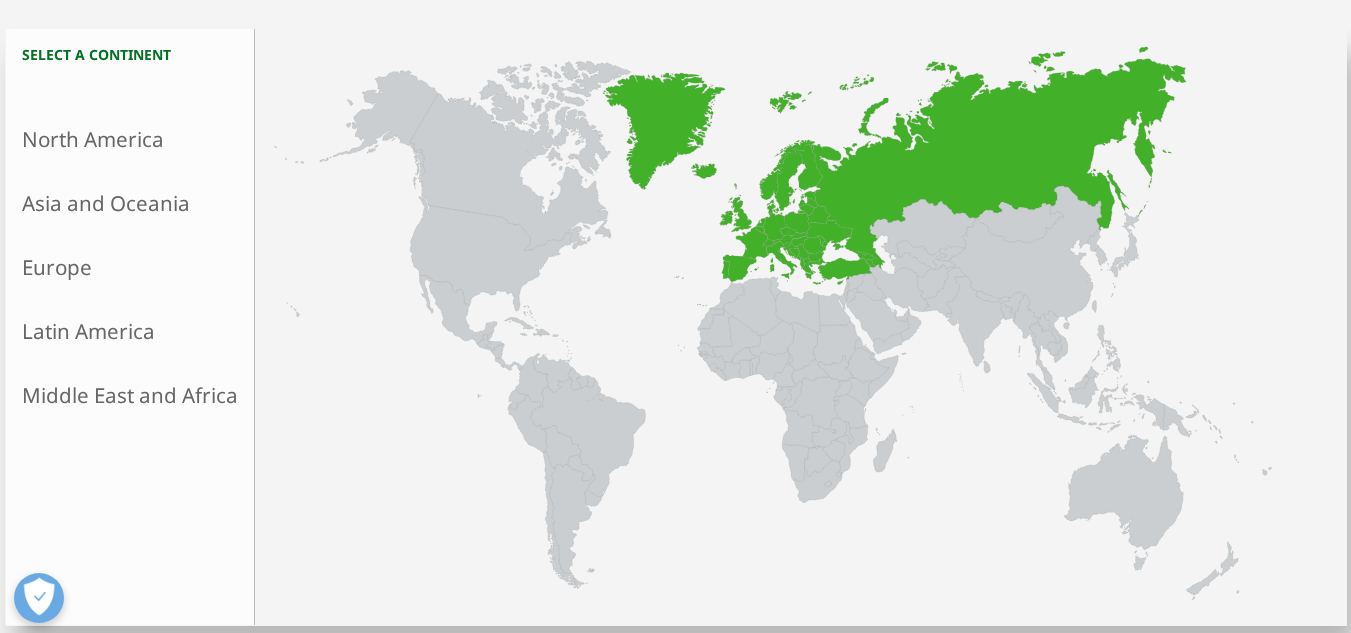 click on "Europe" at bounding box center [130, 267] 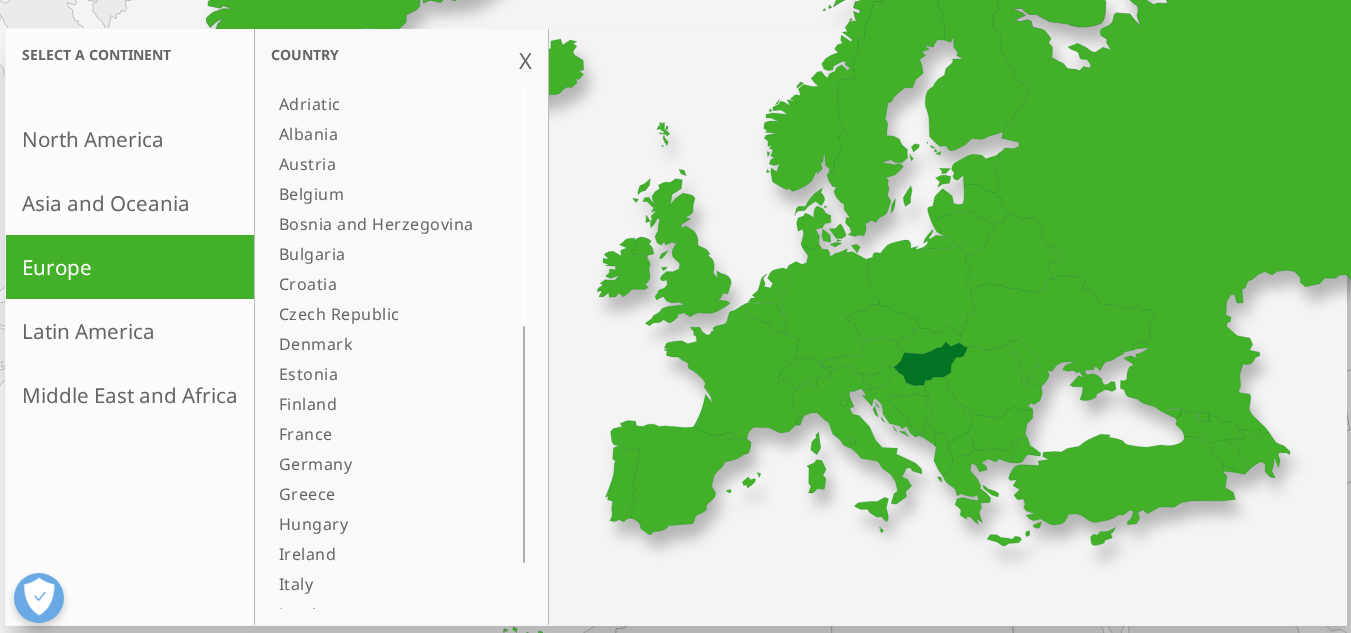 click on "Hungary" at bounding box center (376, 524) 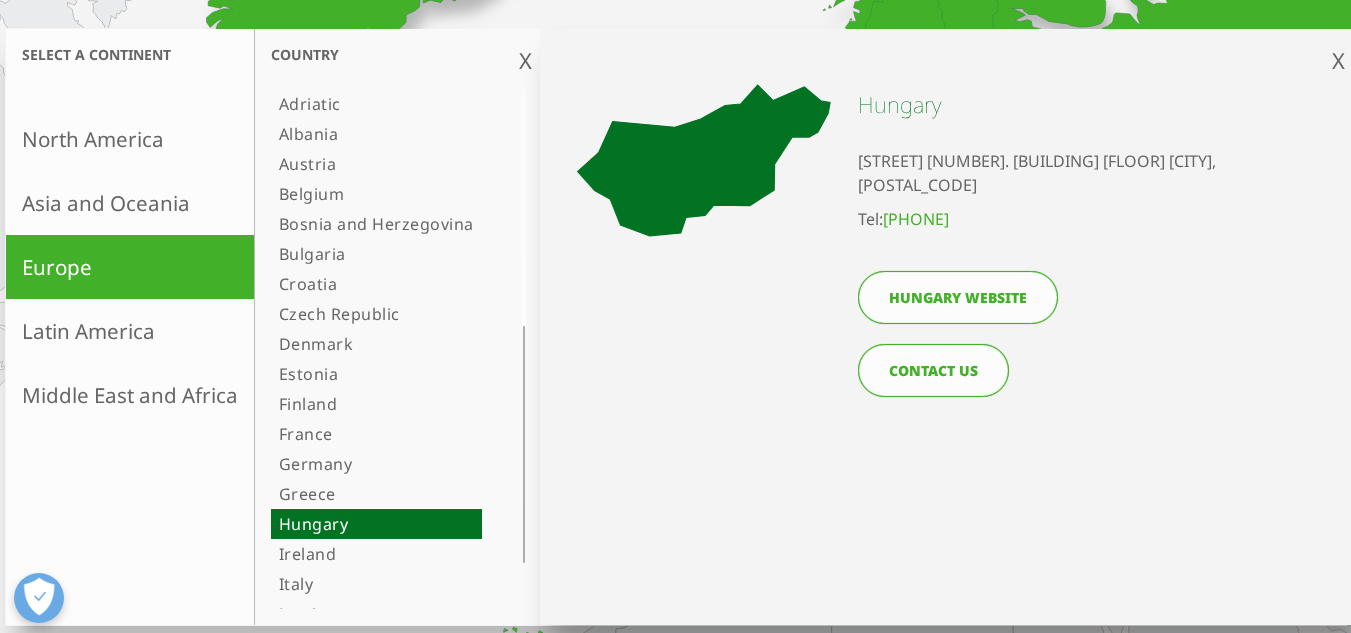 drag, startPoint x: 860, startPoint y: 161, endPoint x: 1013, endPoint y: 190, distance: 155.72412 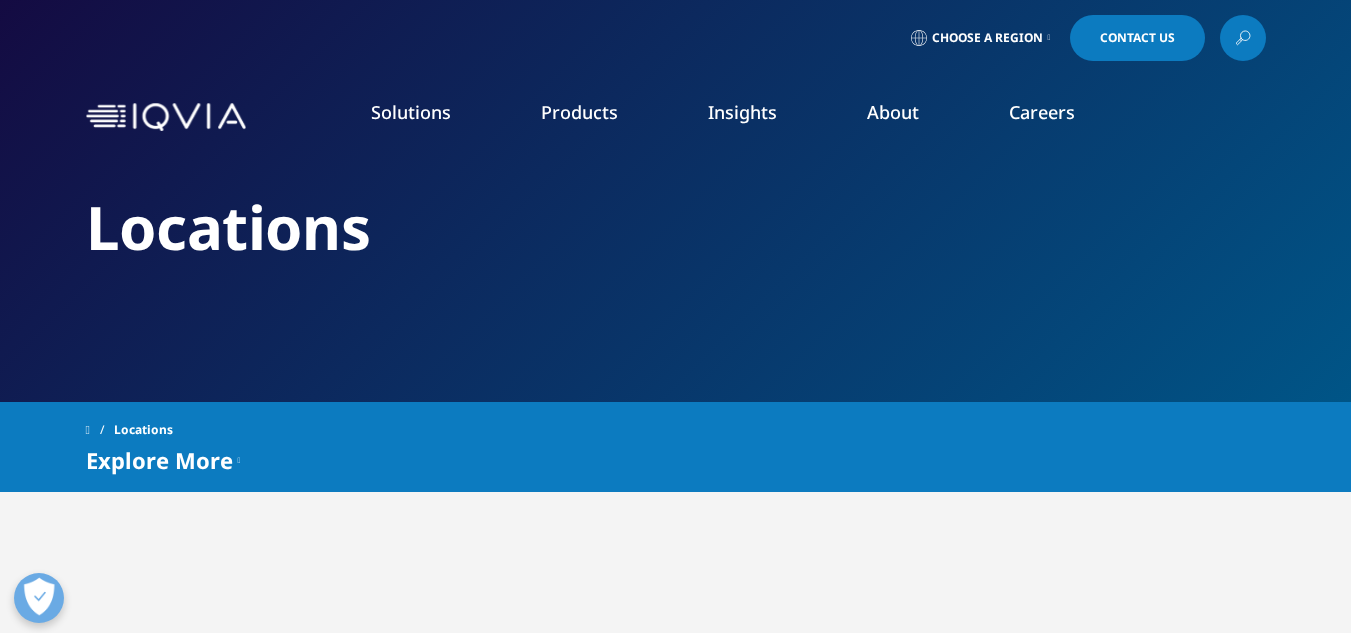 scroll, scrollTop: 0, scrollLeft: 0, axis: both 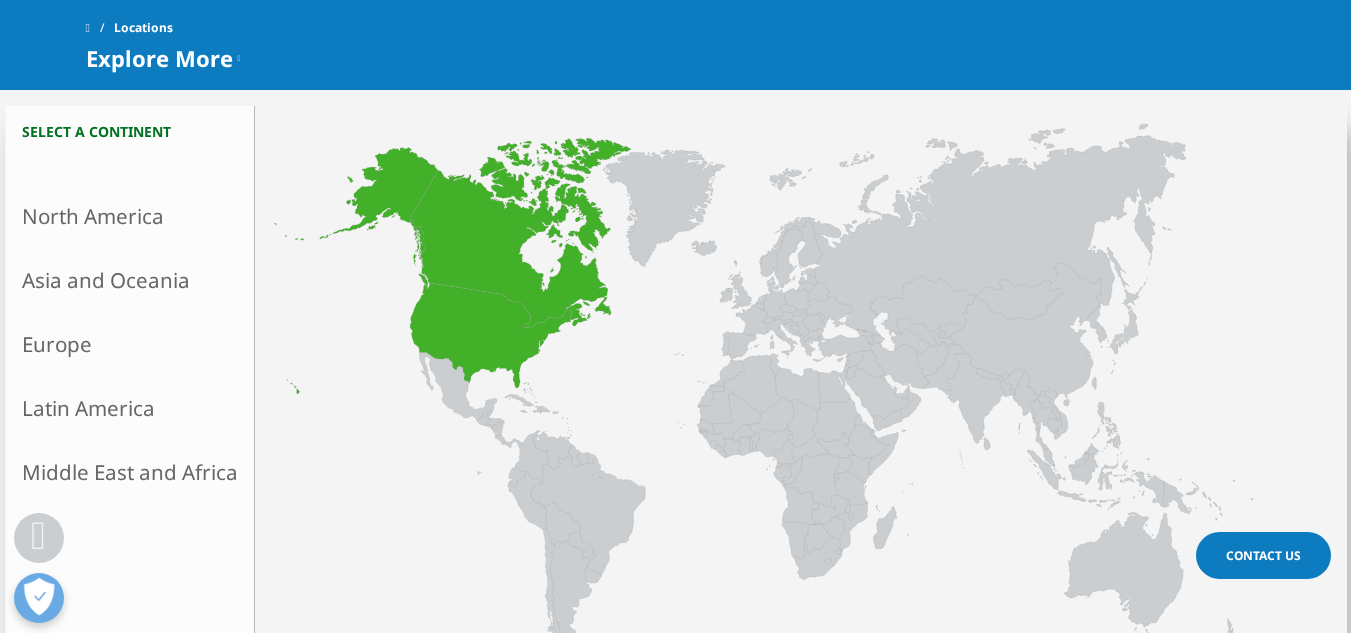 click on "North America" at bounding box center (130, 216) 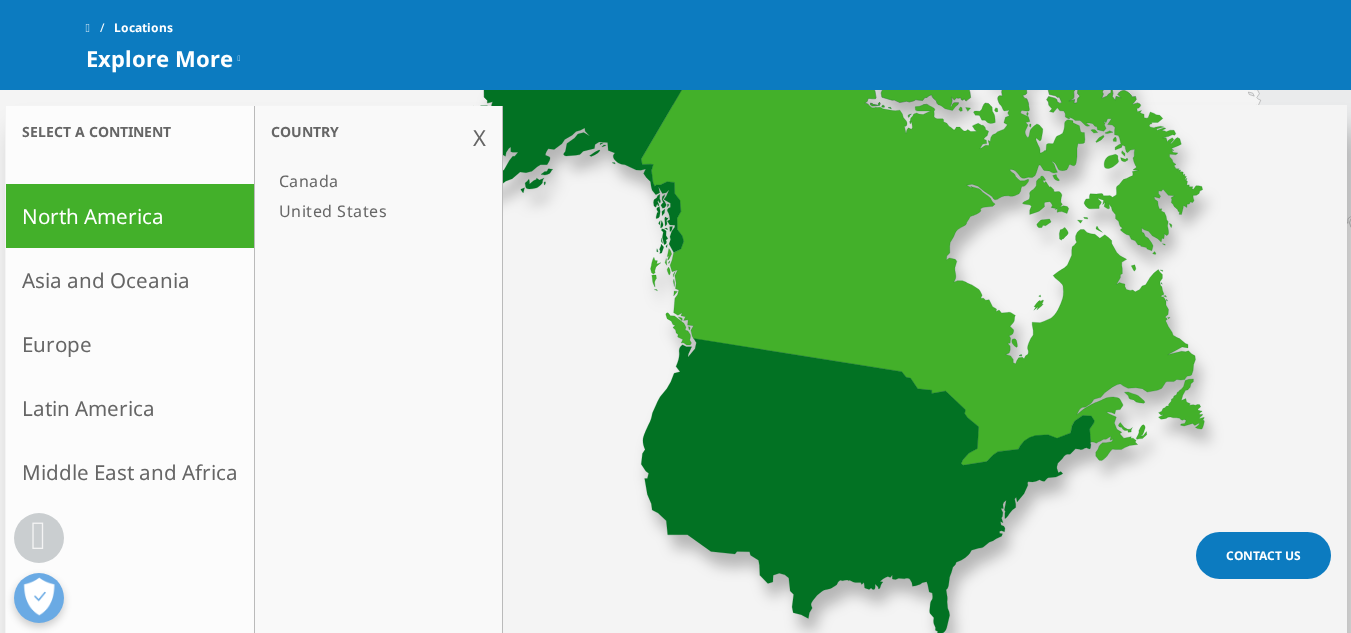 click on "United States" at bounding box center (368, 211) 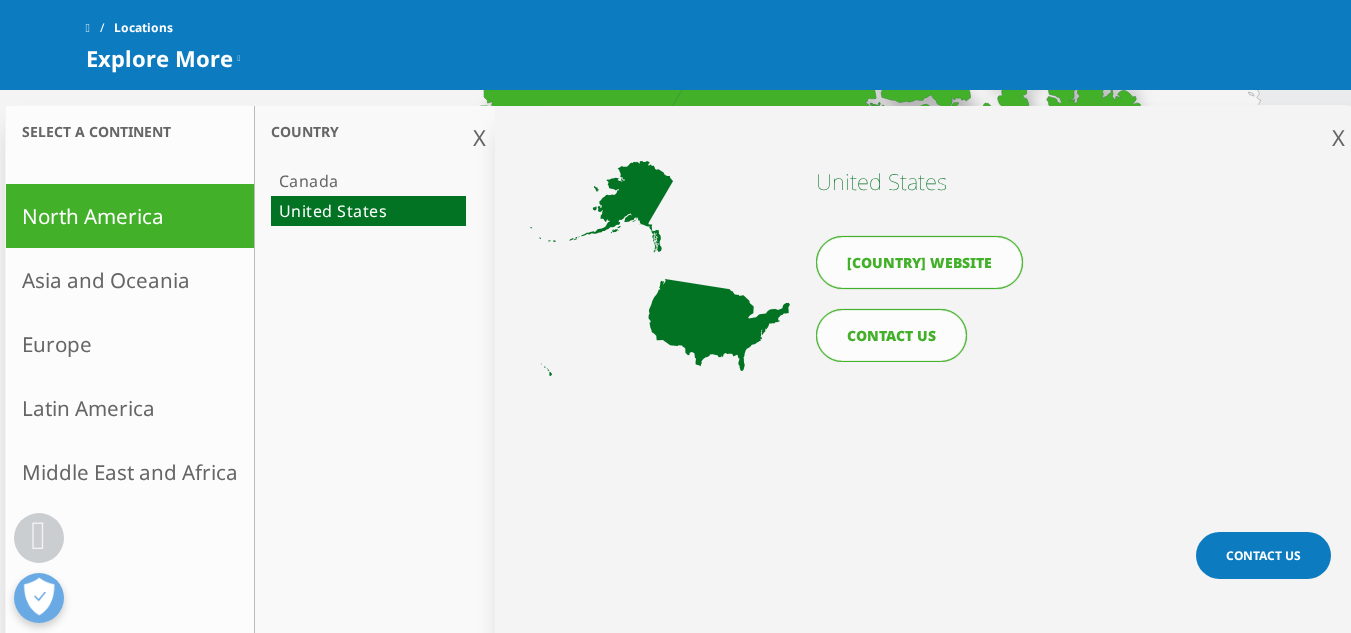 click on "[COUNTRY] website" at bounding box center [919, 262] 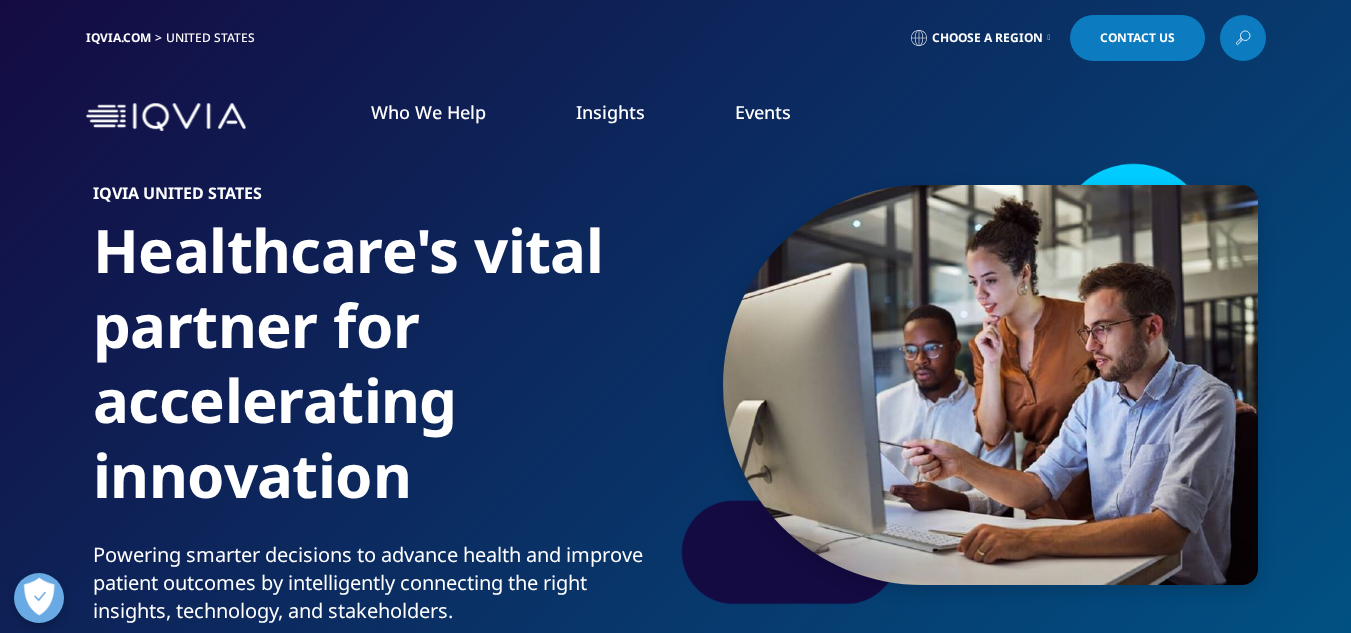 scroll, scrollTop: 0, scrollLeft: 0, axis: both 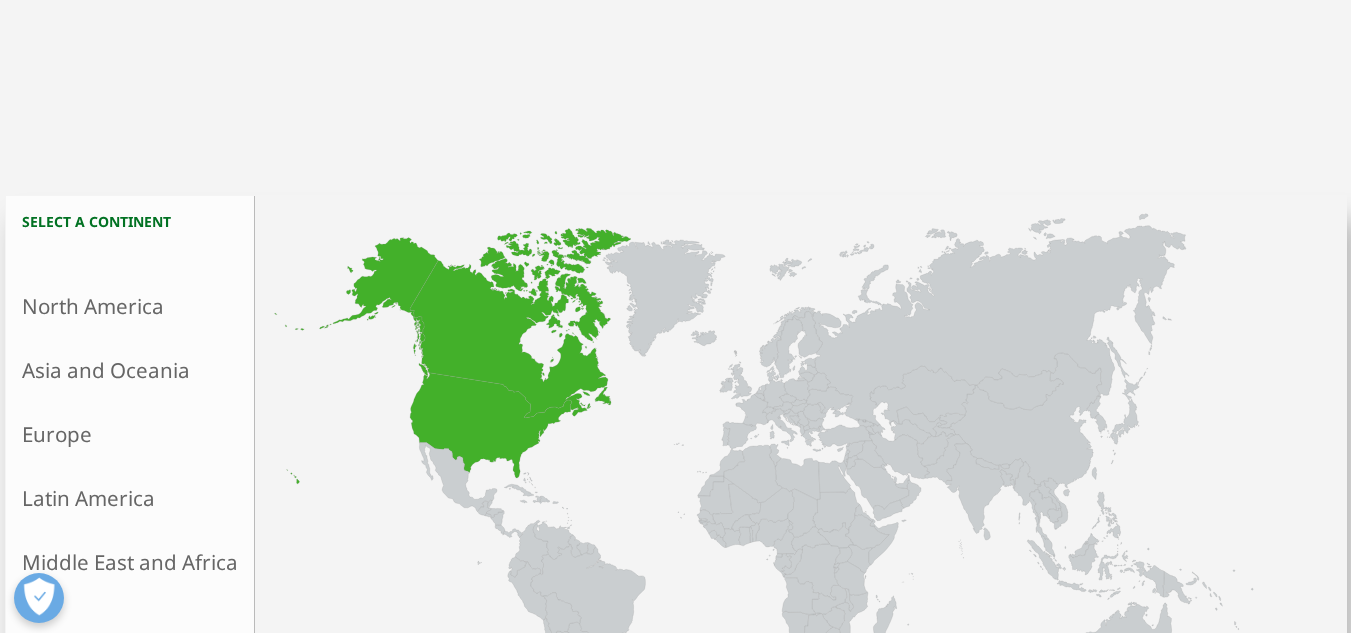 click on "North America" at bounding box center [130, 306] 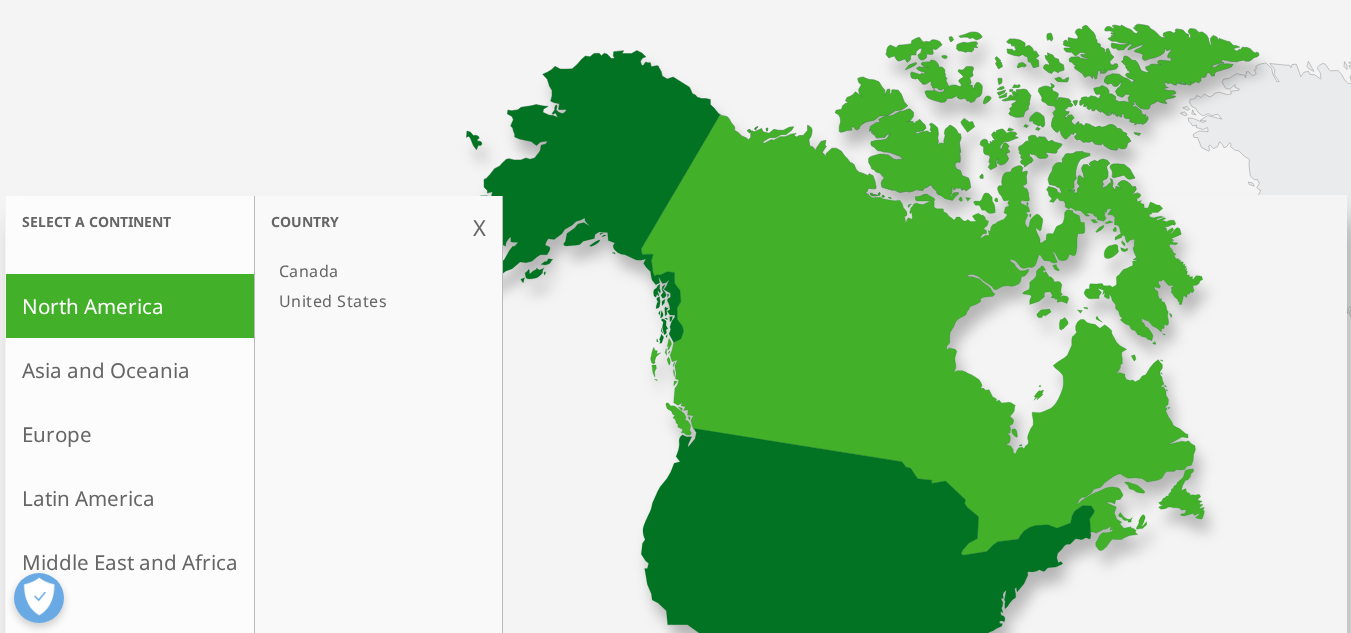 click on "United States" at bounding box center [368, 301] 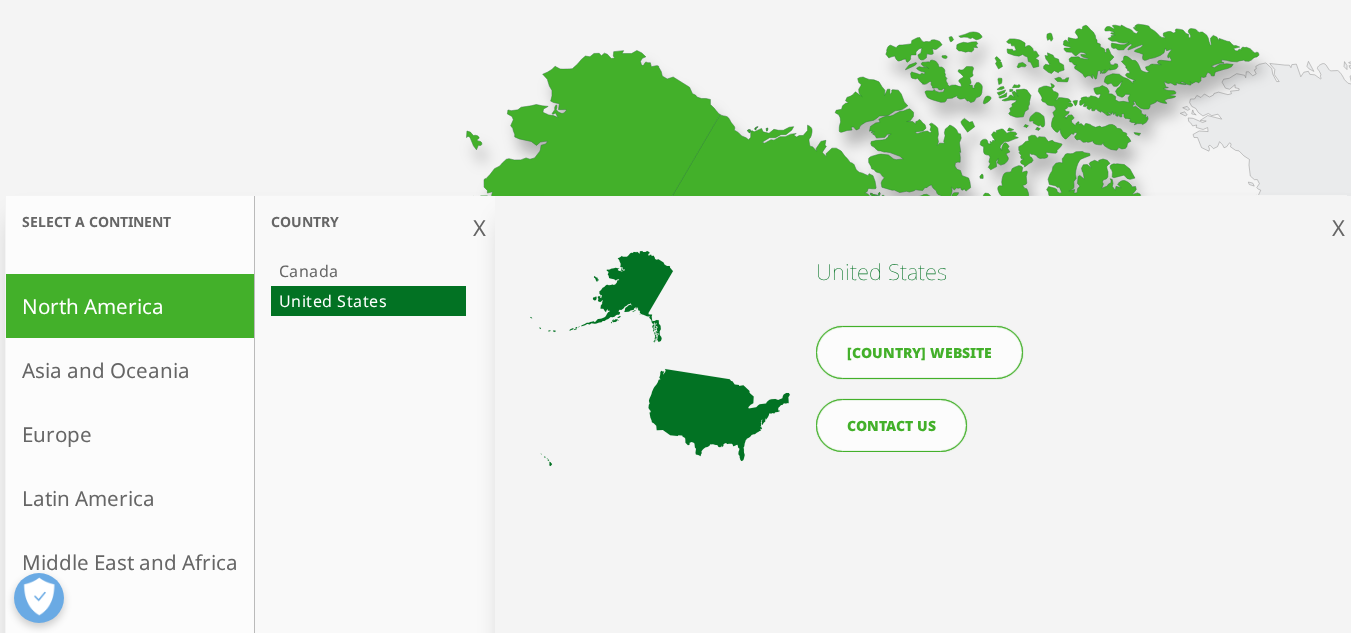 click on "CONTACT US" at bounding box center [891, 425] 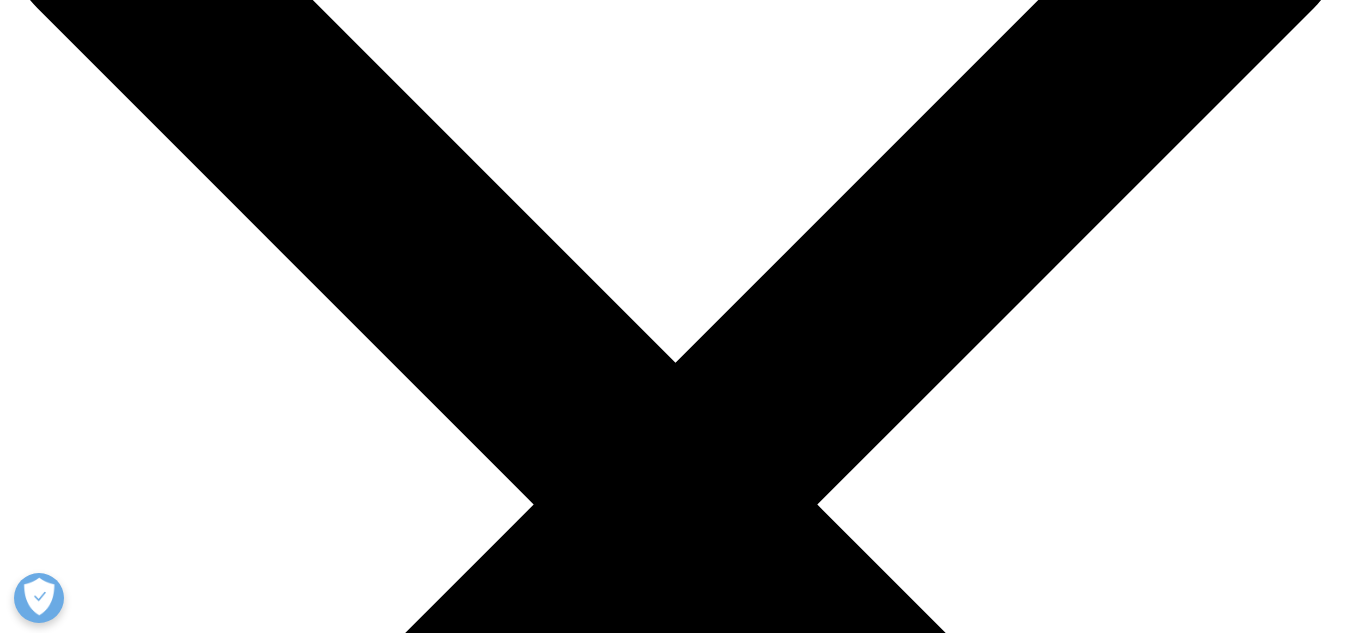 scroll, scrollTop: 0, scrollLeft: 0, axis: both 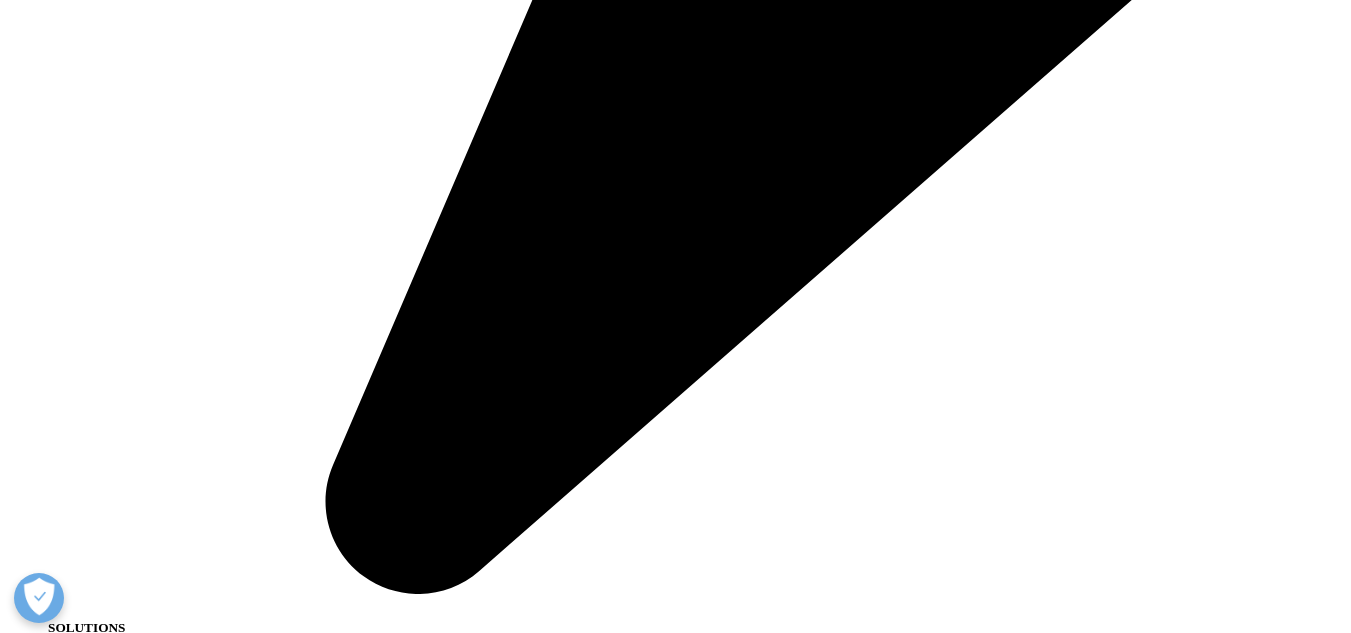 click on "Contact Us" at bounding box center [84, 22805] 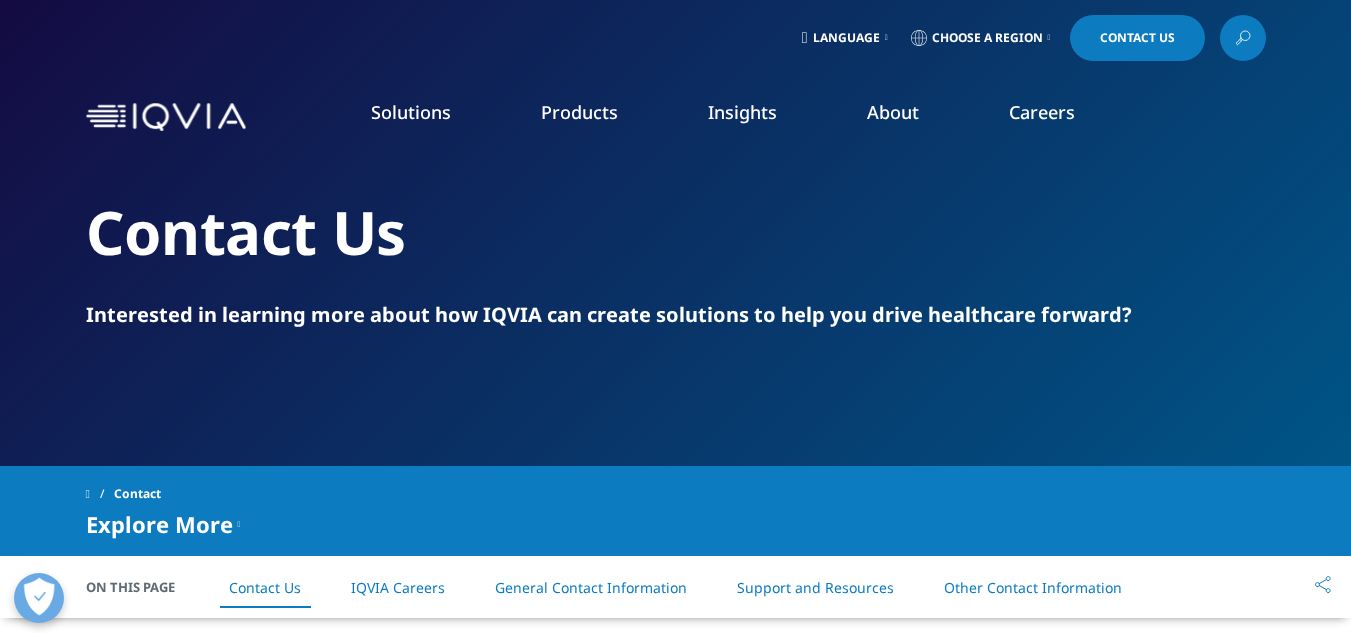scroll, scrollTop: 322, scrollLeft: 0, axis: vertical 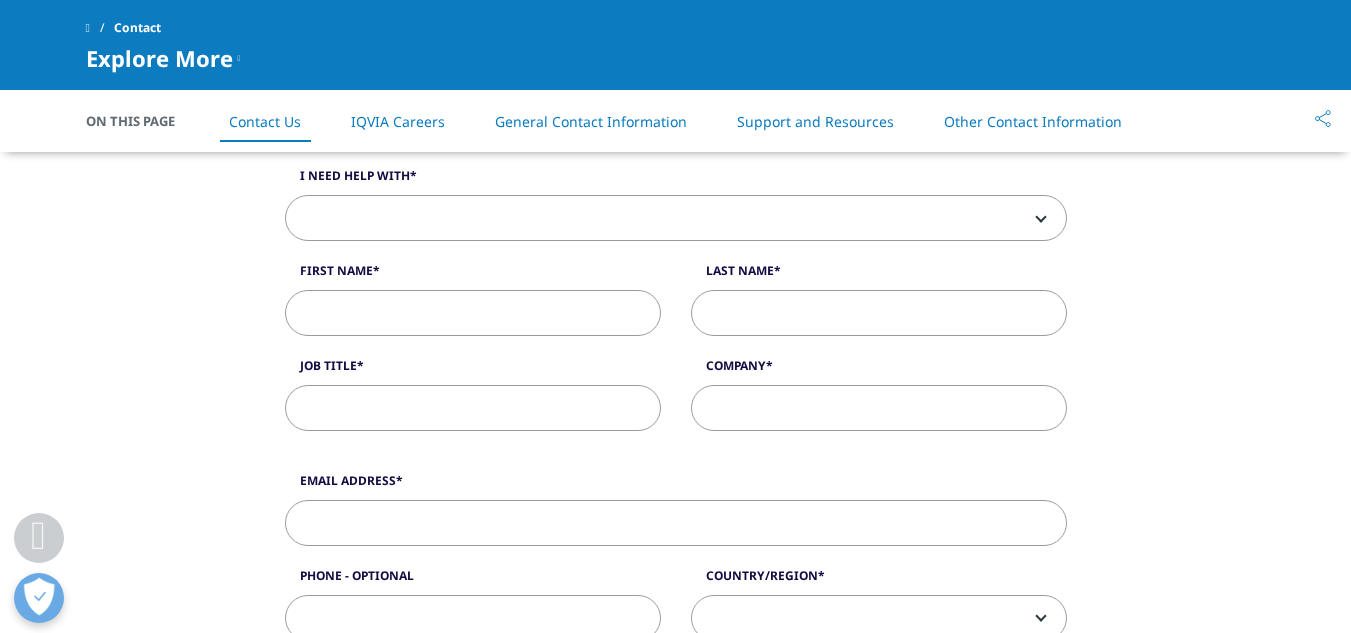 click on "IQVIA Careers" at bounding box center (398, 121) 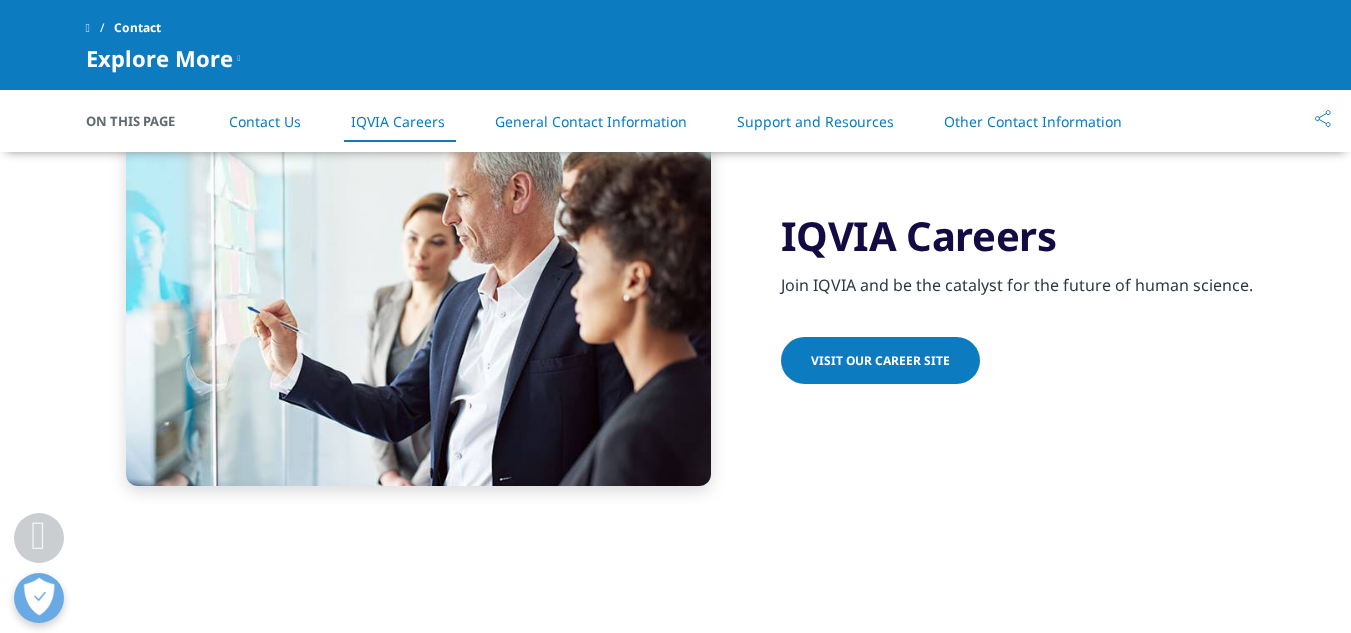 click on "General Contact Information" at bounding box center (591, 121) 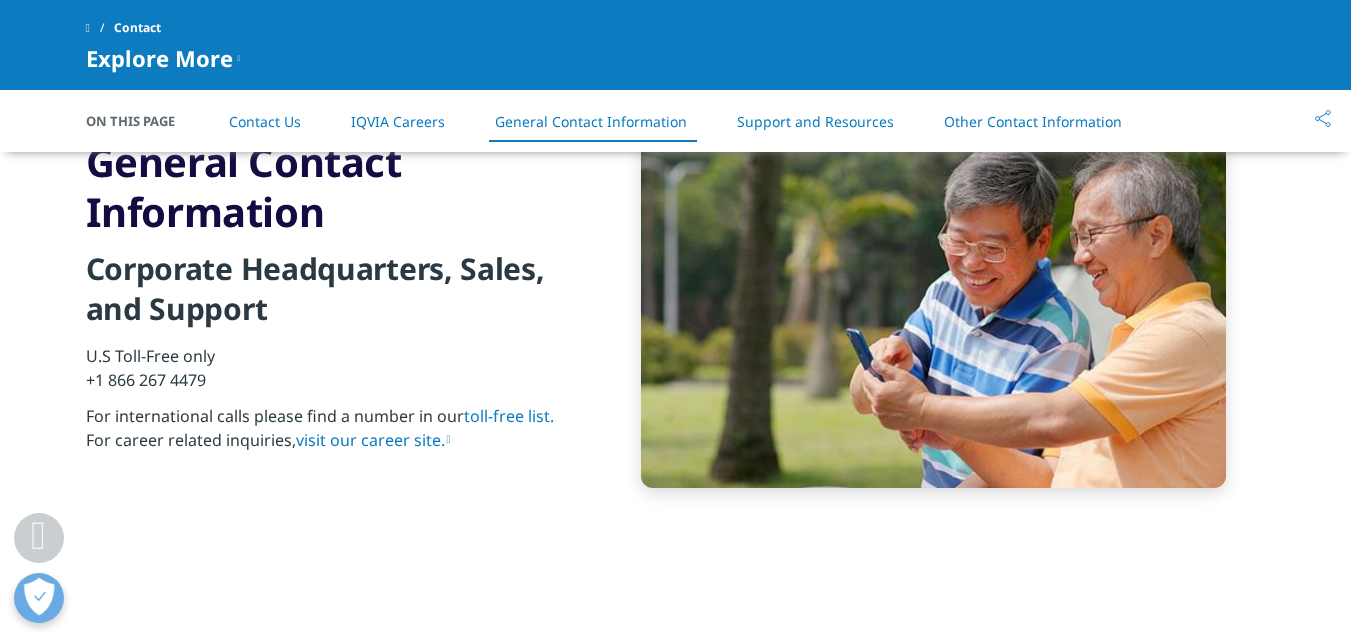 scroll, scrollTop: 2167, scrollLeft: 0, axis: vertical 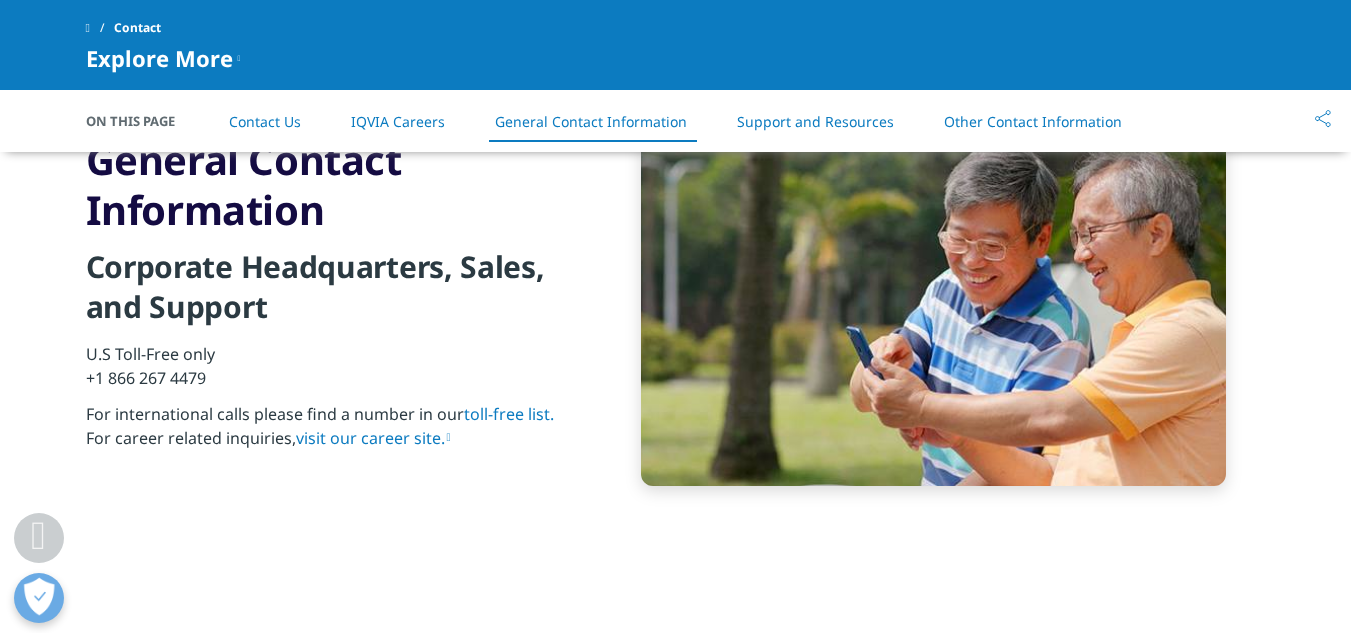 click on "Support and Resources" at bounding box center (815, 121) 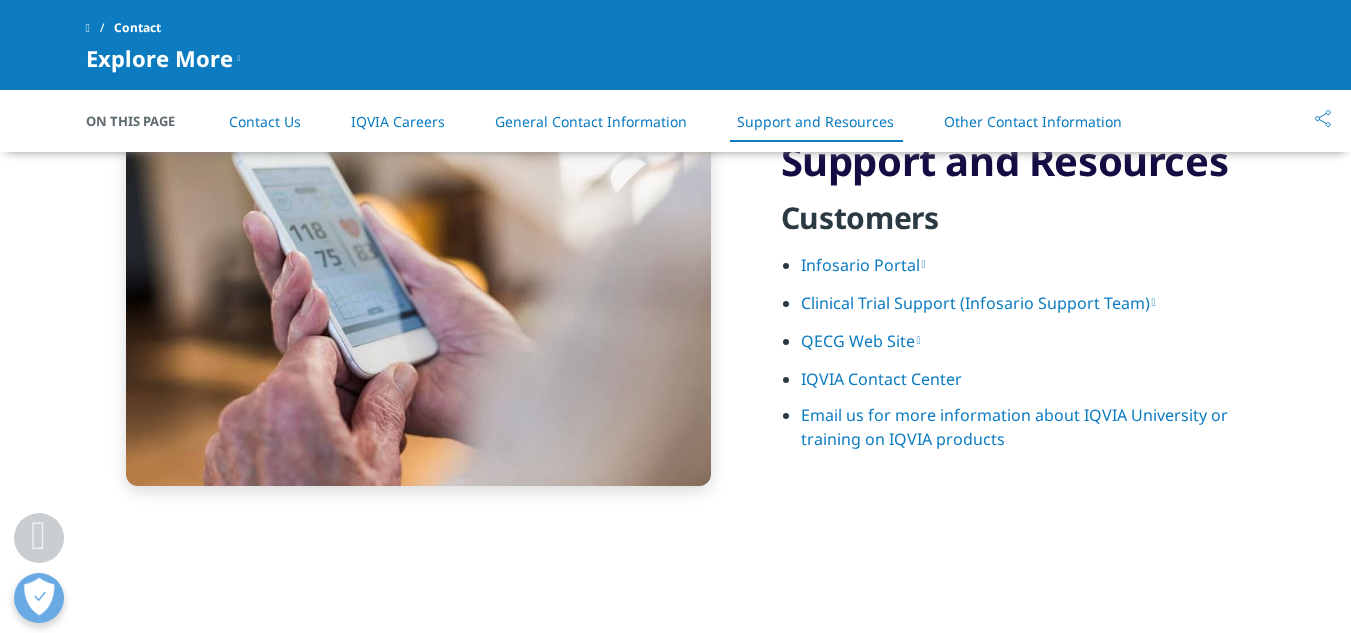 click on "Other Contact Information" at bounding box center (1033, 121) 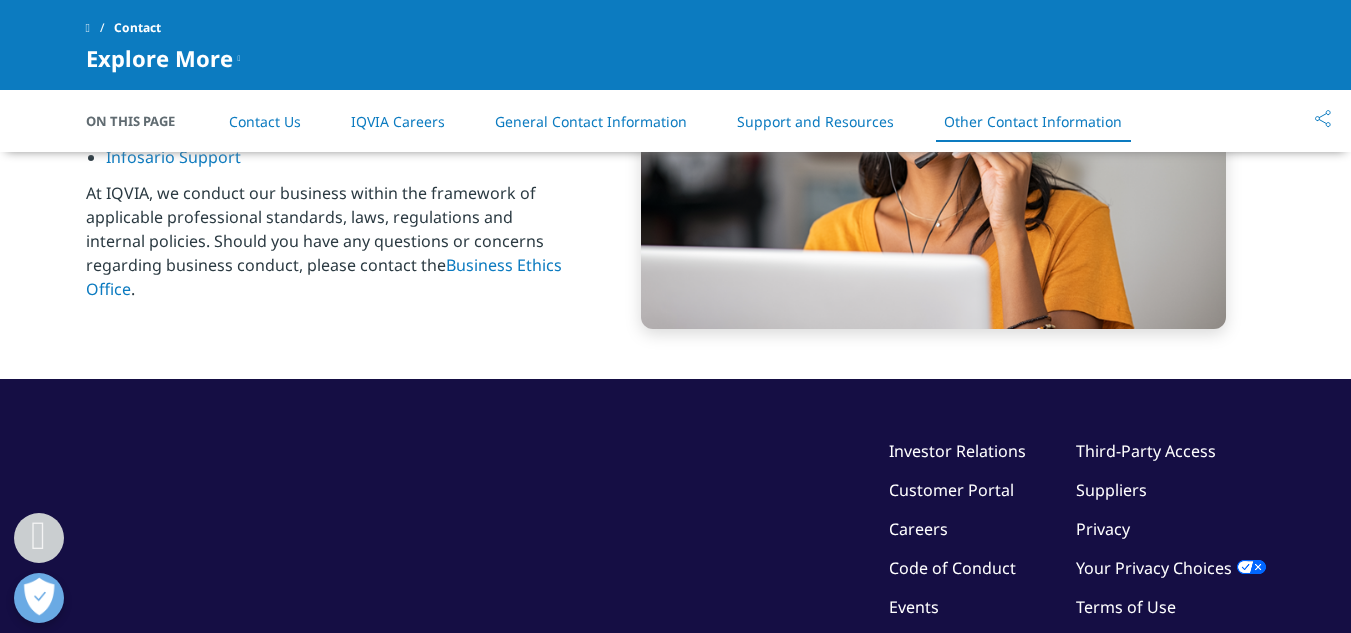 scroll, scrollTop: 3532, scrollLeft: 0, axis: vertical 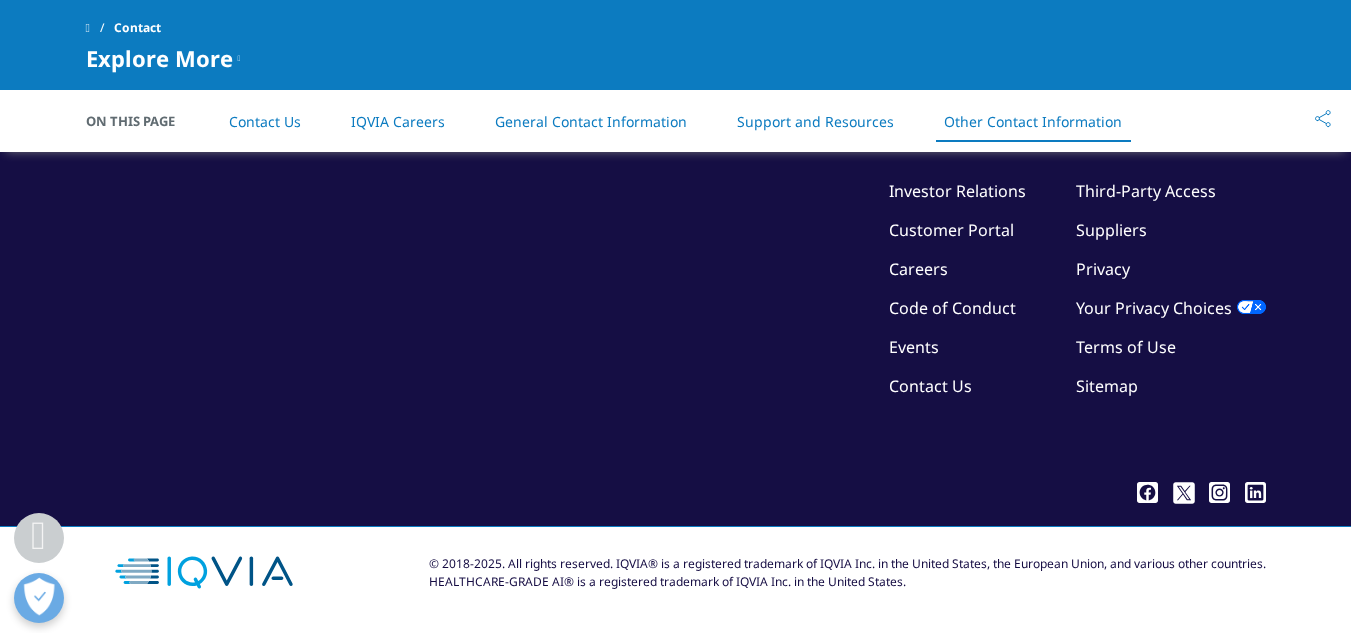 click on "Contact Us" at bounding box center [265, 121] 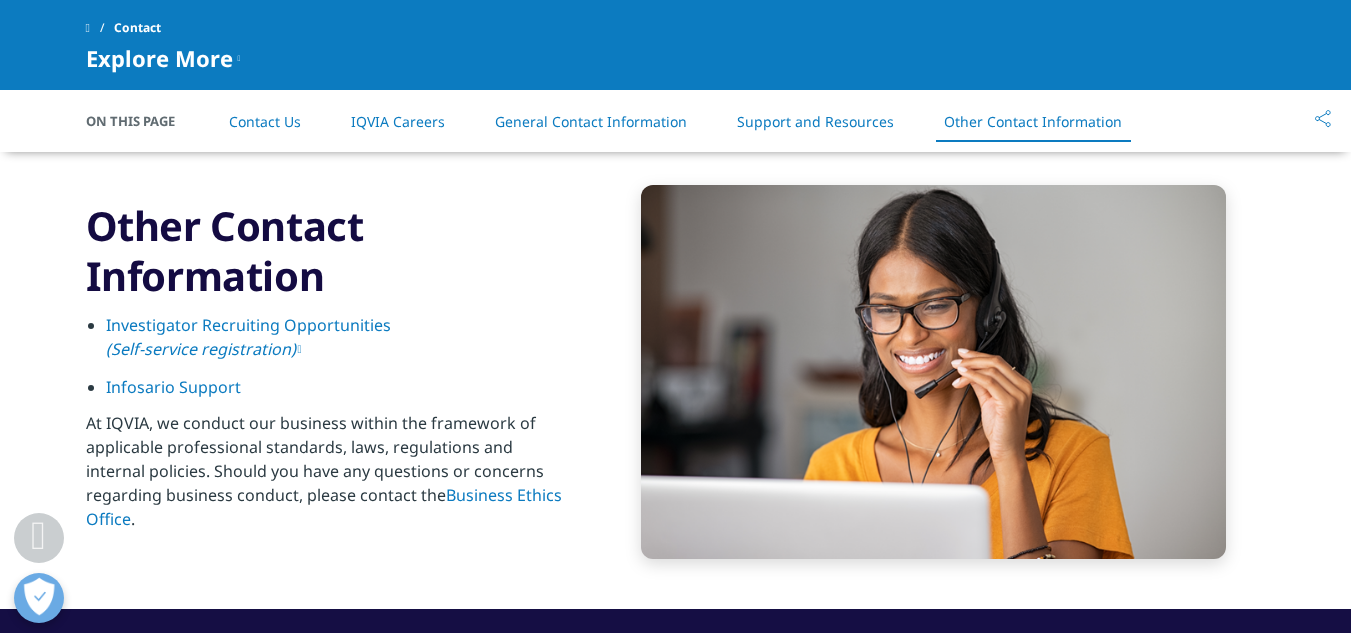scroll, scrollTop: 3071, scrollLeft: 0, axis: vertical 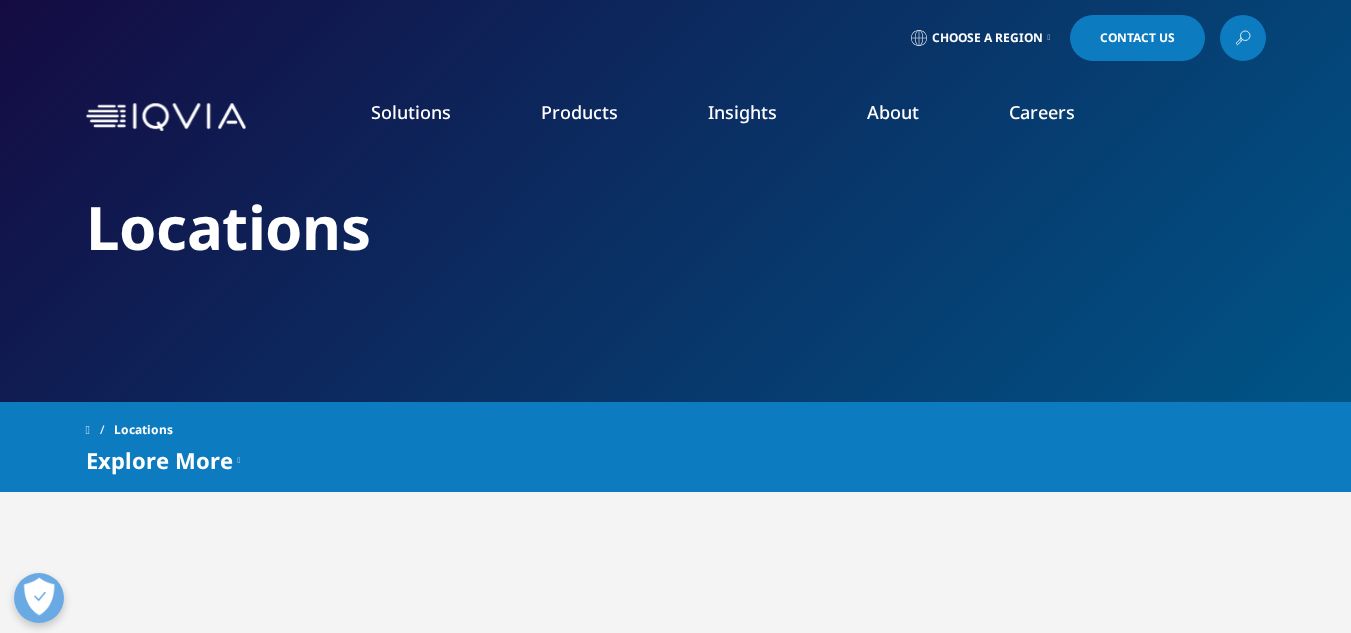 click on "CLINICAL PRODUCTS
Planning Suite
Grant Plan
Site Suite
Clinical Trial Payments
Investigator Site Portal
One Home for Sites
Patient Engagement Suite
Electronic Clinical Outcome Assessment (eCOA)
Interactive Response Technology (IRT)
Clinical Data Analytics Solutions
COMMERCIAL PRODUCTS
Information Management
Launch Strategy & Management
Pricing & Market Access
Brand Strategy & Management
Promotional Engagement
Patient Insights for HCP Engagement​
Orchestrated Analytics
Next Best Action" at bounding box center [675, 415] 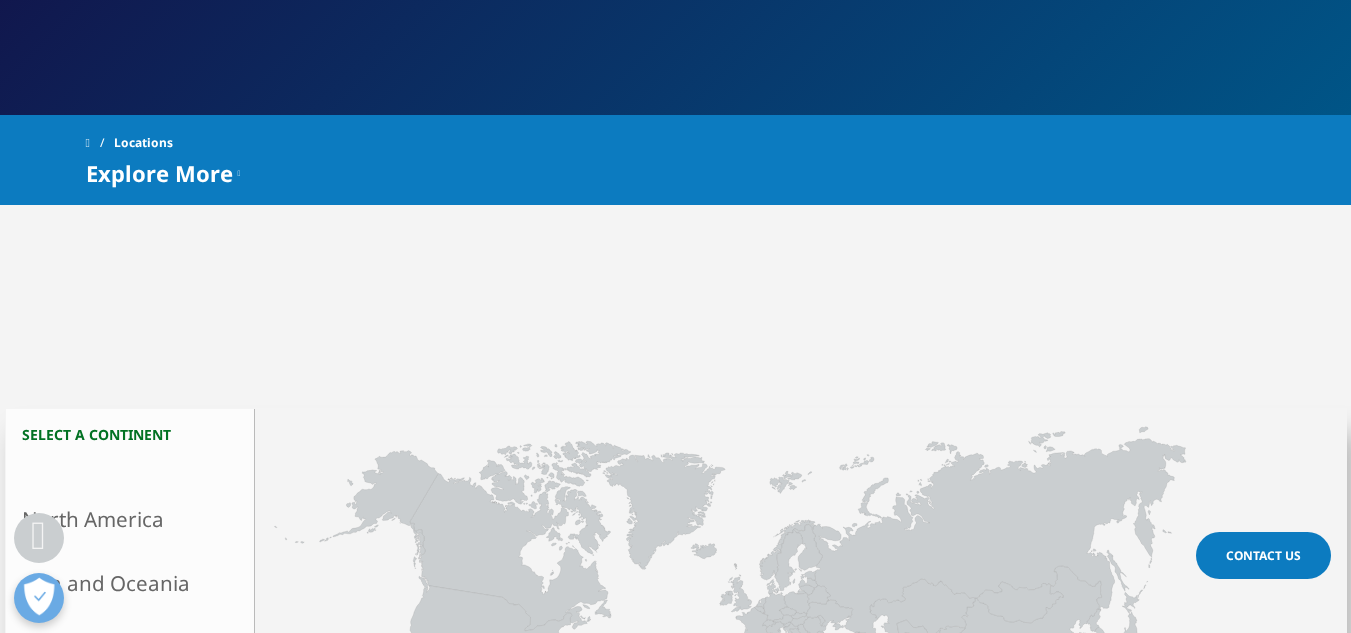 scroll, scrollTop: 333, scrollLeft: 0, axis: vertical 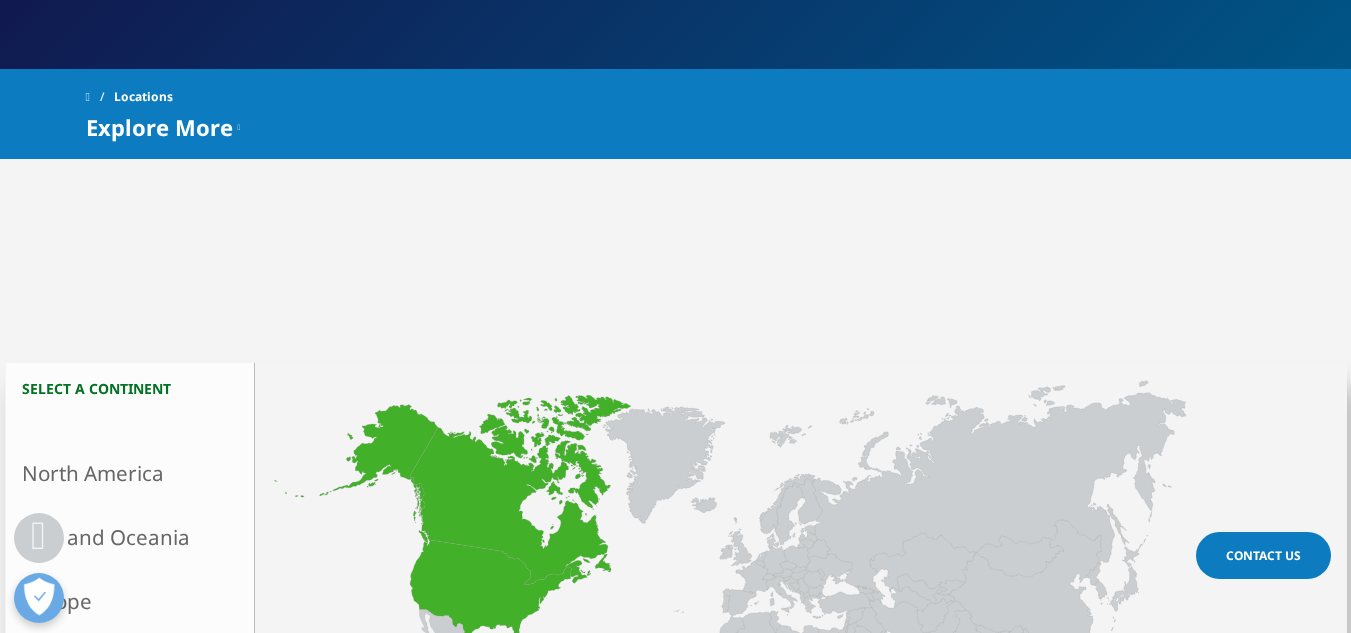 click on "North America" at bounding box center [130, 473] 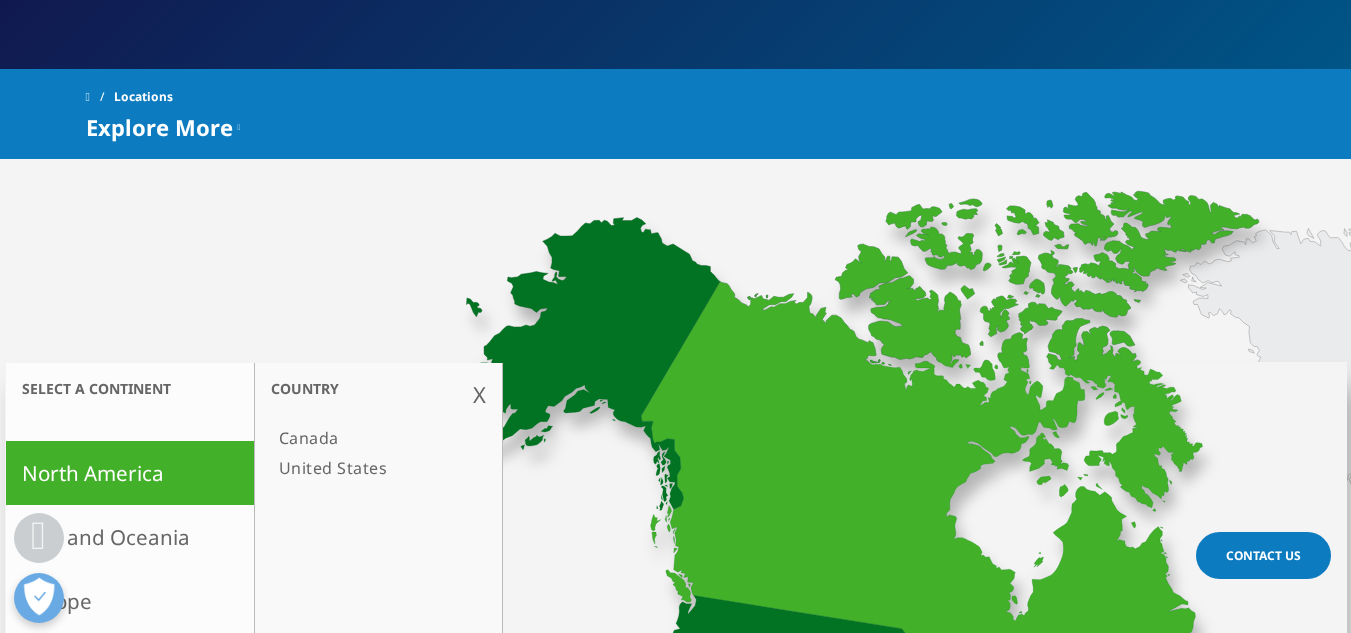 click on "United States" at bounding box center (368, 468) 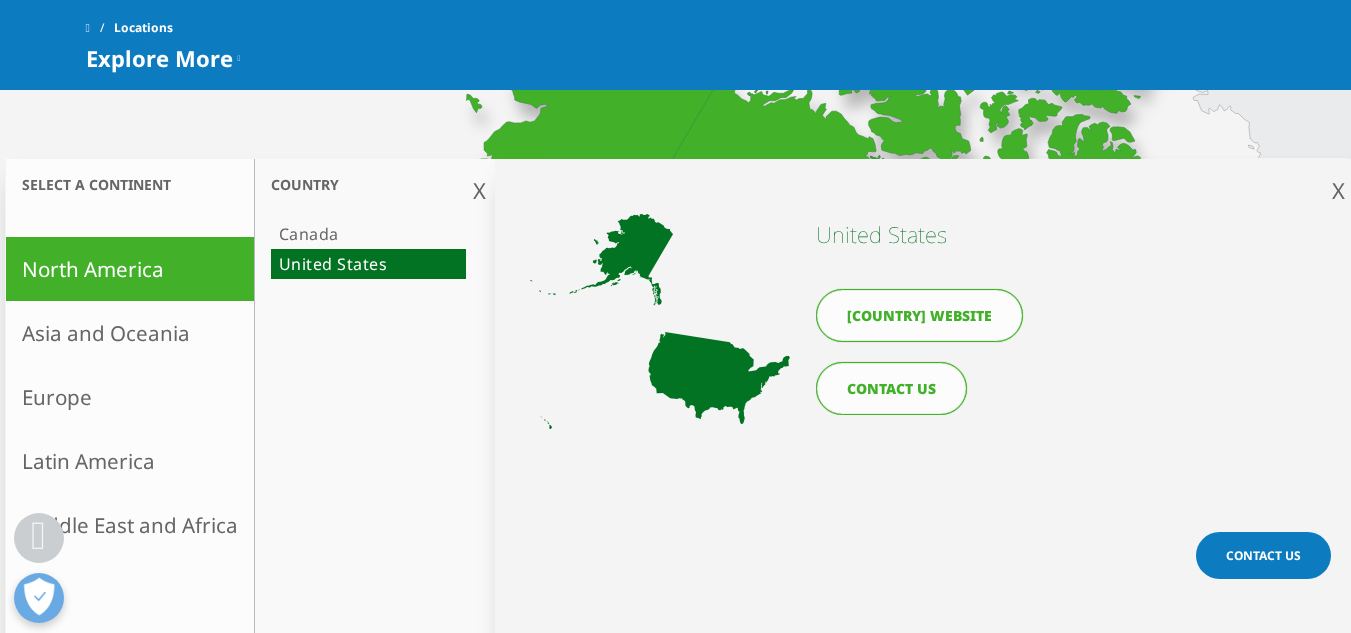 scroll, scrollTop: 500, scrollLeft: 0, axis: vertical 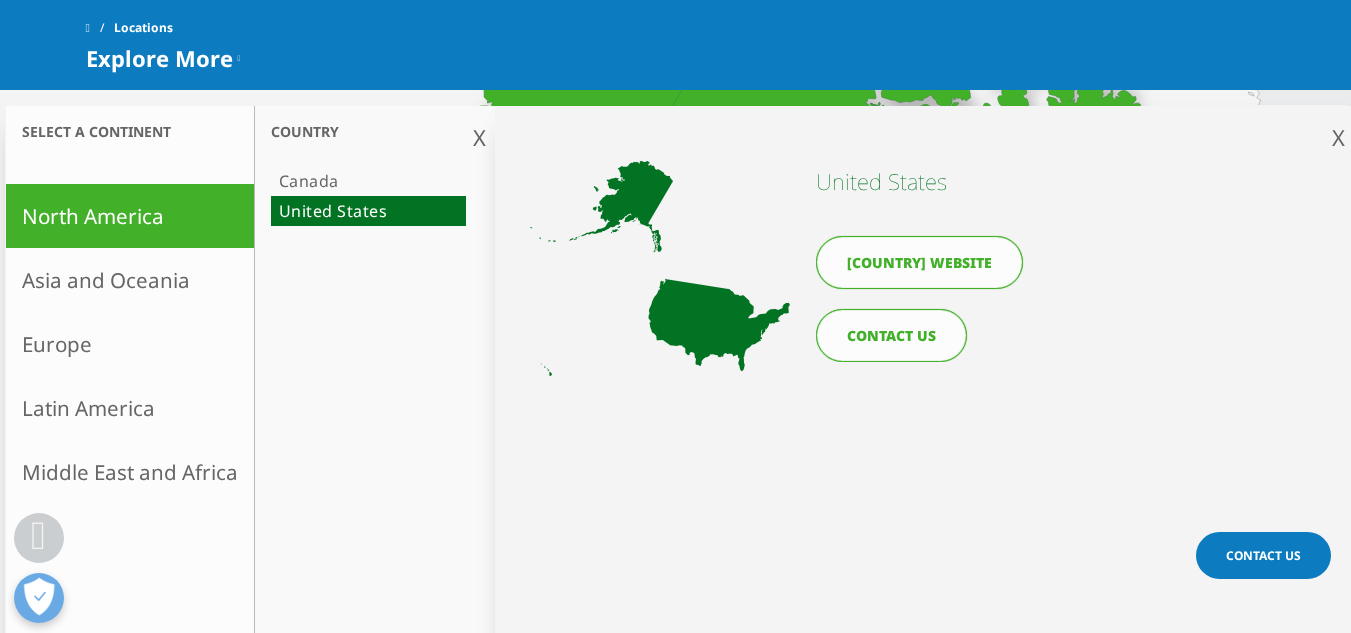 click on "X" at bounding box center [1338, 137] 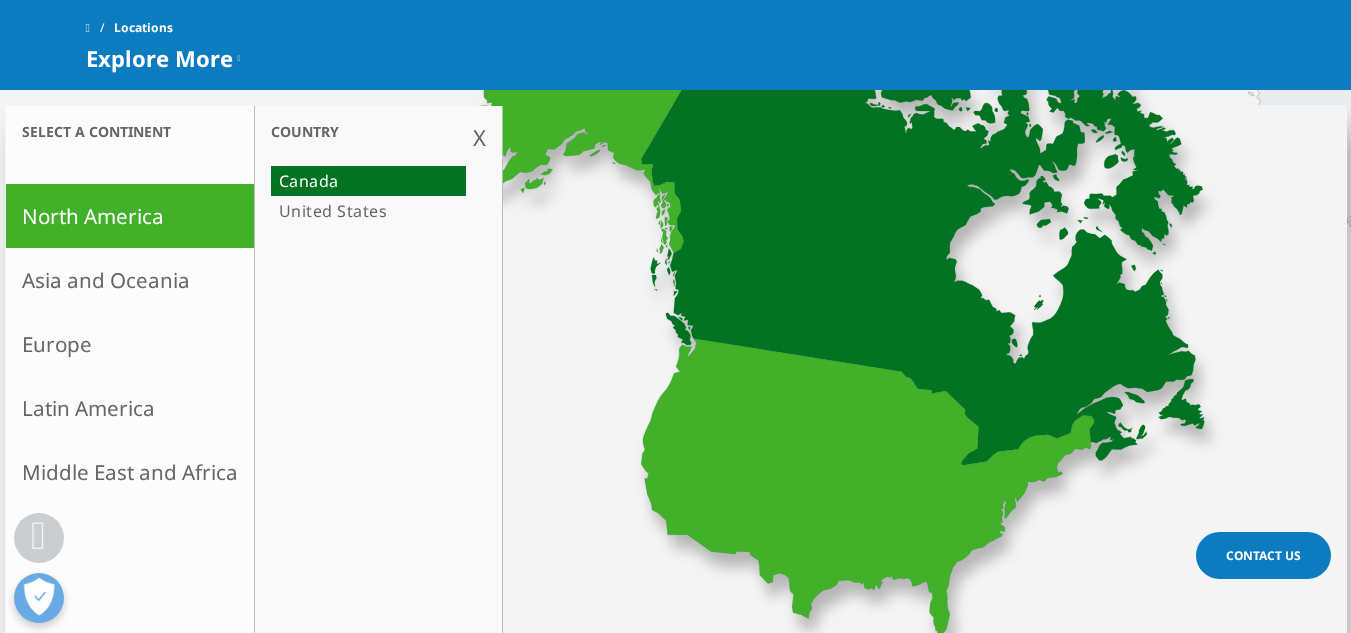 click 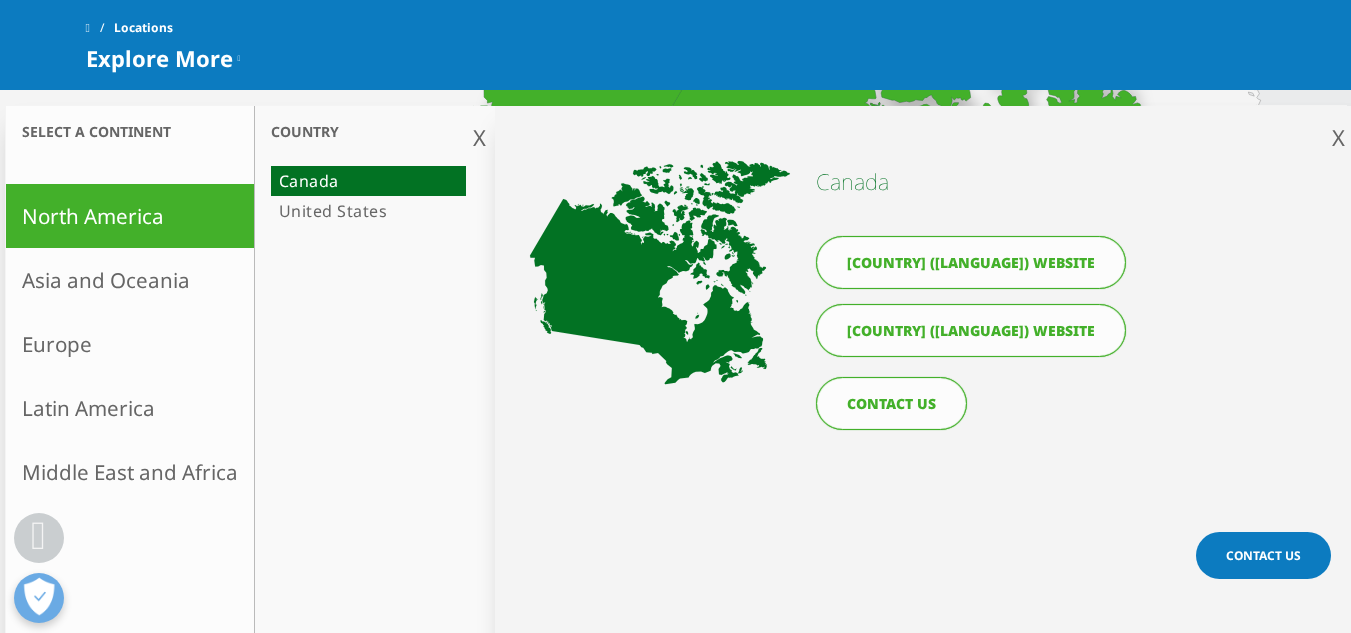 click on "X" at bounding box center [1338, 137] 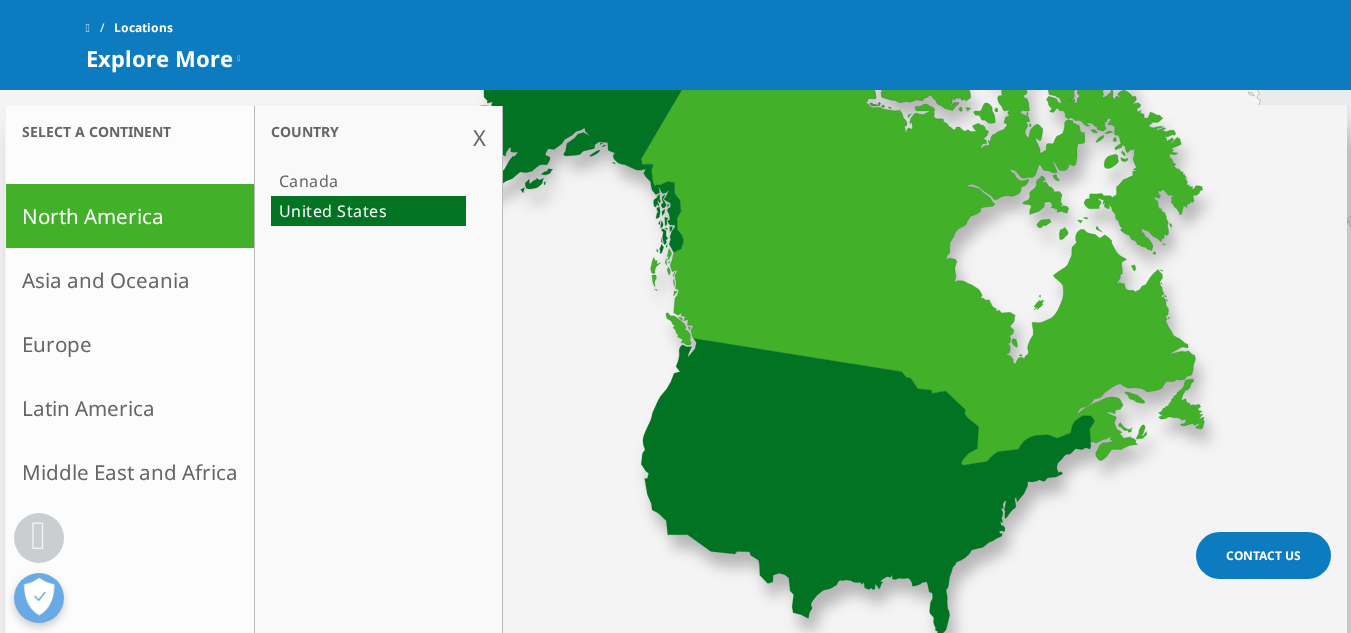 drag, startPoint x: 581, startPoint y: 278, endPoint x: 782, endPoint y: 380, distance: 225.39964 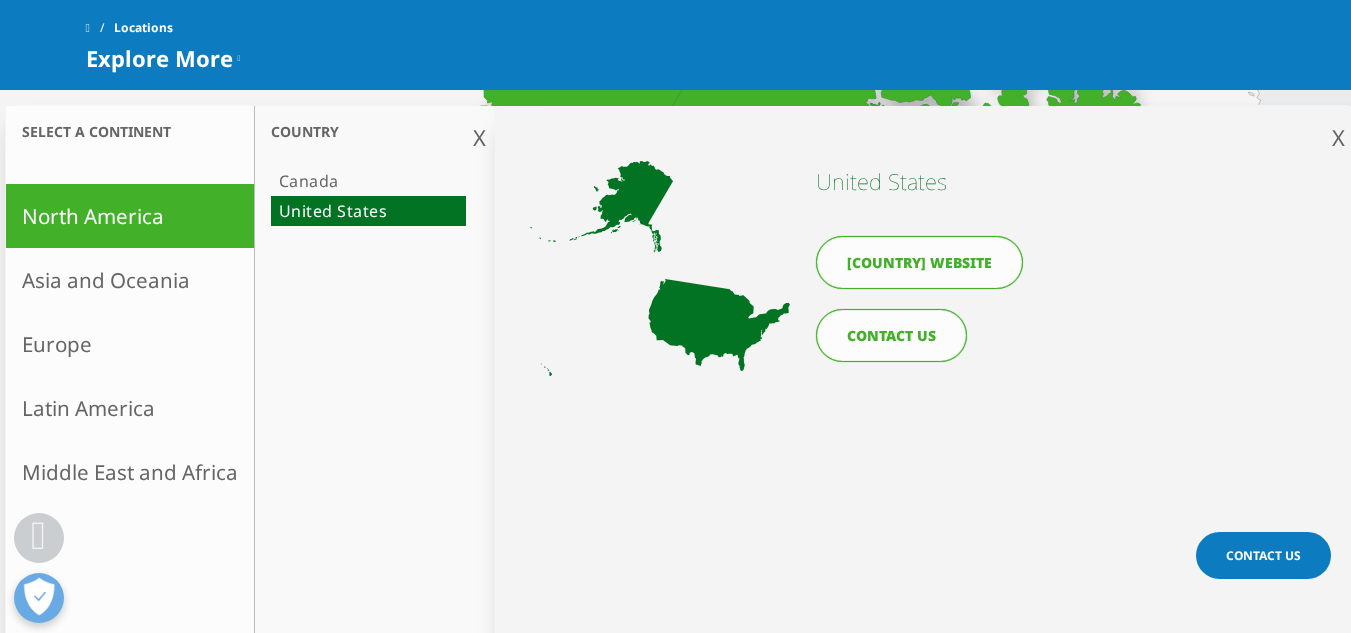 click on "Contact Us" at bounding box center [1263, 555] 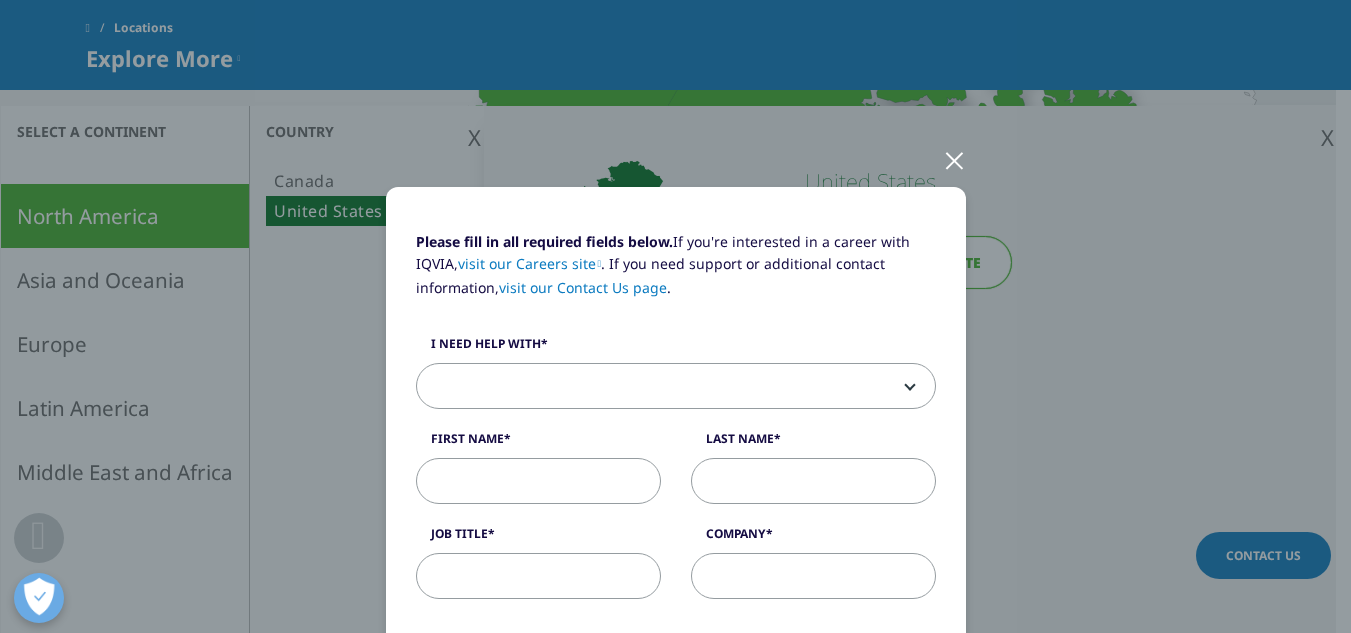 click at bounding box center [954, 159] 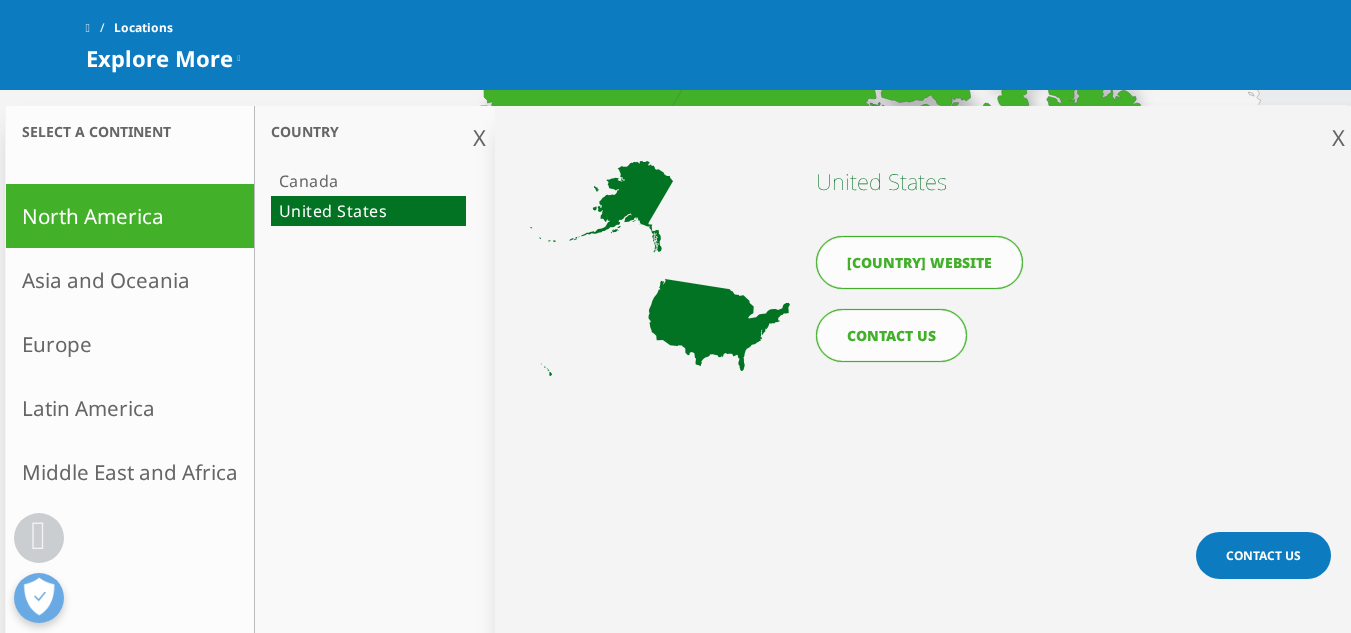 click on "Asia and Oceania" at bounding box center [130, 280] 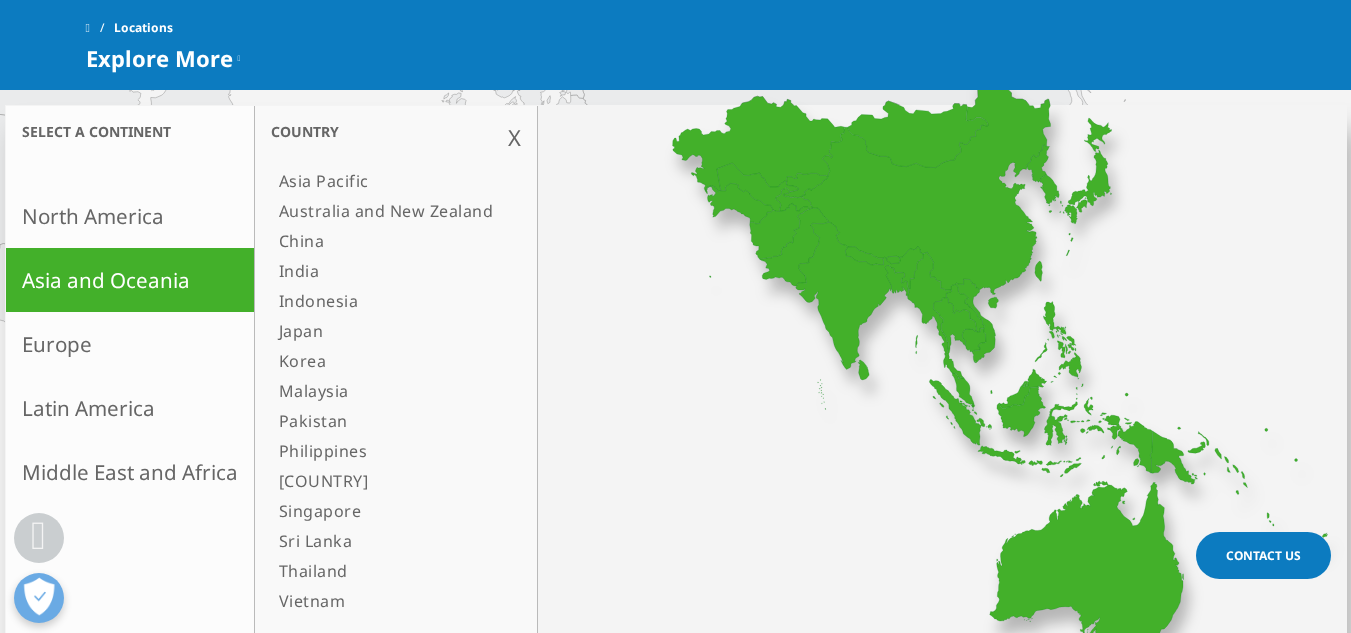 click on "Europe" at bounding box center (130, 344) 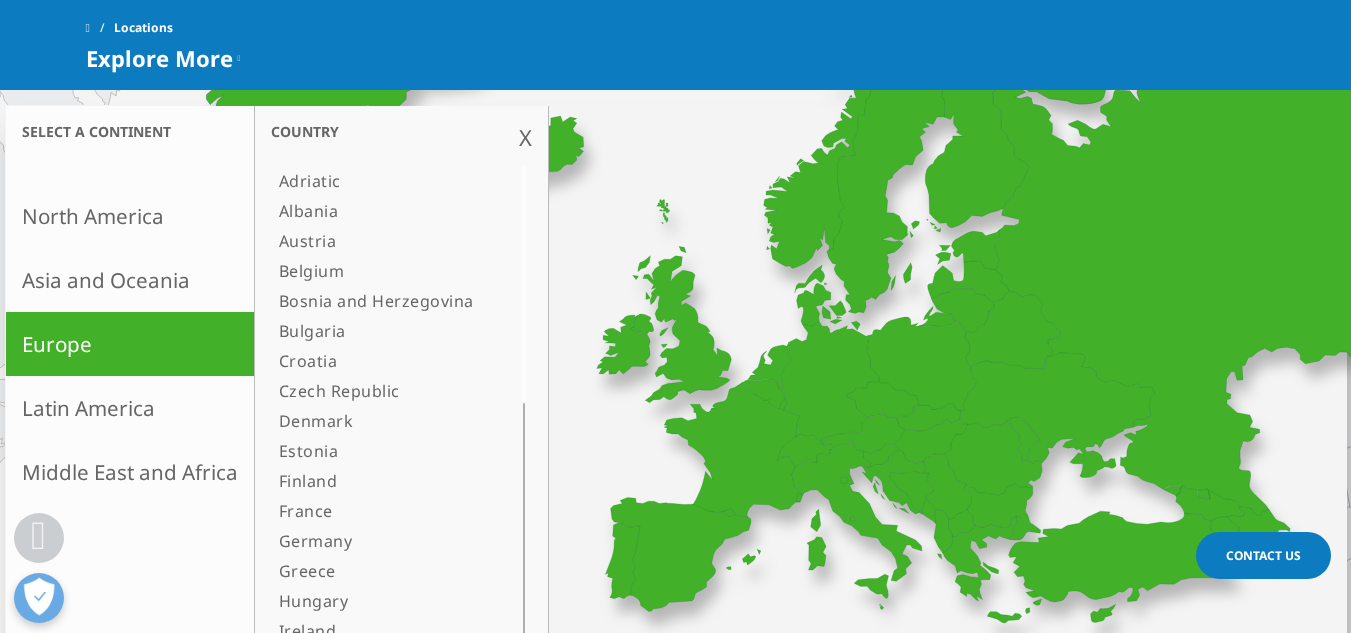 click on "North America" at bounding box center (130, 216) 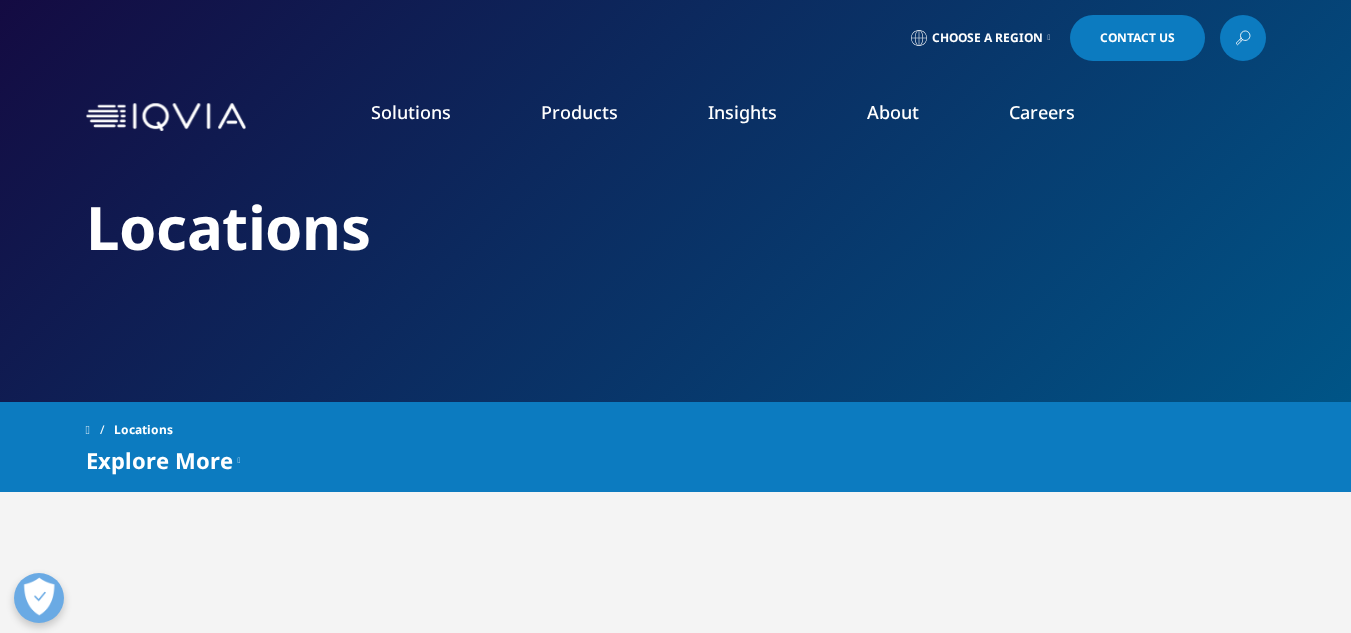 scroll, scrollTop: 0, scrollLeft: 0, axis: both 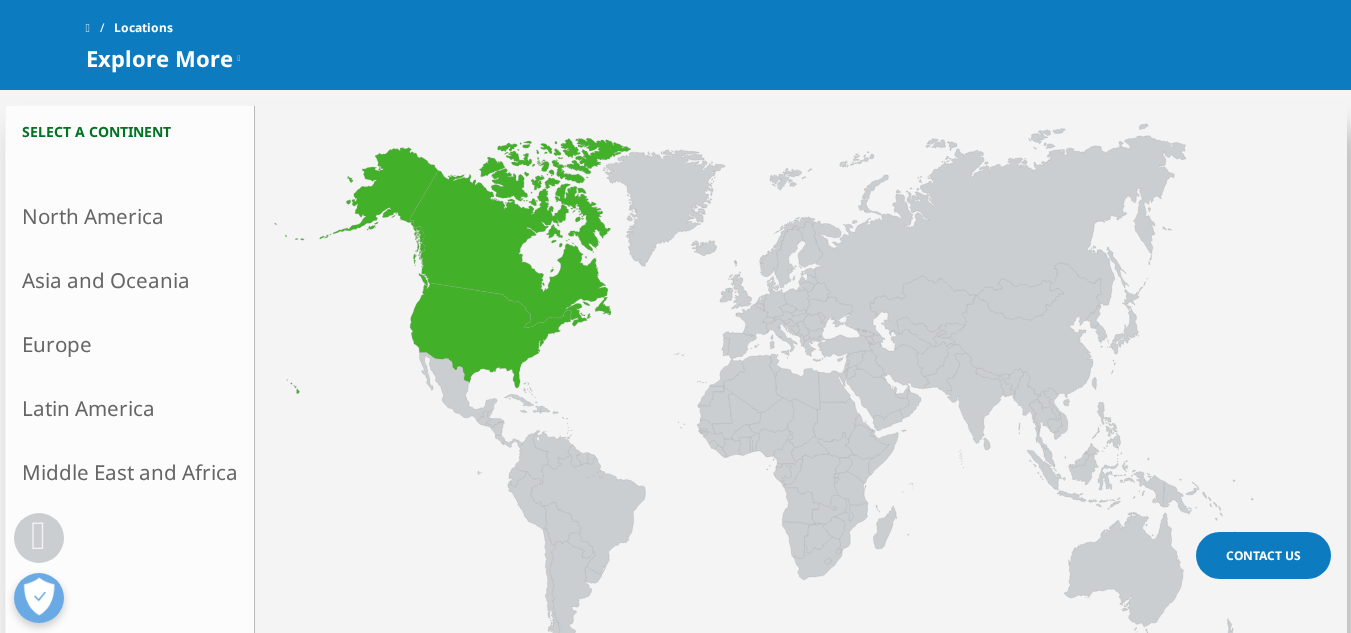 click on "North America" at bounding box center (130, 216) 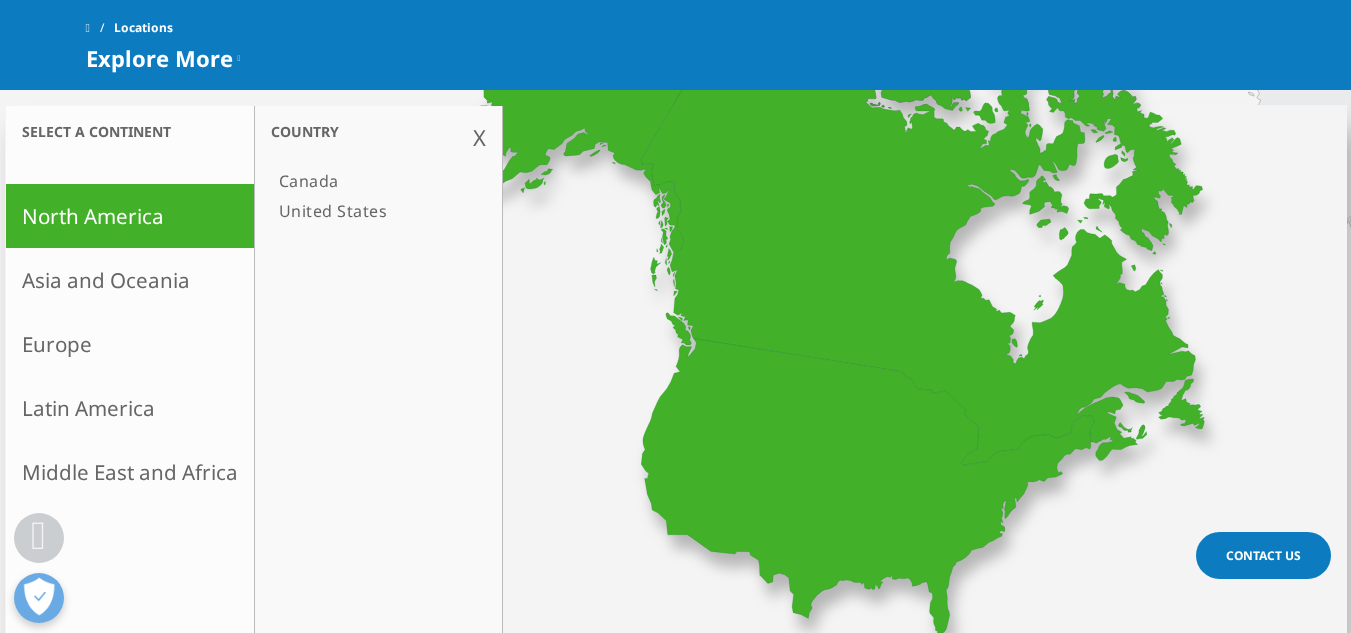 click on "Asia and Oceania" at bounding box center [130, 280] 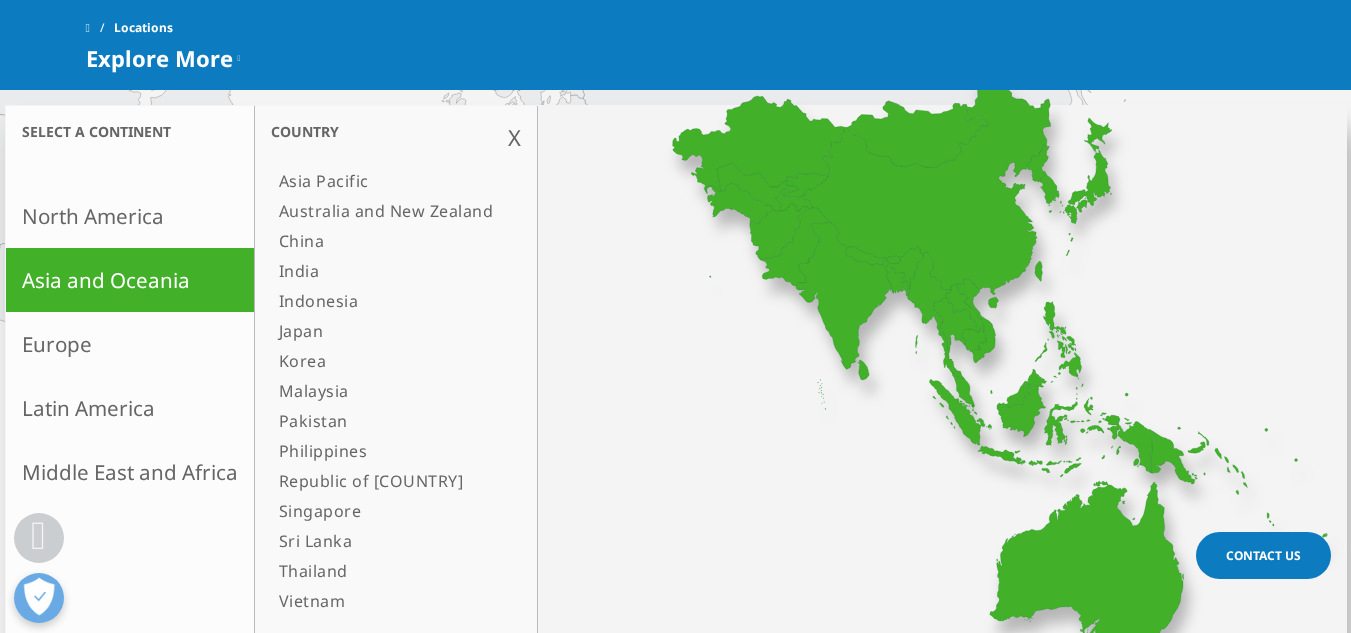 click on "Europe" at bounding box center [130, 344] 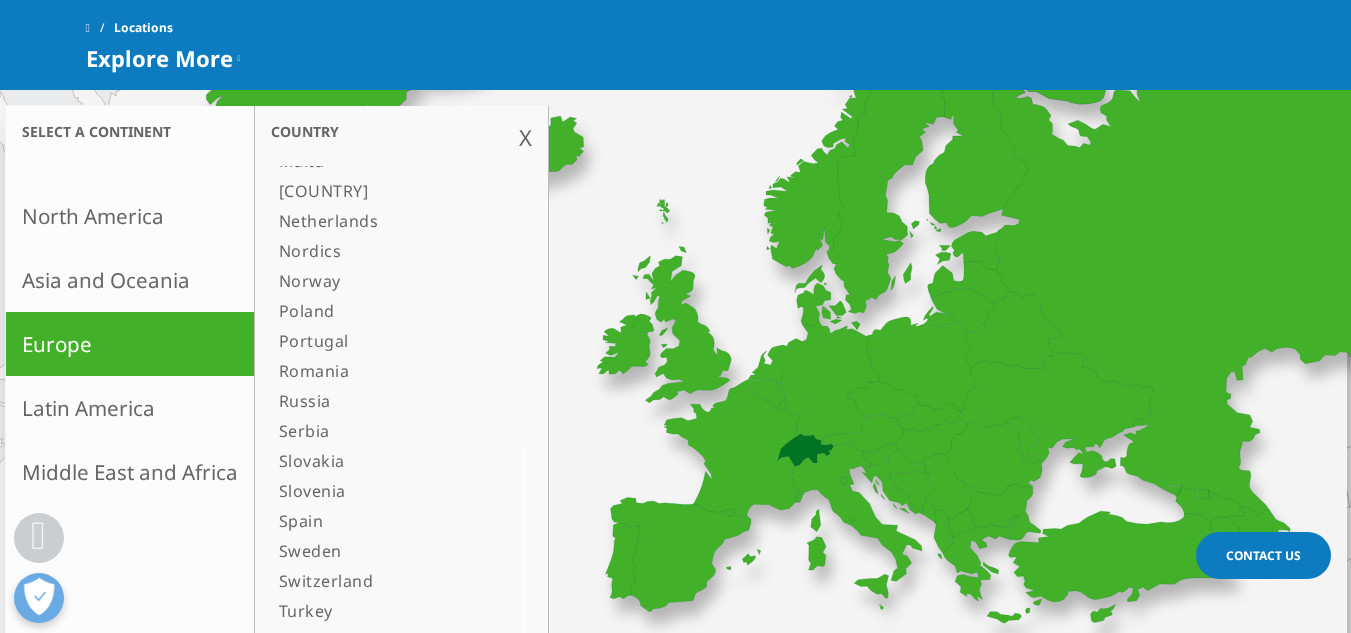 click on "Switzerland" at bounding box center [376, 581] 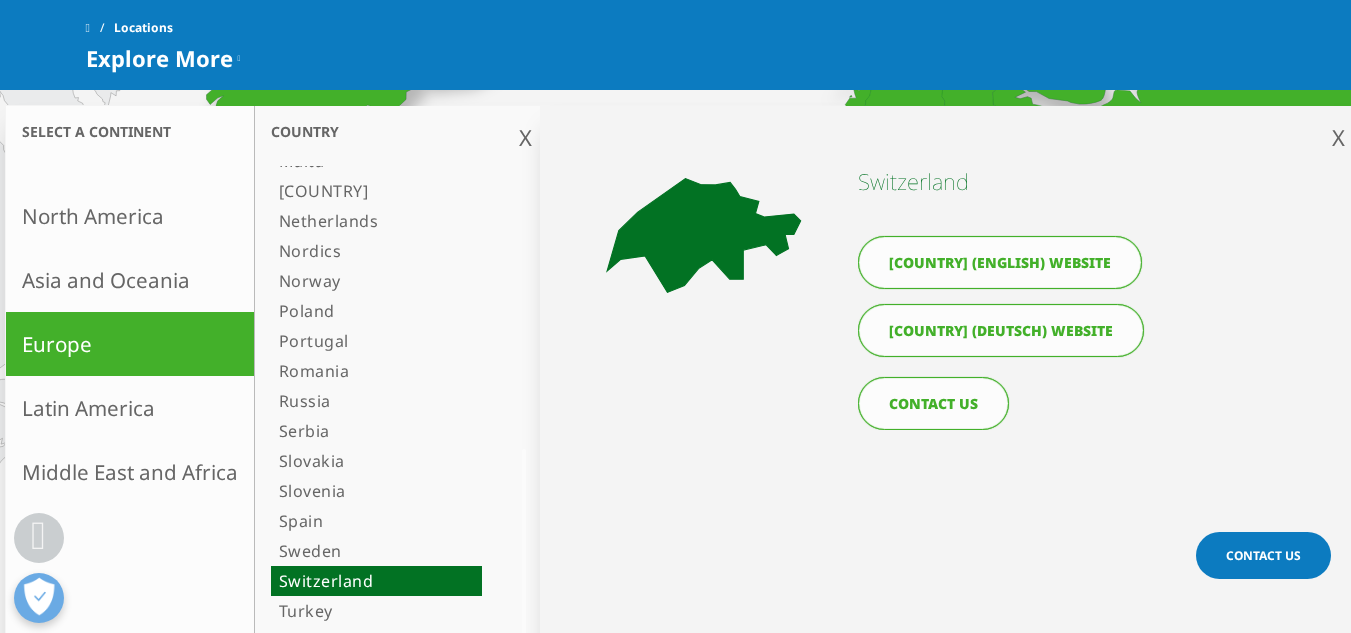 click on "CONTACT US" at bounding box center [933, 403] 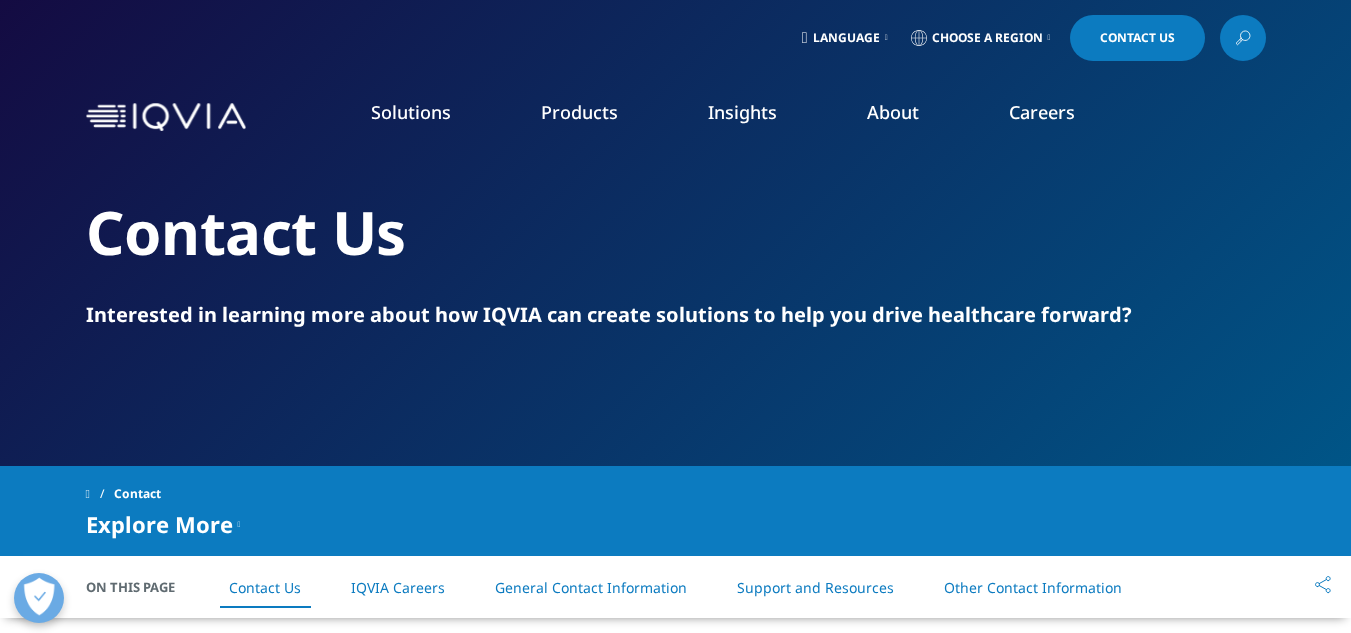 scroll, scrollTop: 167, scrollLeft: 0, axis: vertical 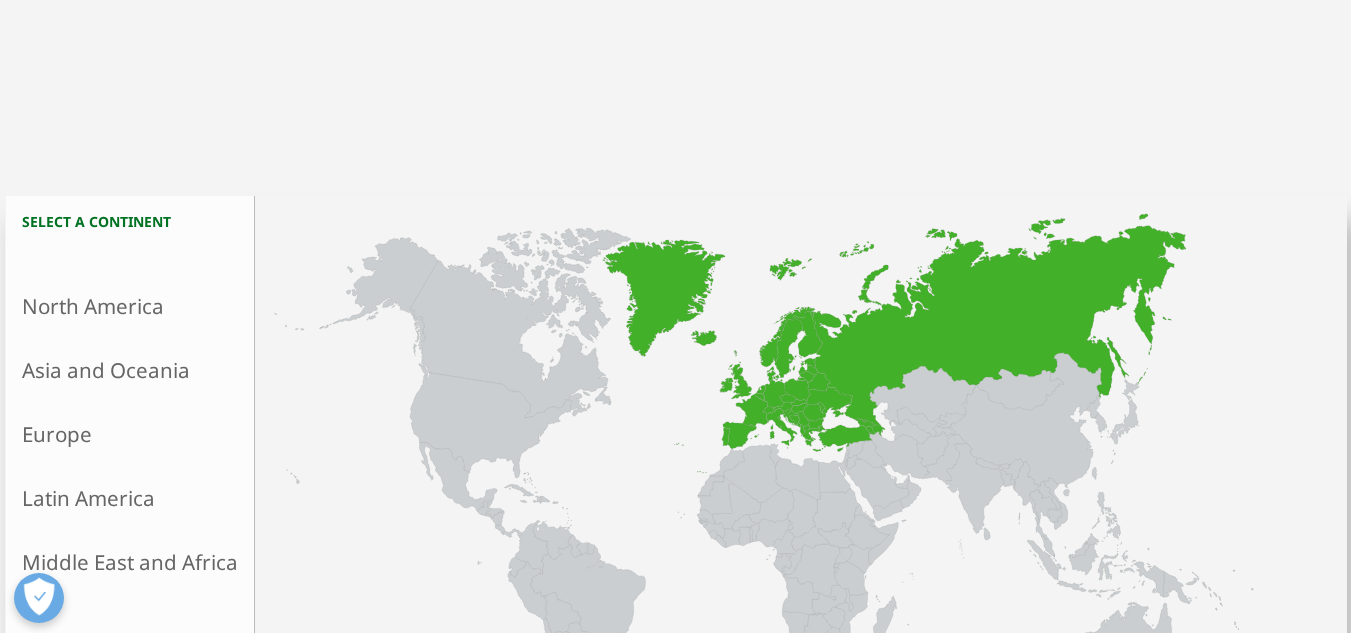 click on "Europe" at bounding box center [130, 434] 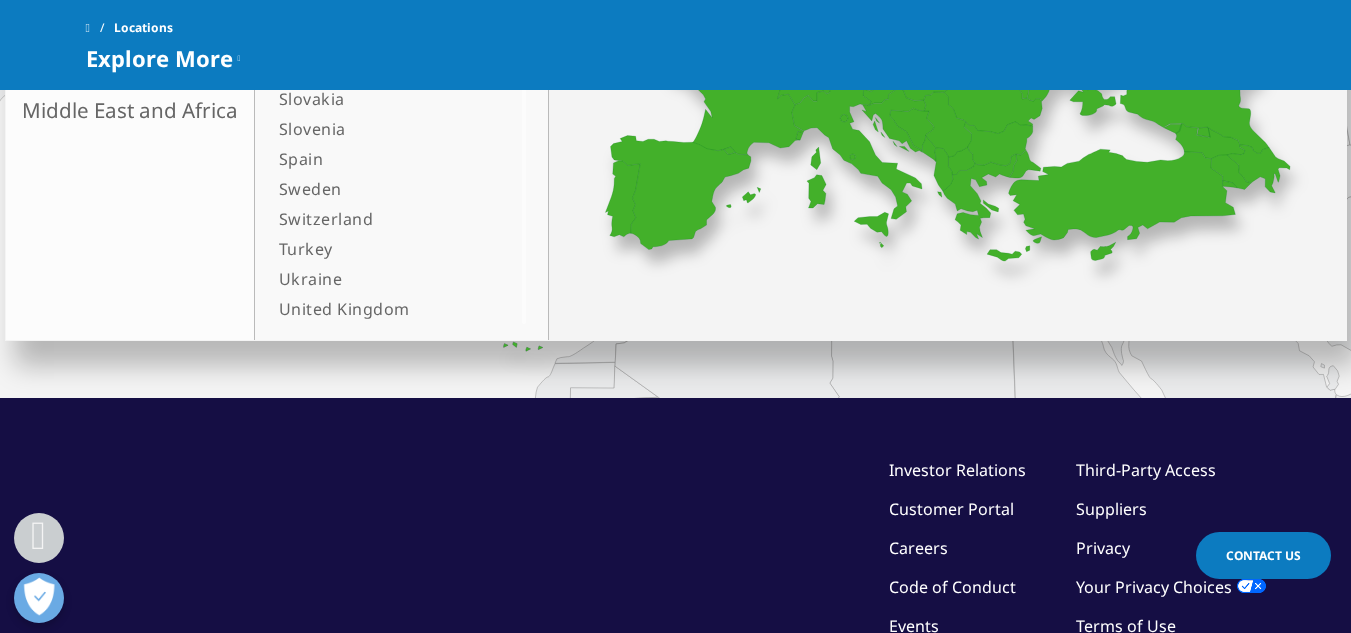 scroll, scrollTop: 667, scrollLeft: 0, axis: vertical 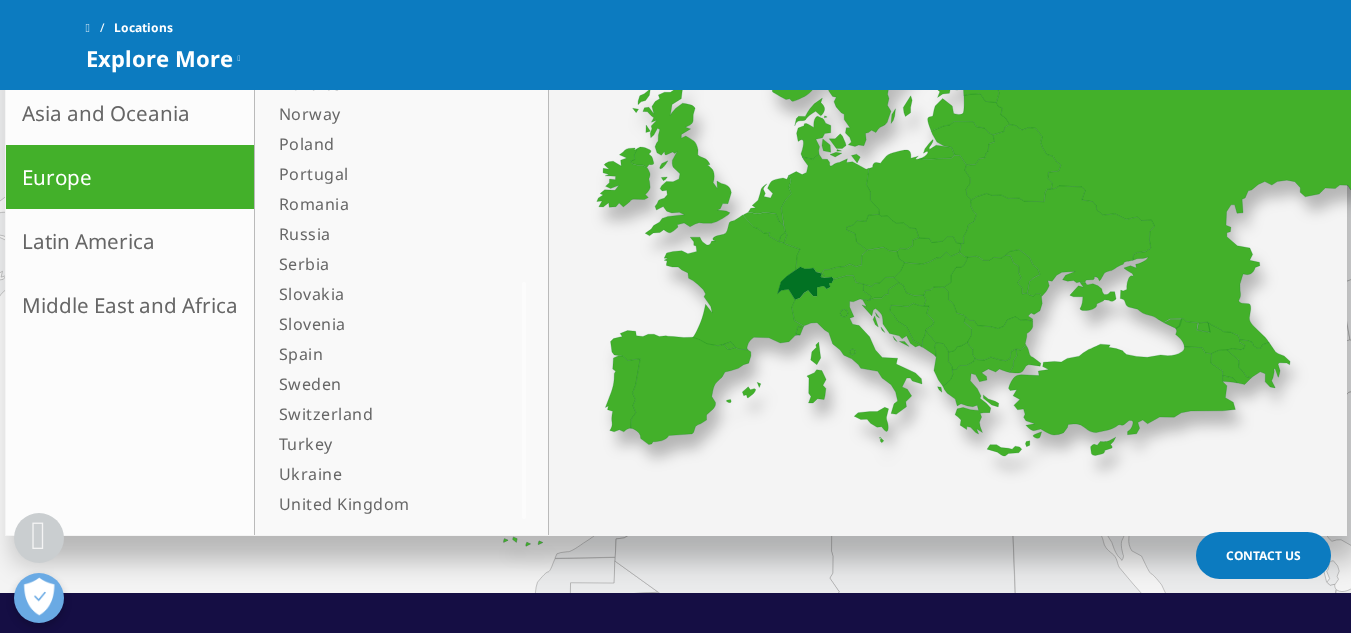 click on "Switzerland" at bounding box center [376, 414] 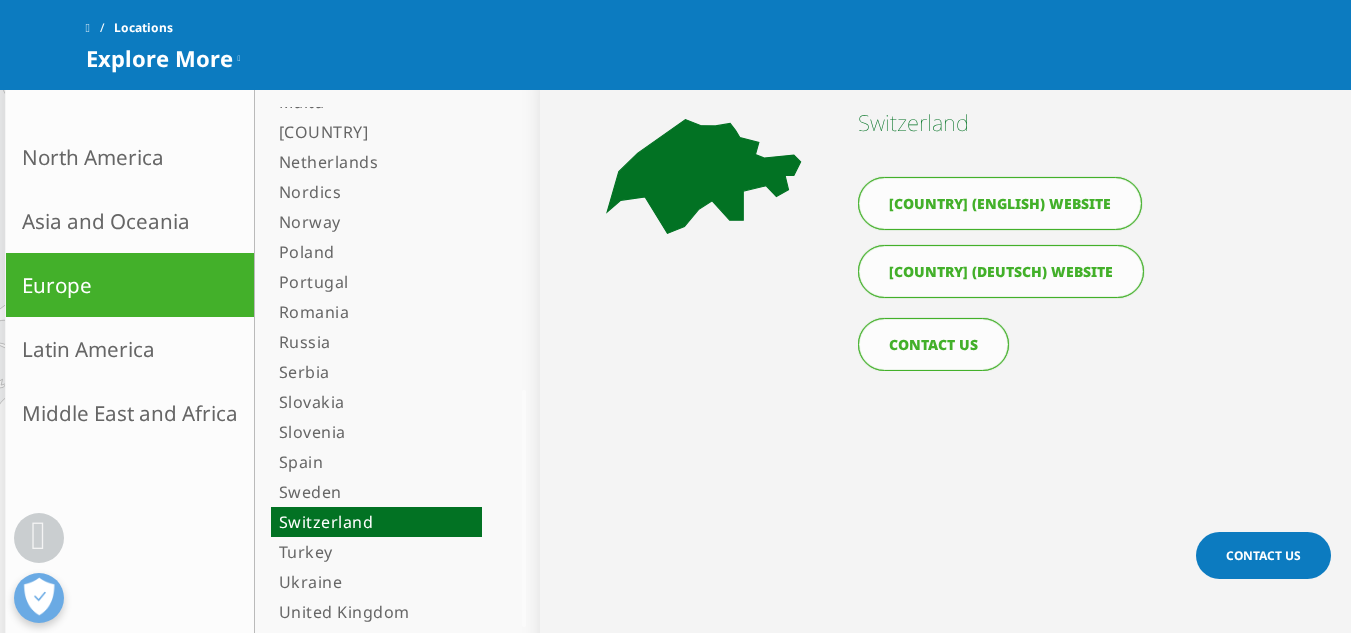 scroll, scrollTop: 500, scrollLeft: 0, axis: vertical 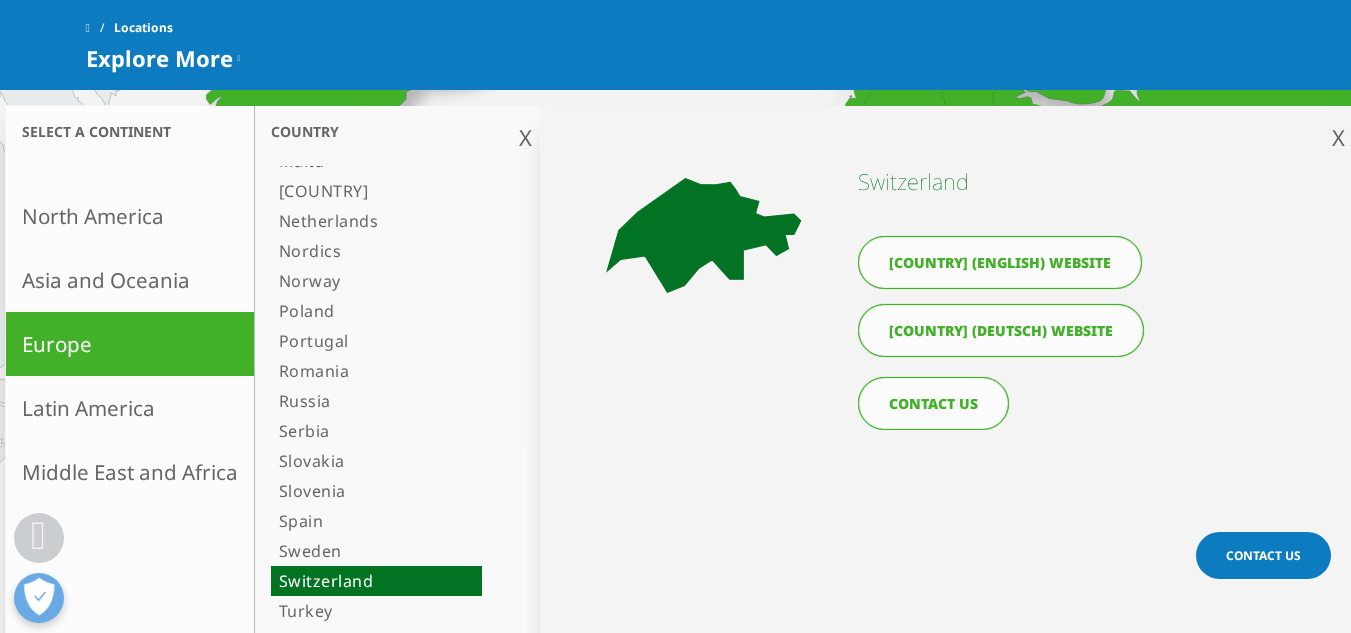 click on "[COUNTRY] (English) website" at bounding box center (1000, 262) 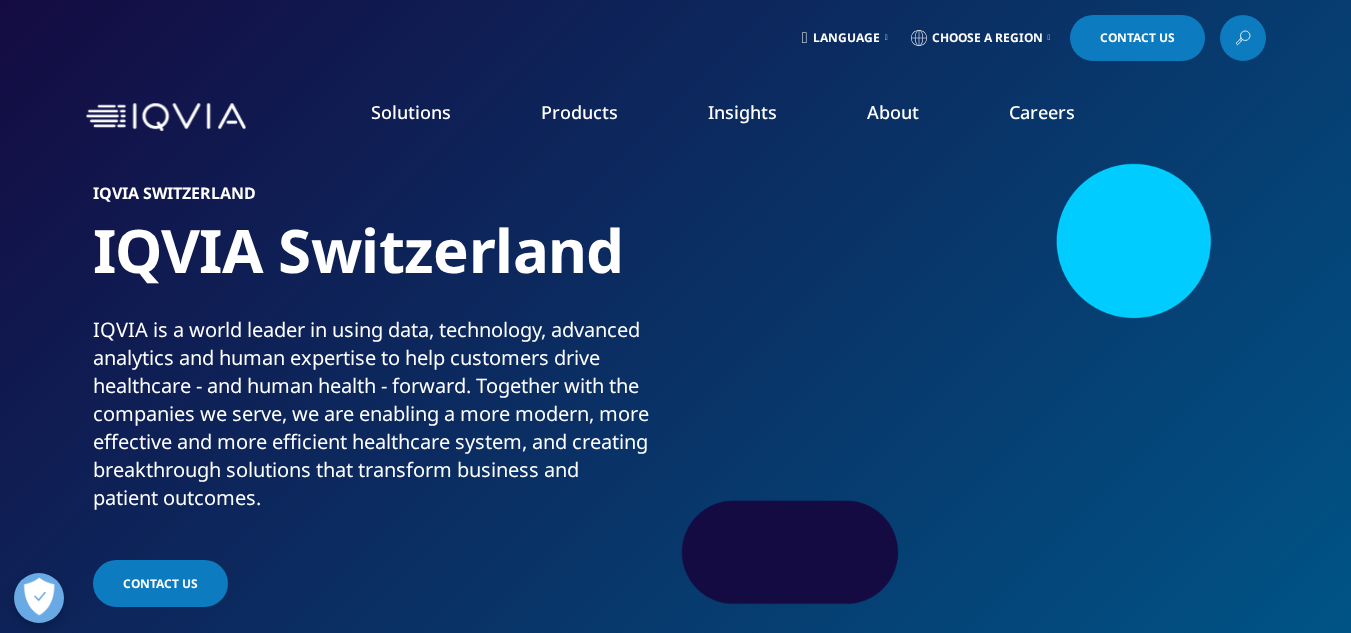 scroll, scrollTop: 0, scrollLeft: 0, axis: both 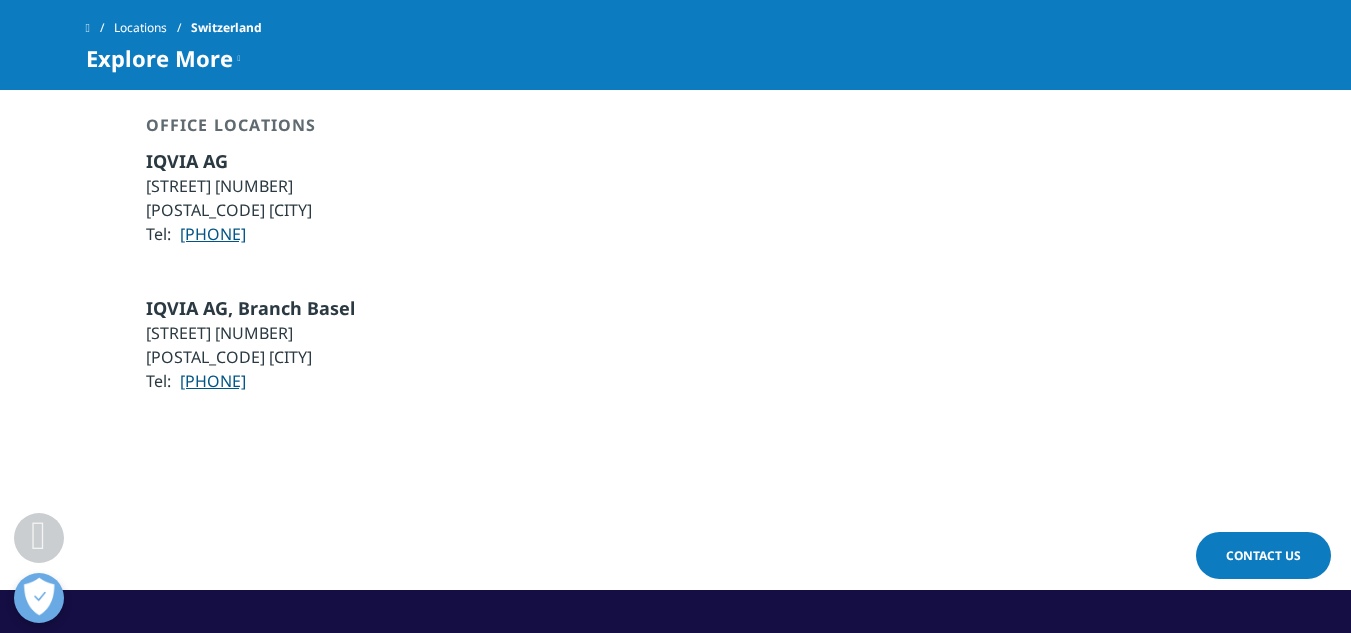 click on "6343 Rotkreuz" at bounding box center [231, 210] 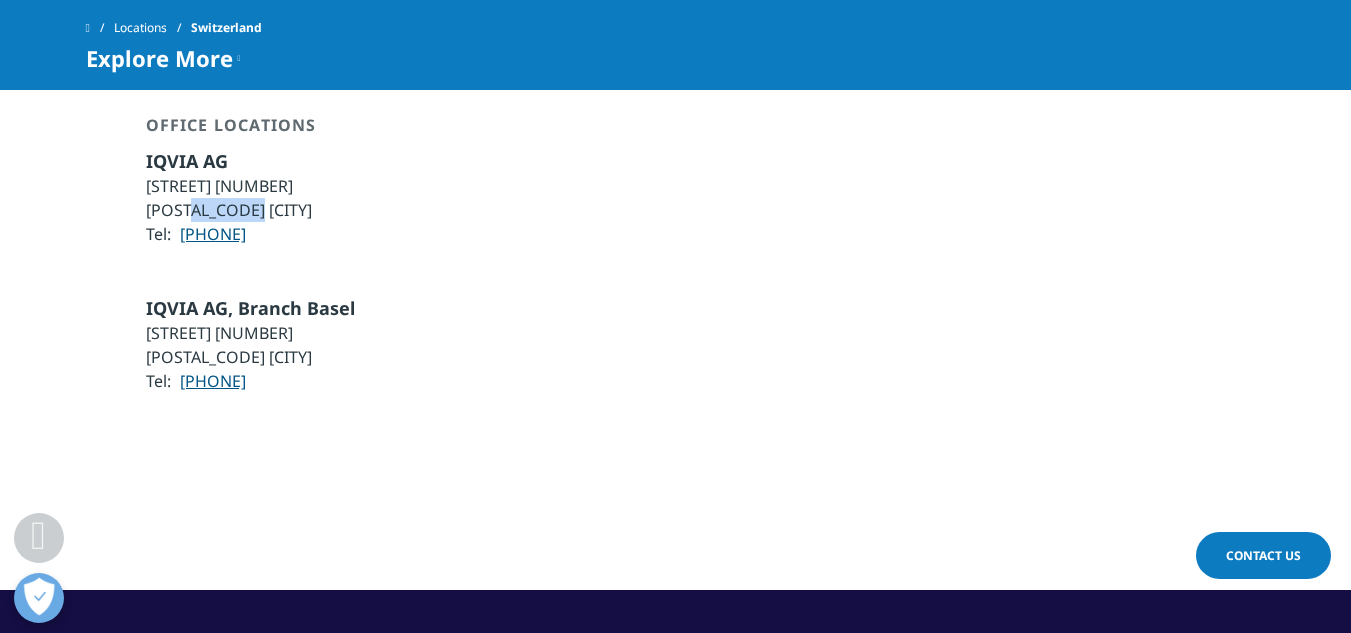 click on "6343 Rotkreuz" at bounding box center (231, 210) 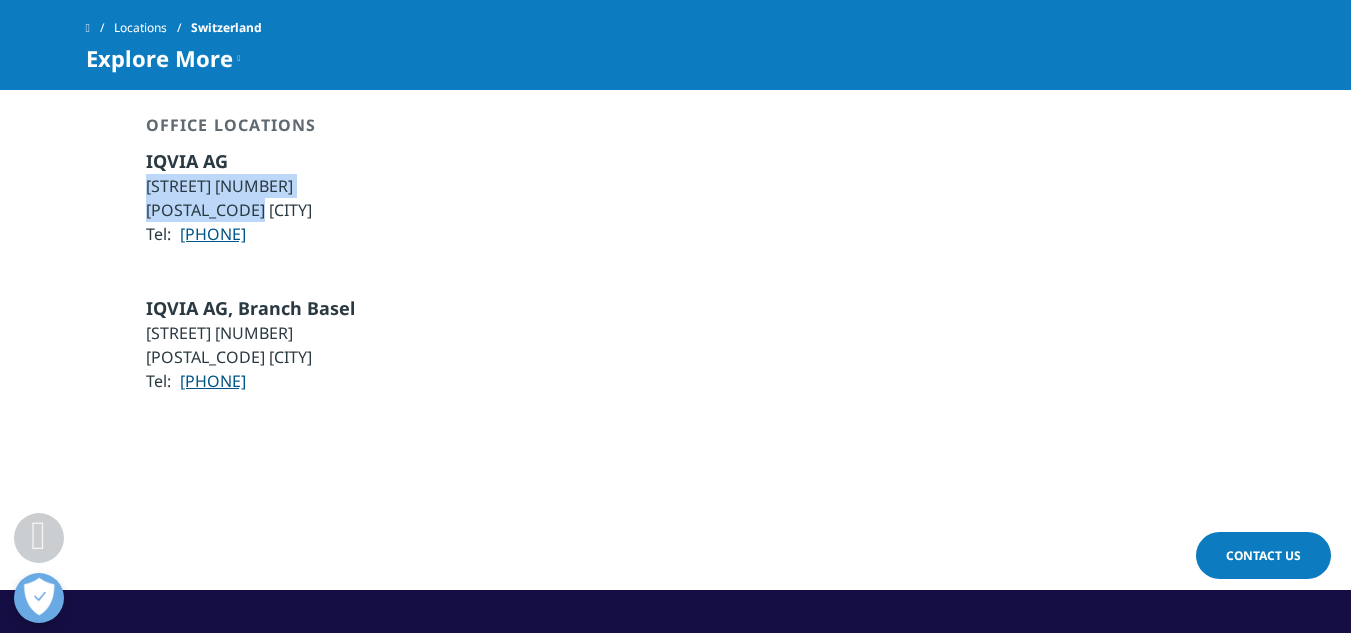drag, startPoint x: 144, startPoint y: 187, endPoint x: 283, endPoint y: 205, distance: 140.16063 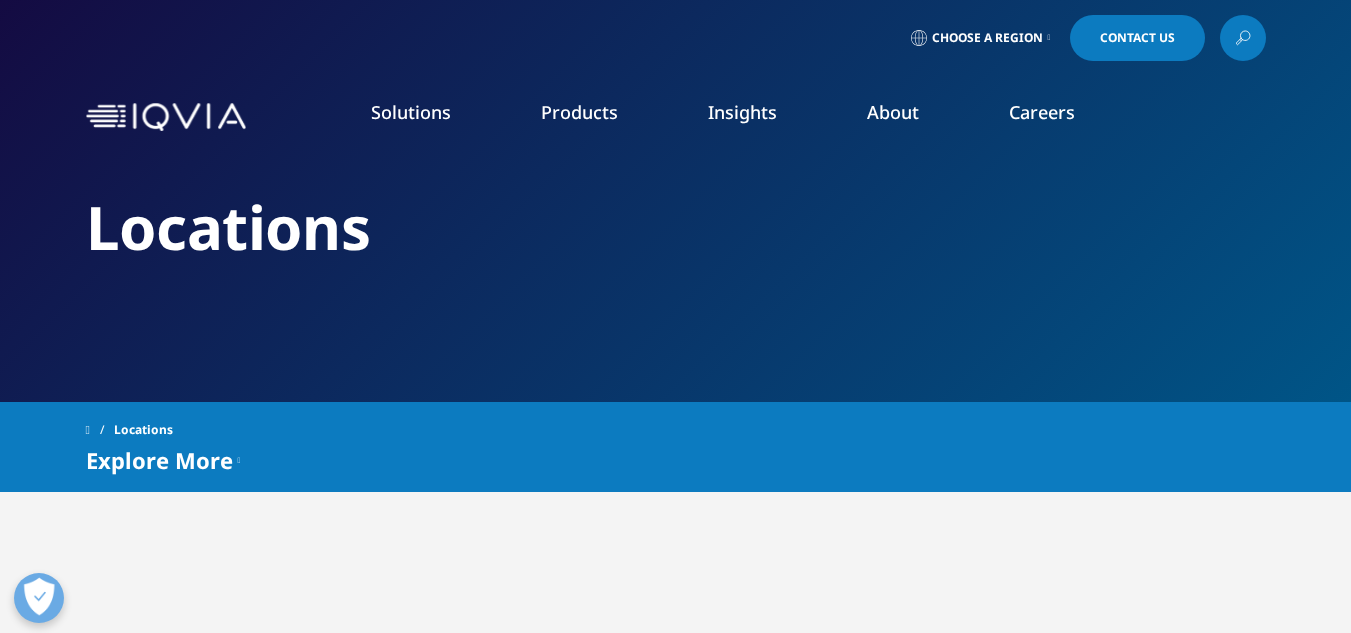 scroll, scrollTop: 500, scrollLeft: 0, axis: vertical 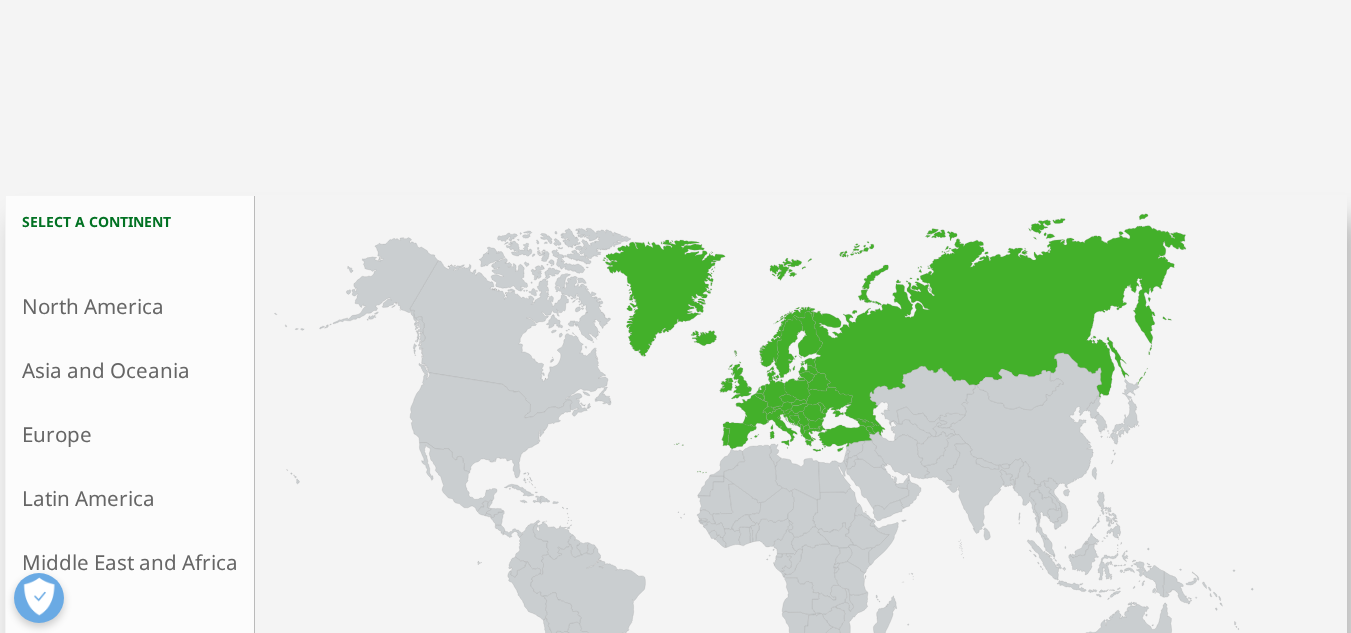 click on "Europe" at bounding box center [130, 434] 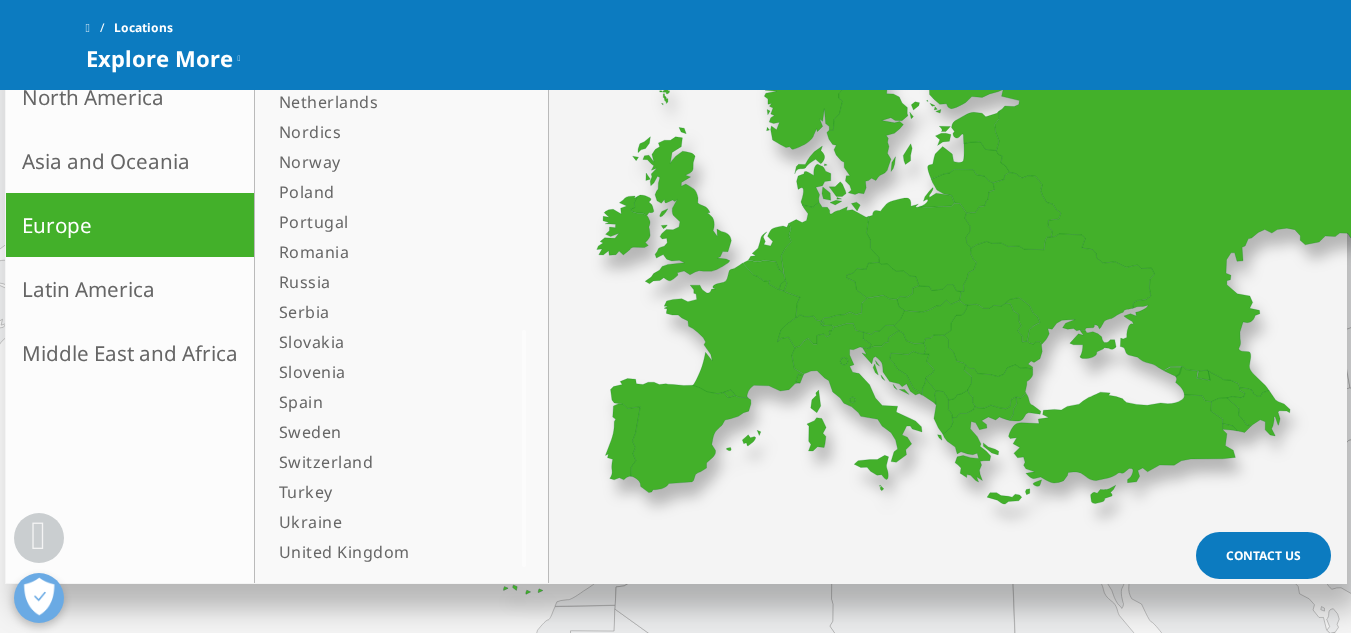 scroll, scrollTop: 667, scrollLeft: 0, axis: vertical 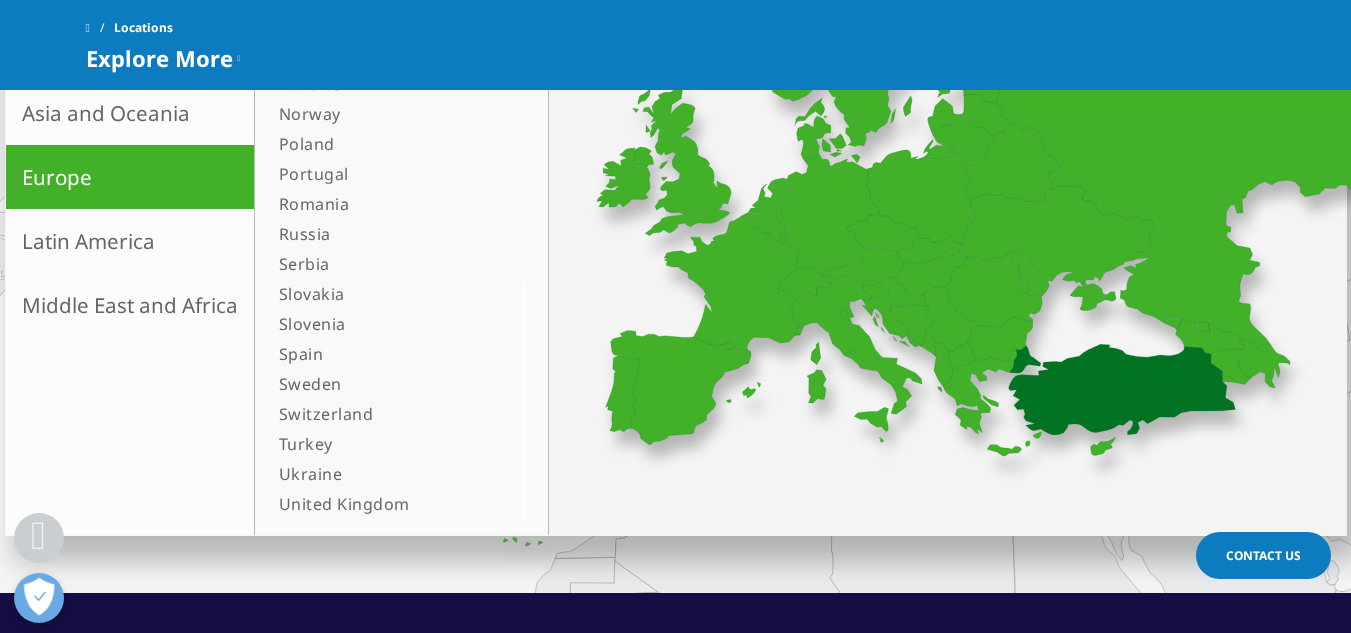click on "Switzerland" at bounding box center (376, 414) 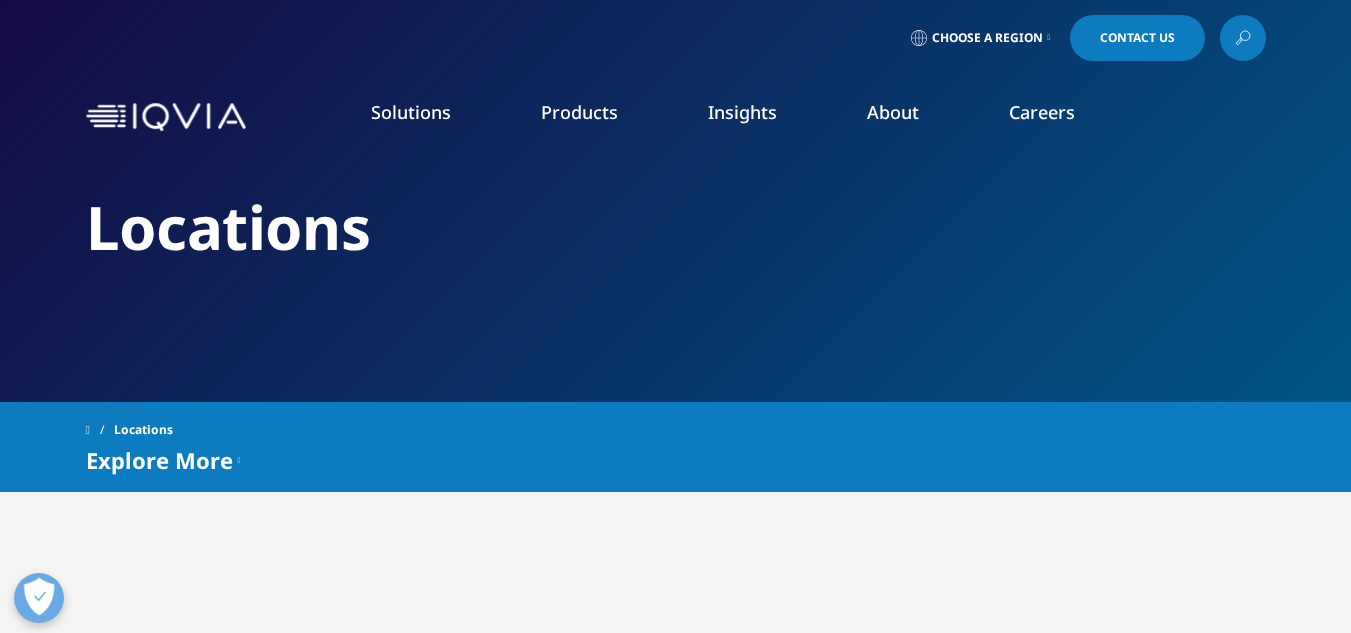 scroll, scrollTop: 0, scrollLeft: 0, axis: both 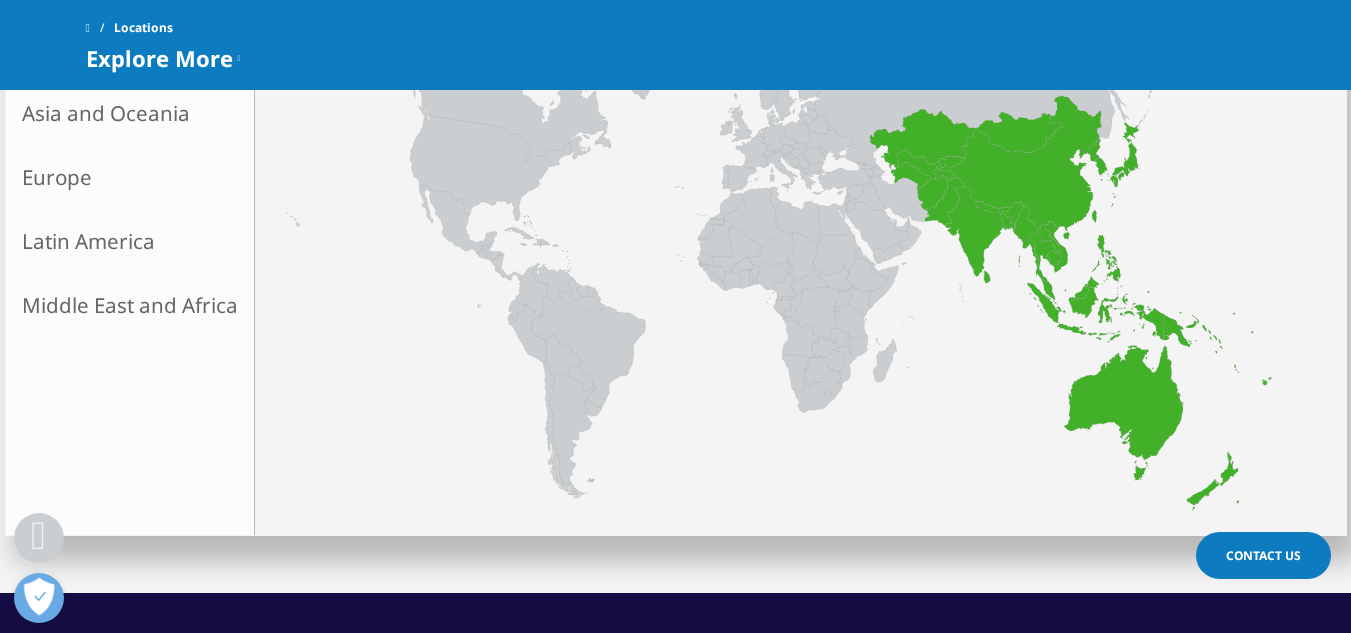 click on "Asia and Oceania" at bounding box center [130, 113] 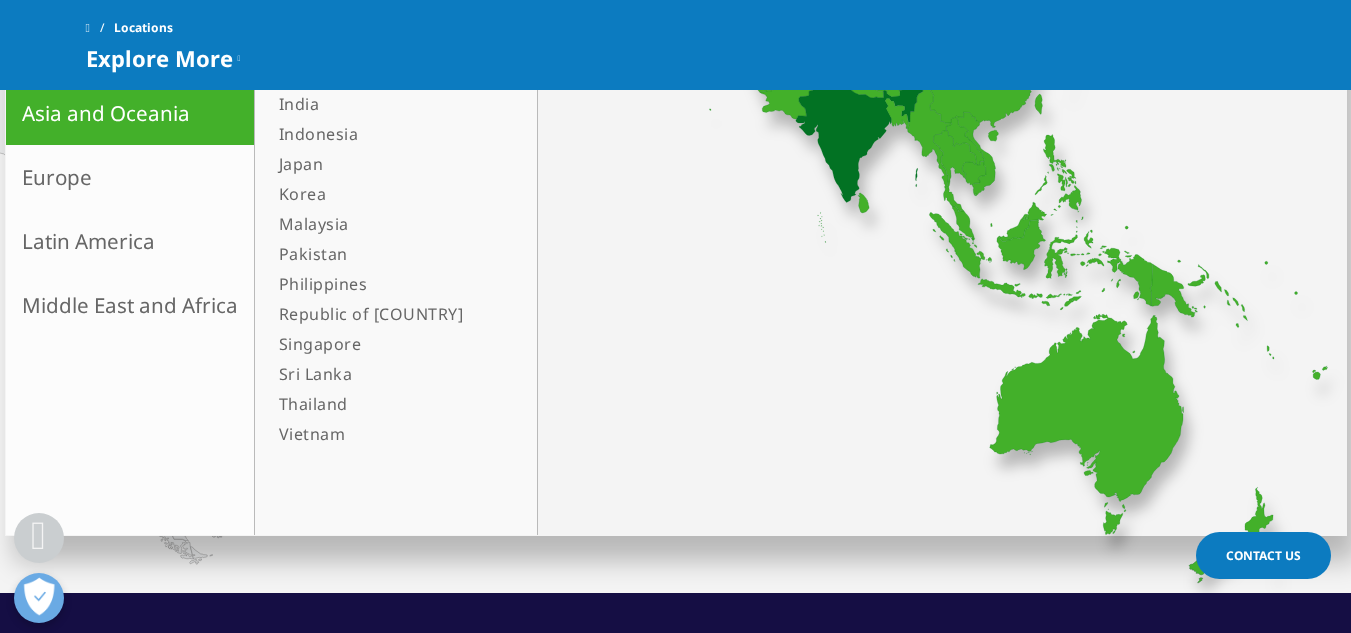 click on "India" at bounding box center [386, 104] 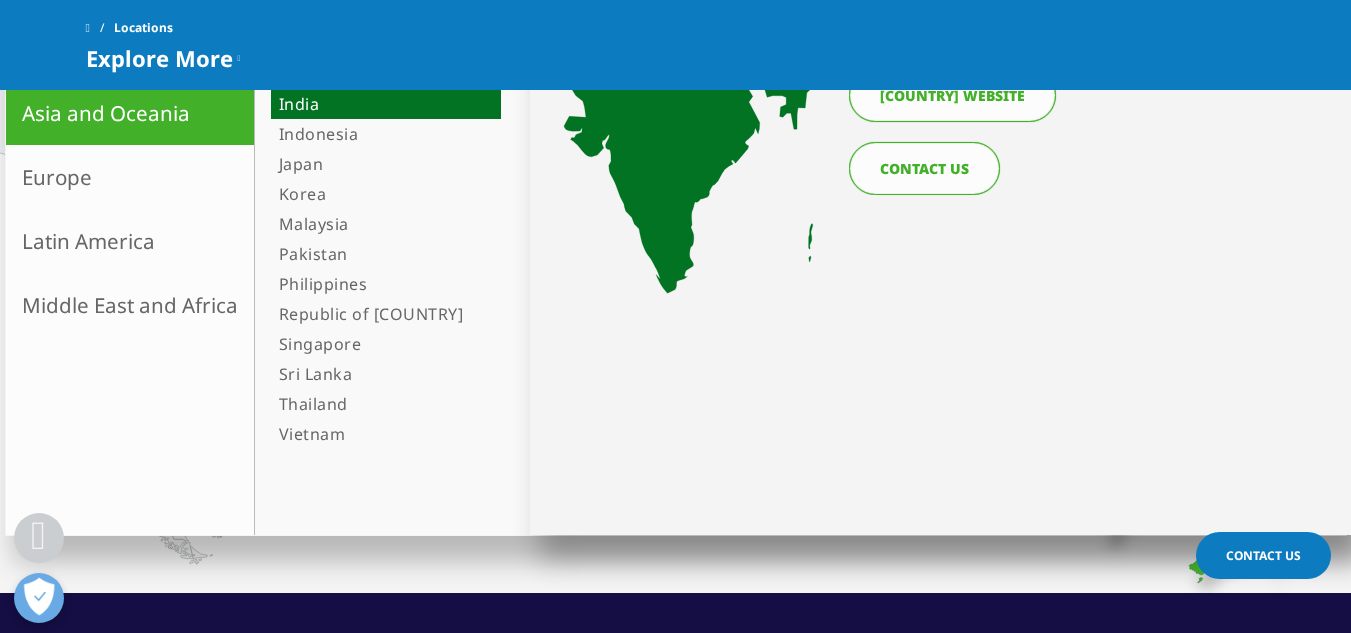 scroll, scrollTop: 500, scrollLeft: 0, axis: vertical 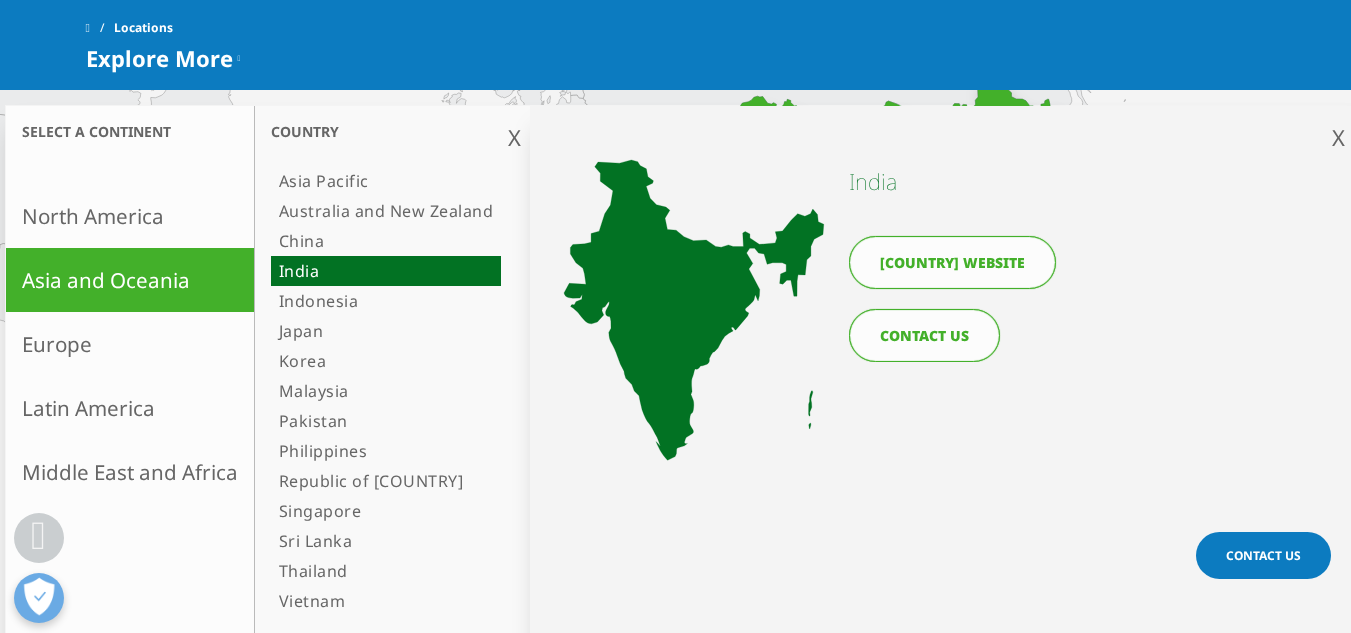 click on "CONTACT US" at bounding box center [924, 335] 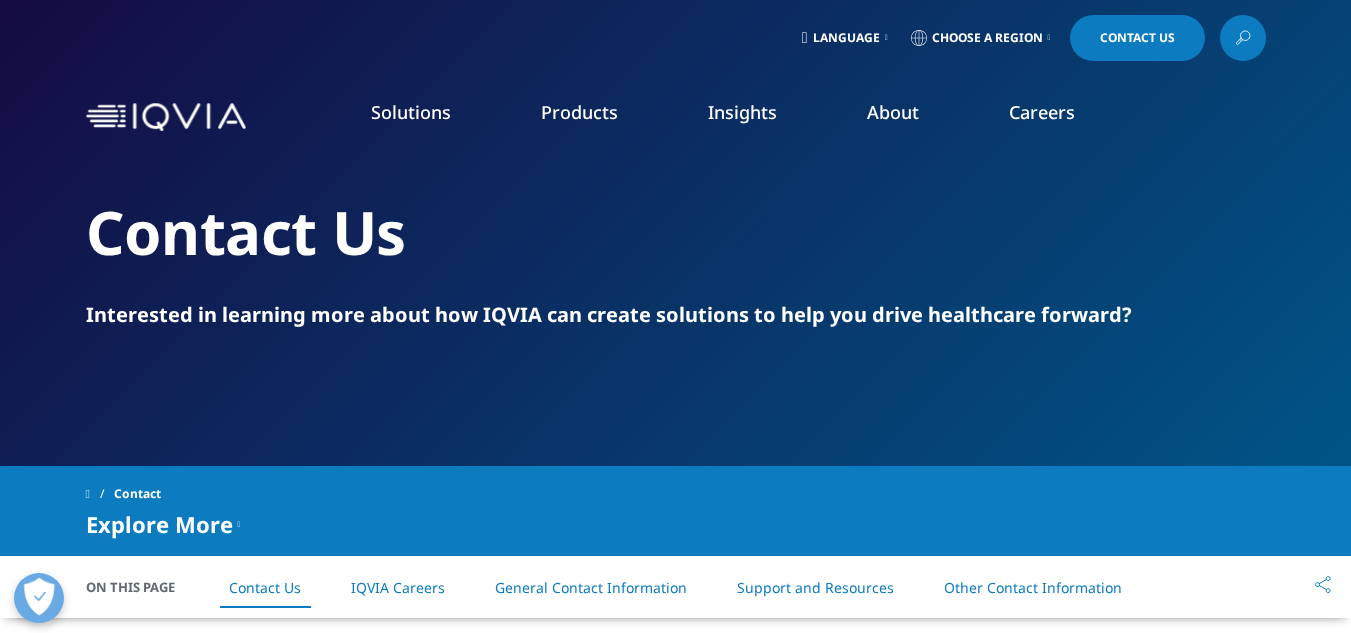 scroll, scrollTop: 333, scrollLeft: 0, axis: vertical 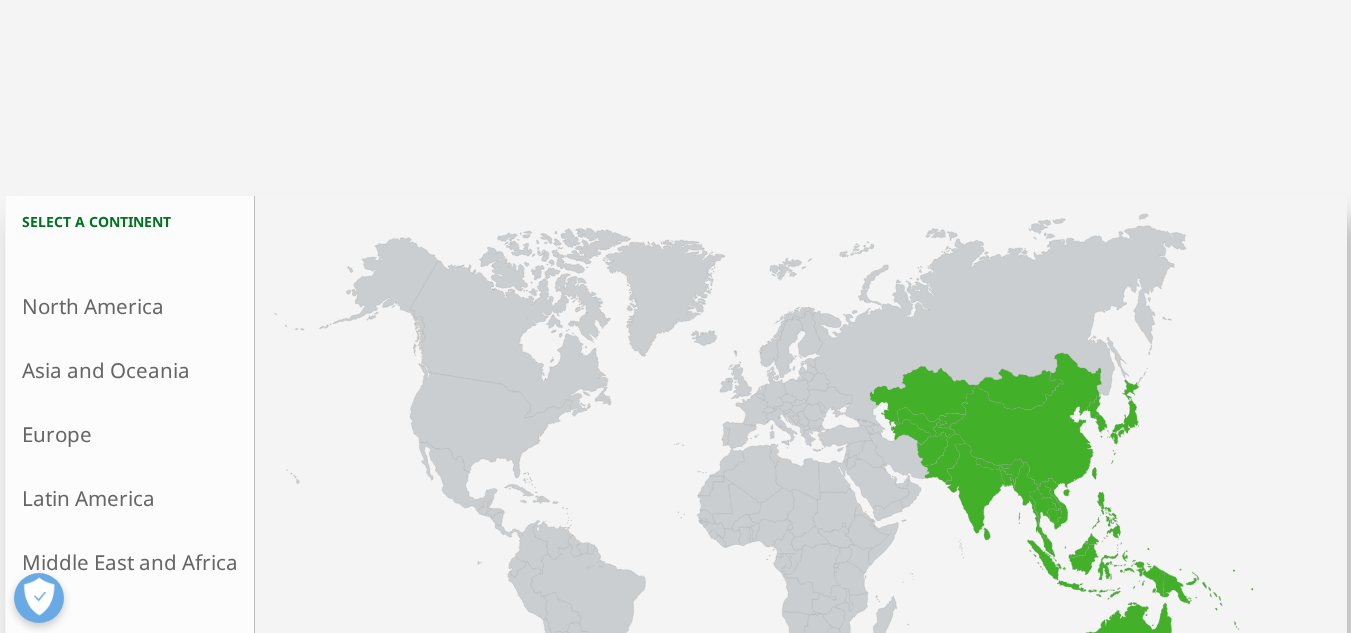 click on "Asia and Oceania" at bounding box center (130, 370) 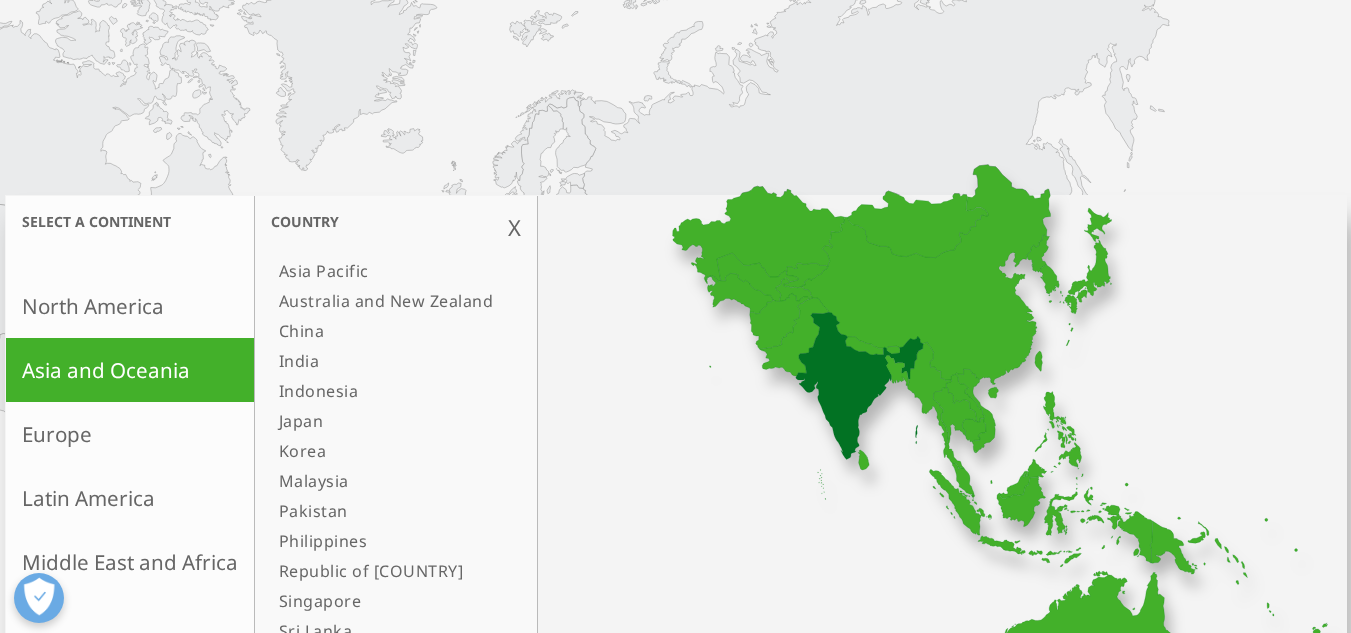 click on "India" at bounding box center (386, 361) 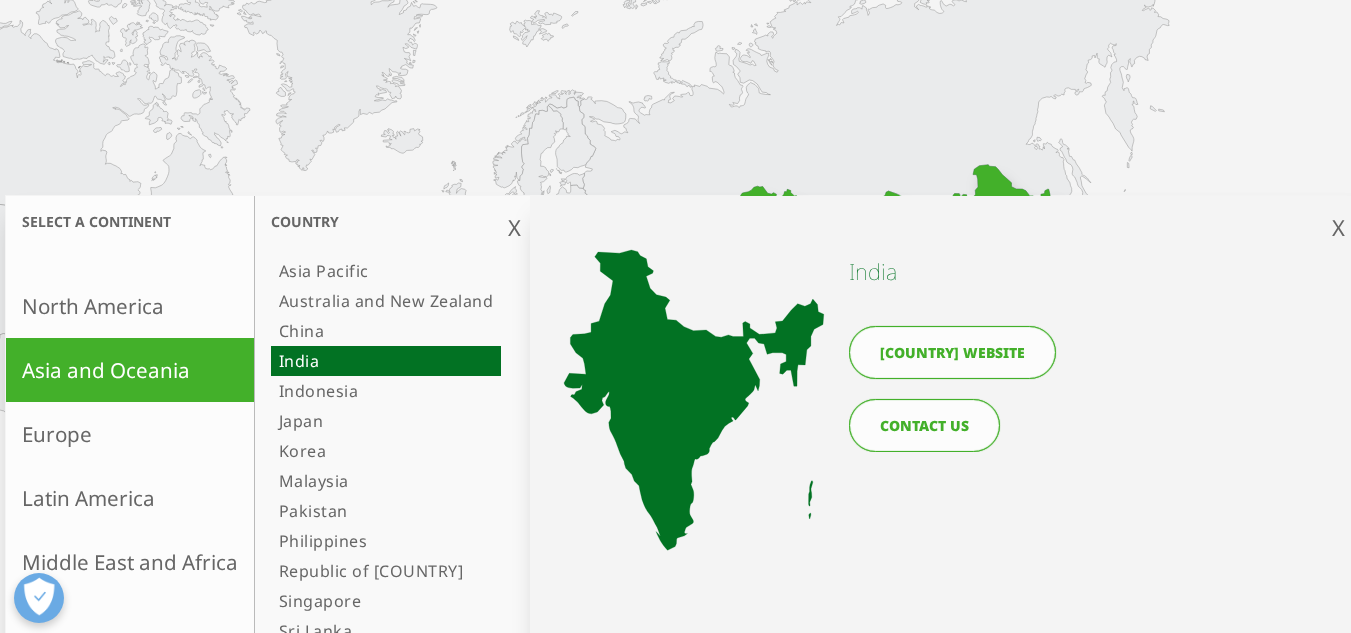 click on "India website" at bounding box center [952, 352] 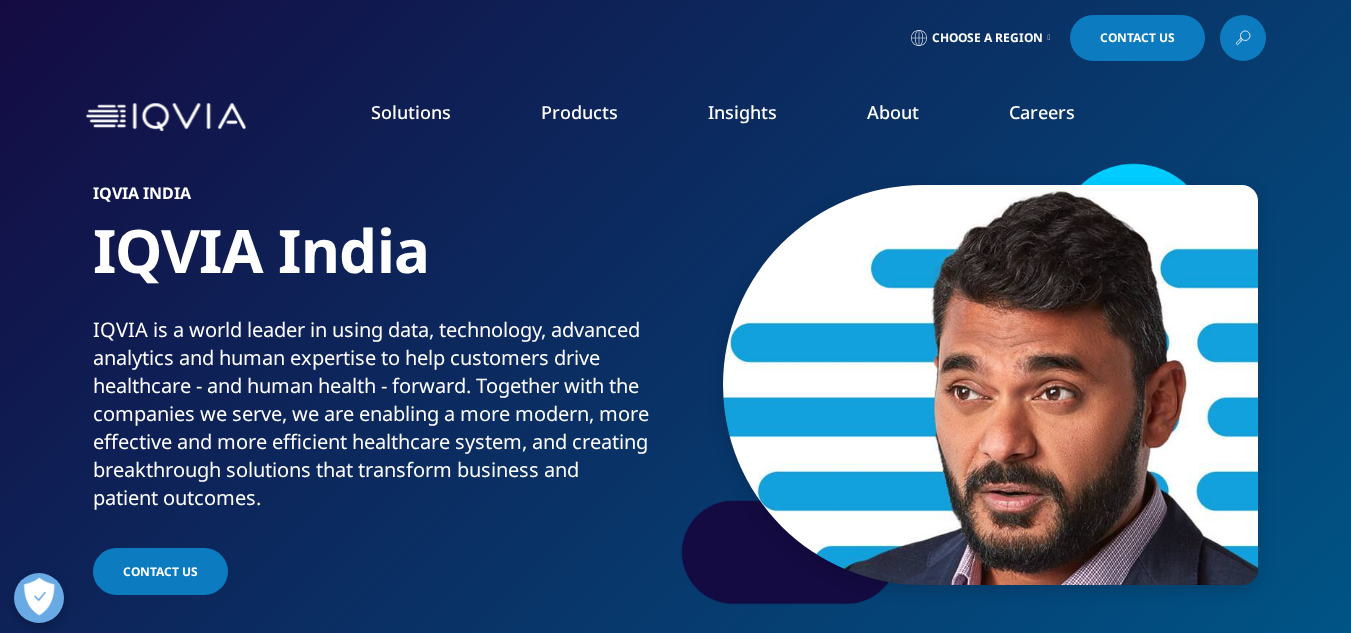 scroll, scrollTop: 0, scrollLeft: 0, axis: both 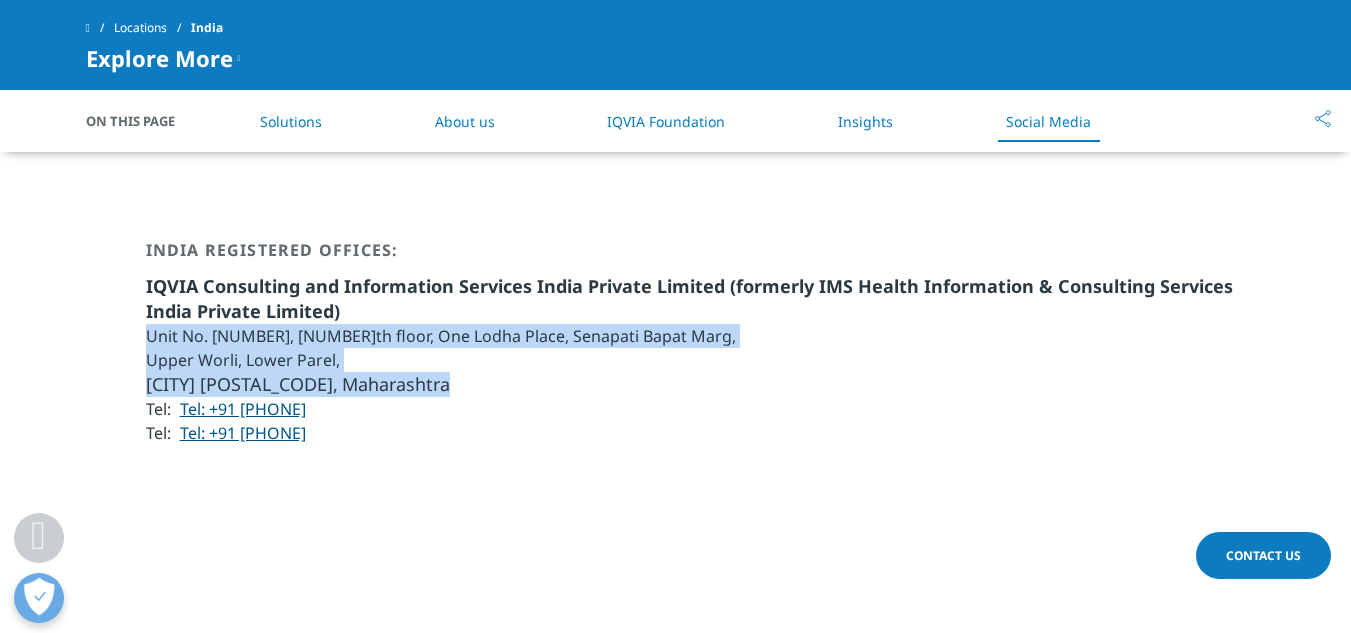 drag, startPoint x: 235, startPoint y: 356, endPoint x: 429, endPoint y: 374, distance: 194.83327 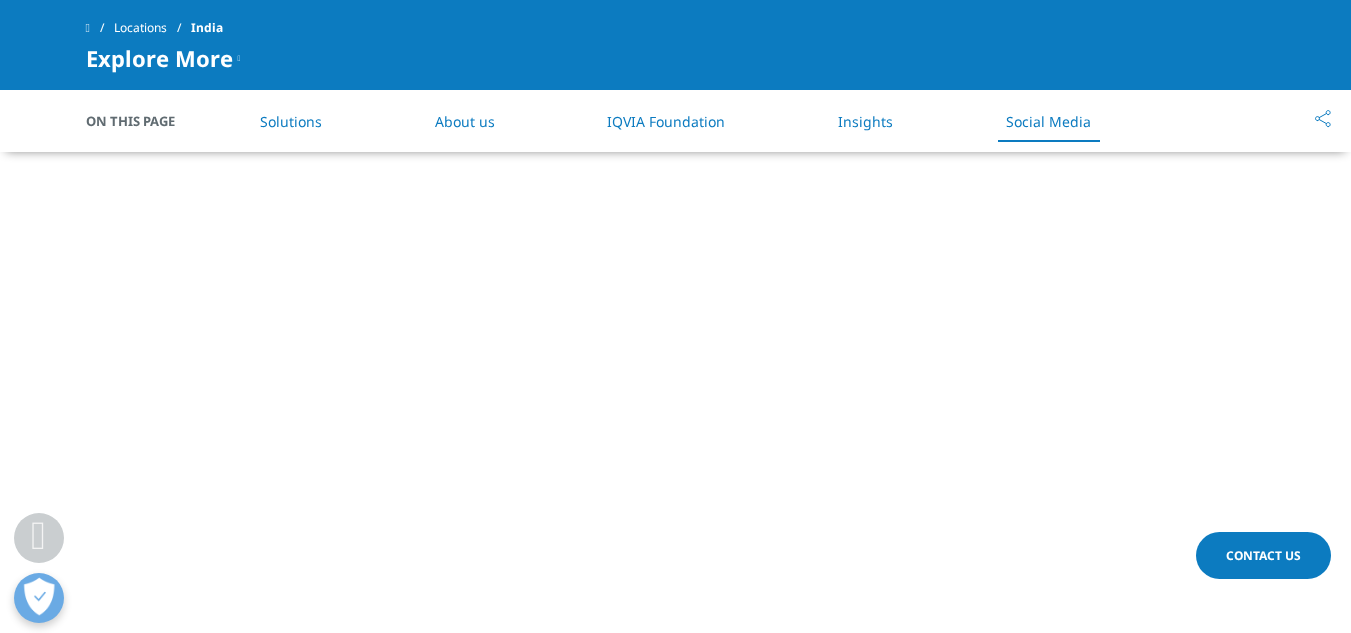 scroll, scrollTop: 5667, scrollLeft: 0, axis: vertical 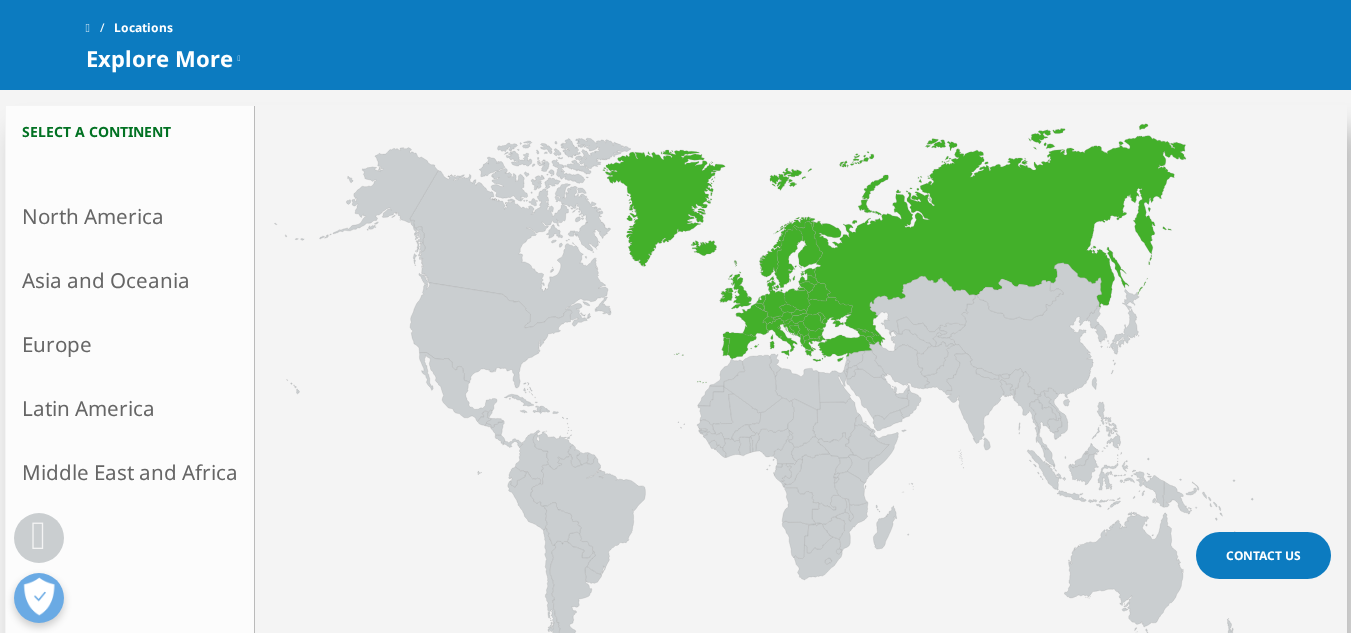 click on "Europe" at bounding box center [130, 344] 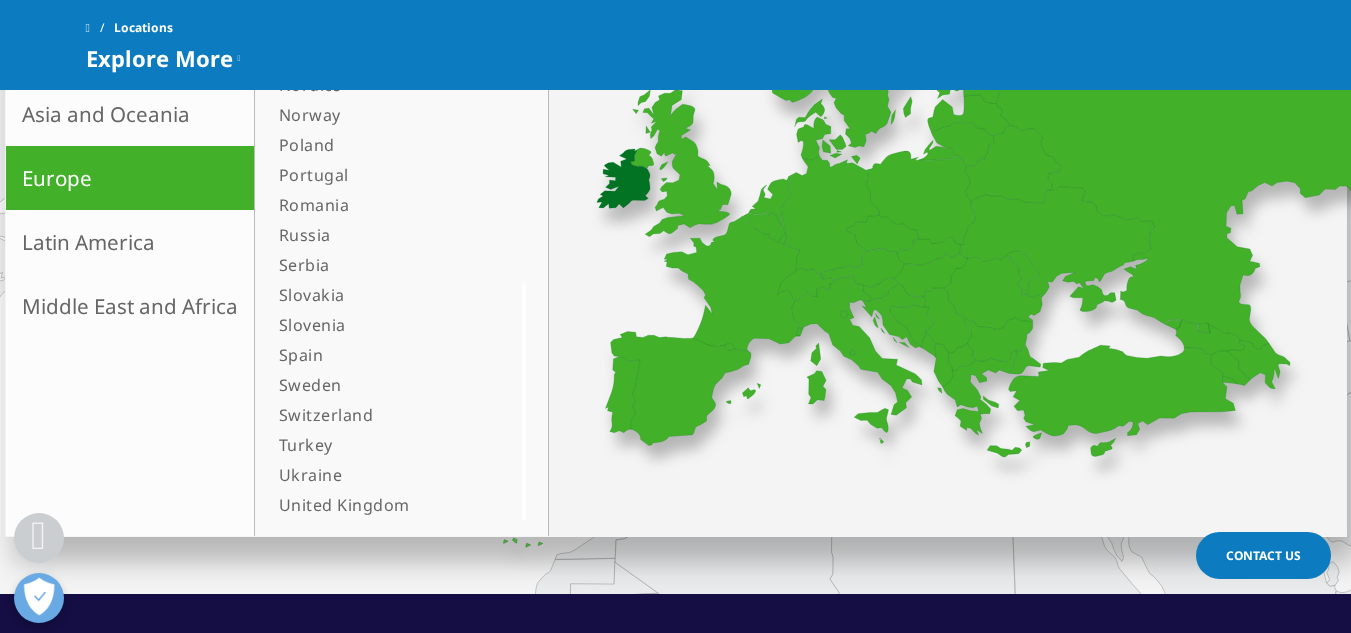 scroll, scrollTop: 833, scrollLeft: 0, axis: vertical 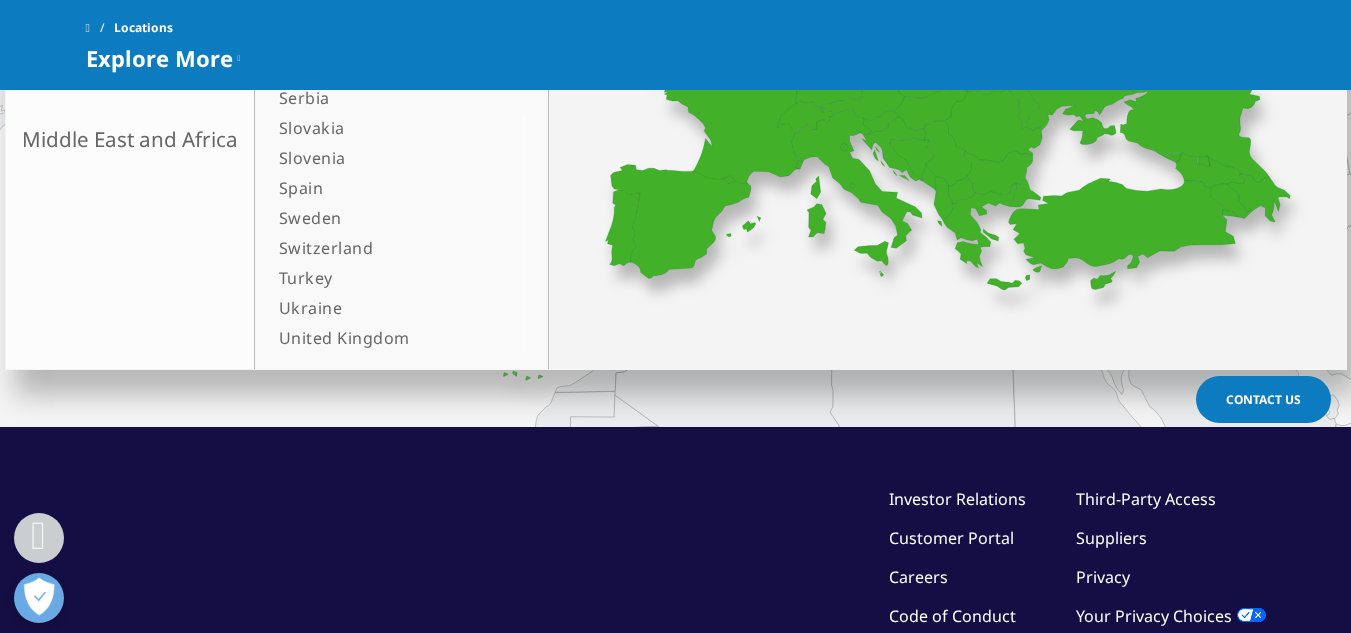 click on "United Kingdom" at bounding box center [376, 338] 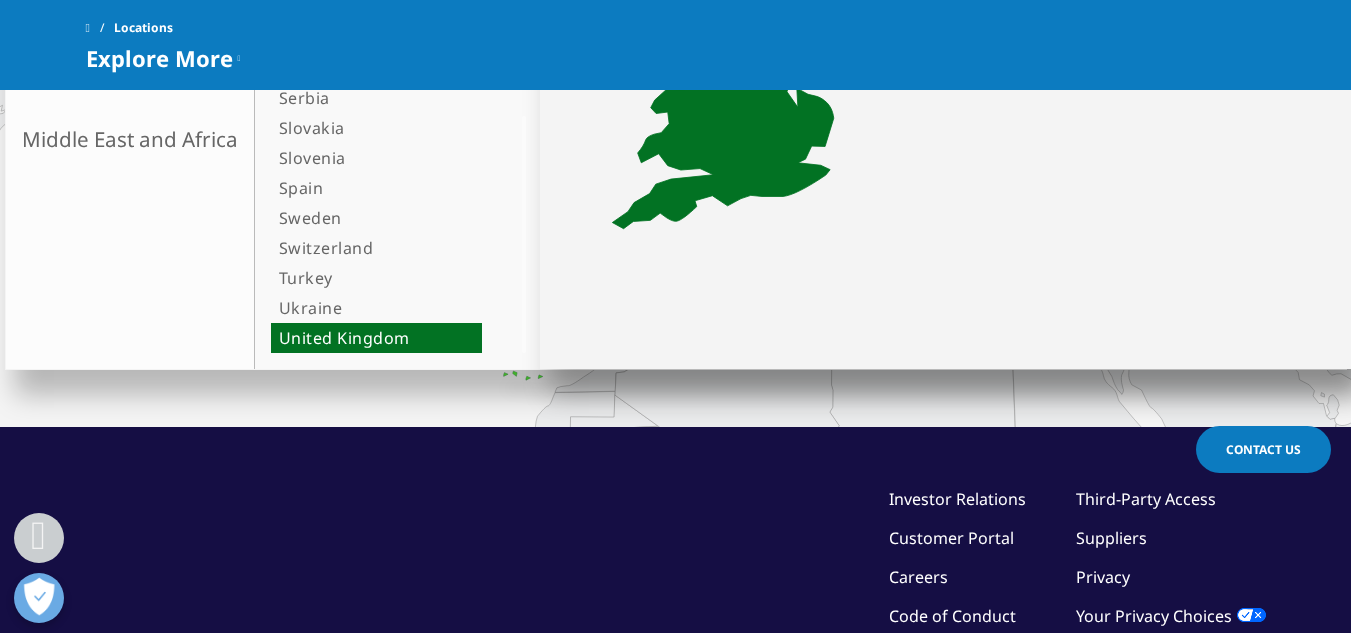scroll, scrollTop: 500, scrollLeft: 0, axis: vertical 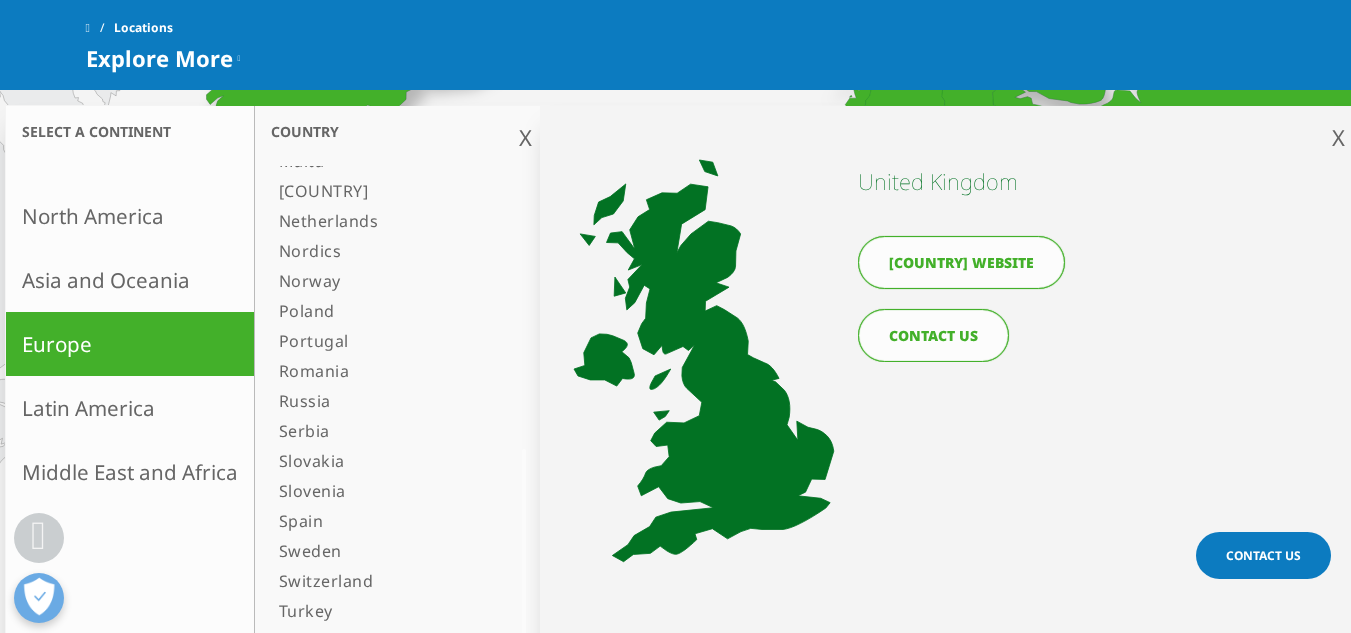 click on "CONTACT US" at bounding box center [933, 335] 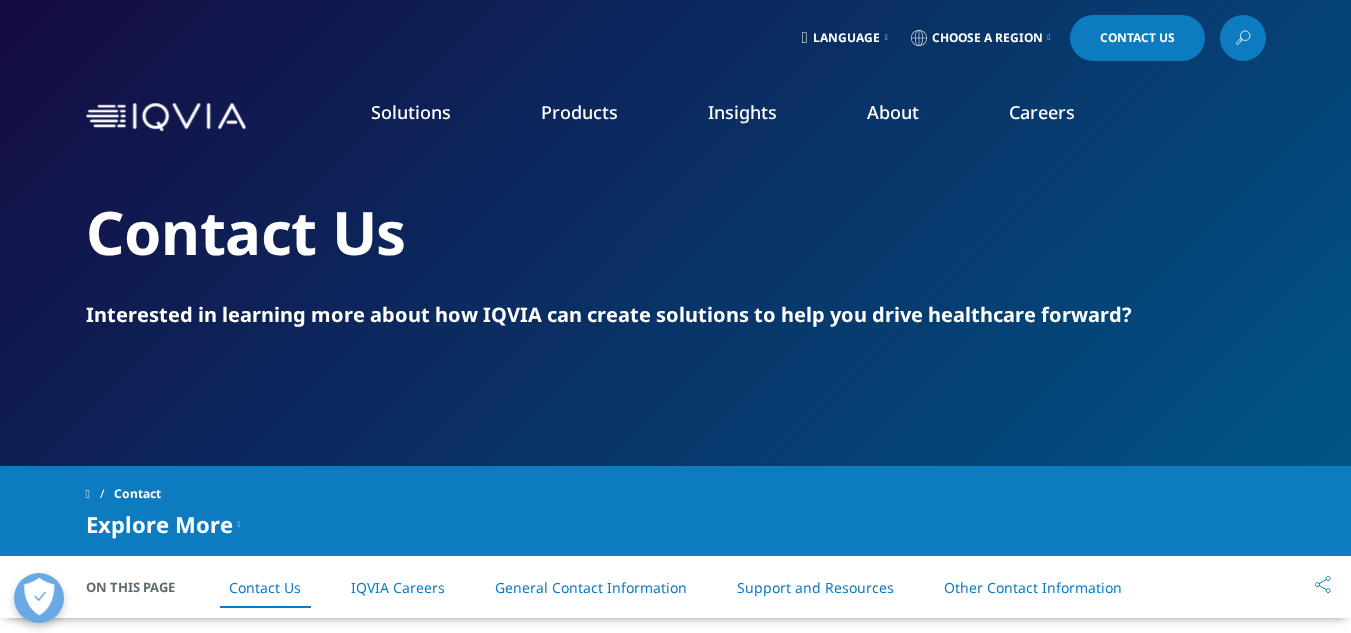 scroll, scrollTop: 249, scrollLeft: 0, axis: vertical 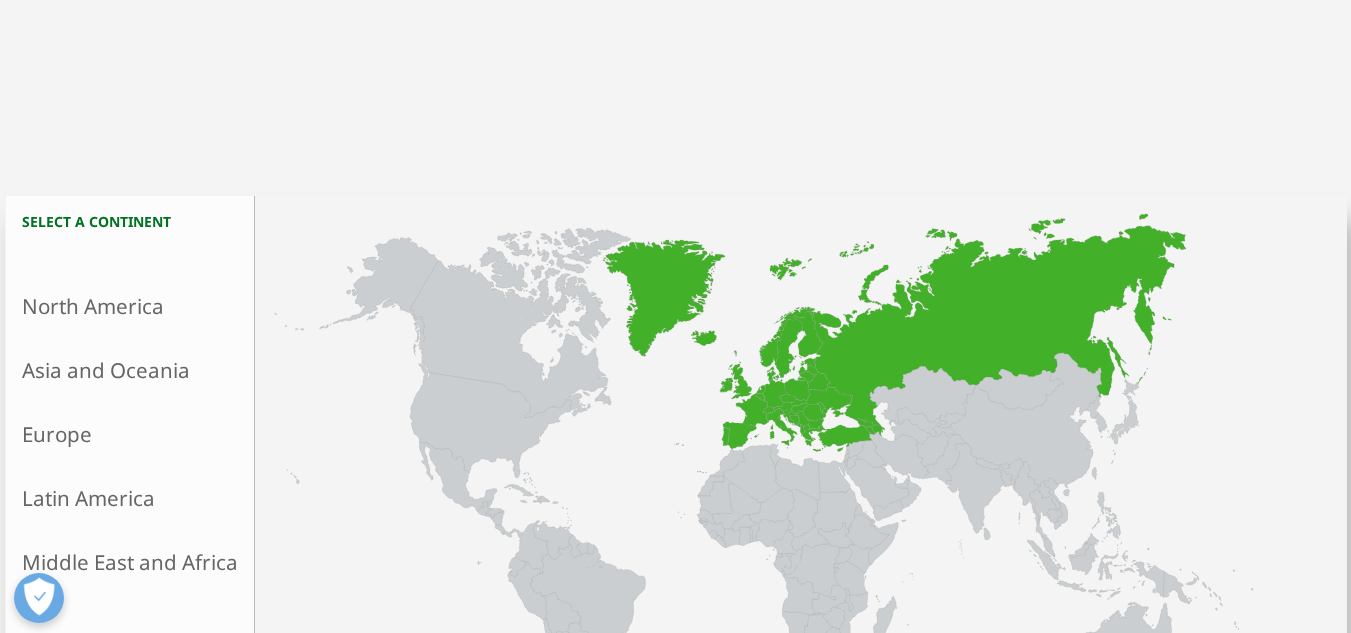click on "Europe" at bounding box center (130, 434) 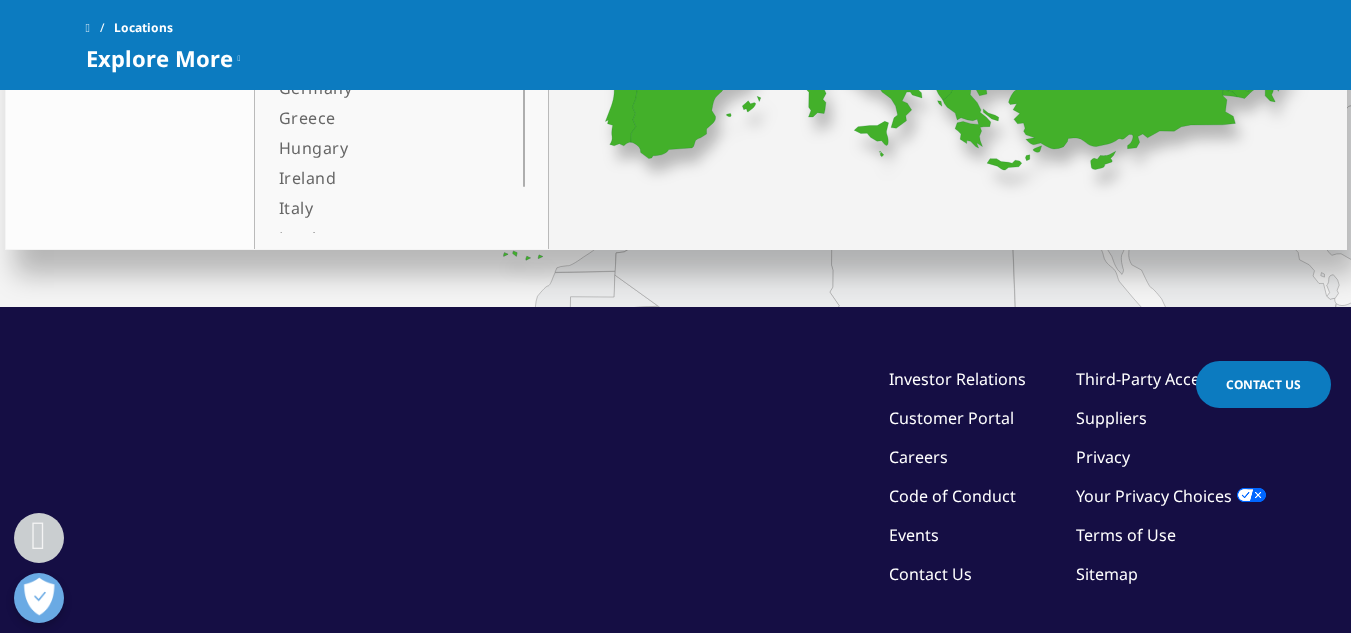 scroll, scrollTop: 807, scrollLeft: 0, axis: vertical 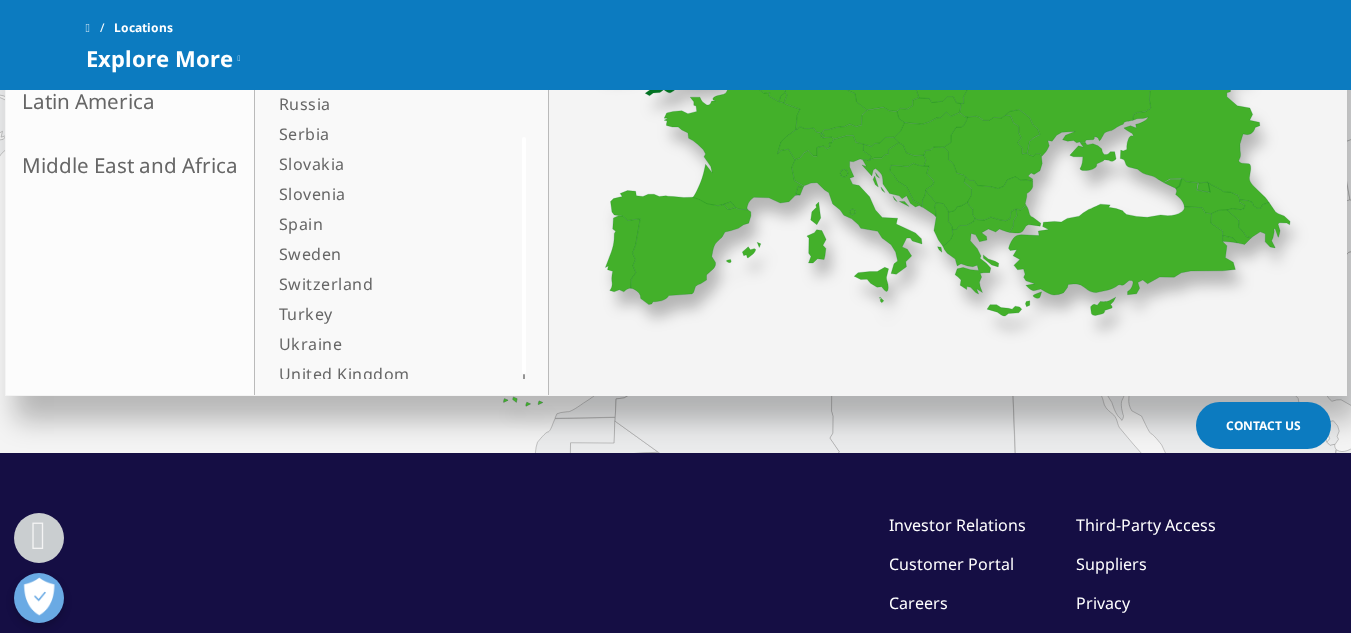 click on "United Kingdom" at bounding box center (376, 374) 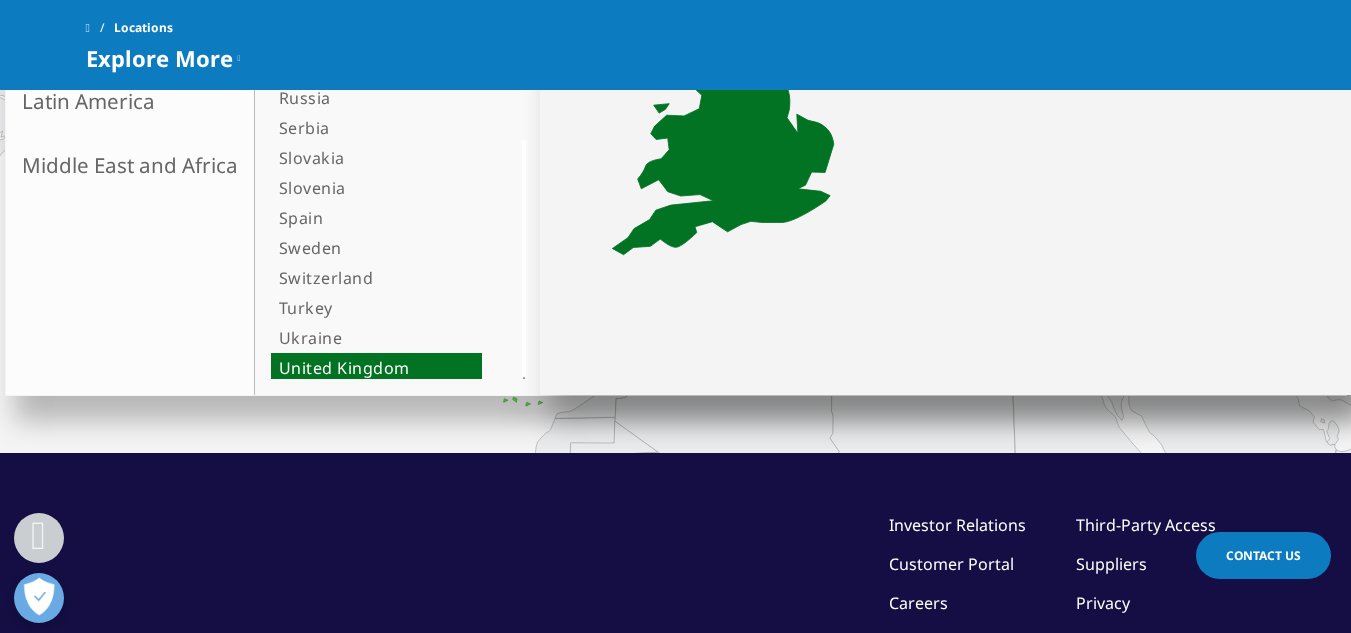 scroll, scrollTop: 473, scrollLeft: 0, axis: vertical 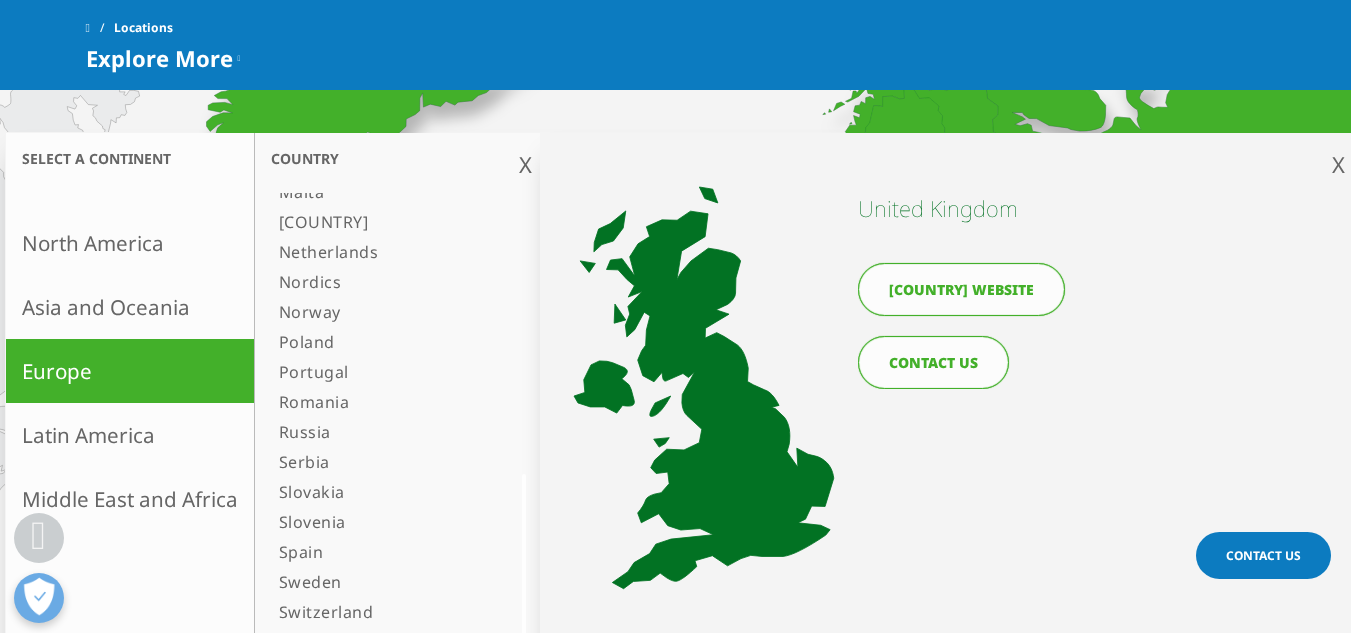 click on "United Kingdom website" at bounding box center (966, 287) 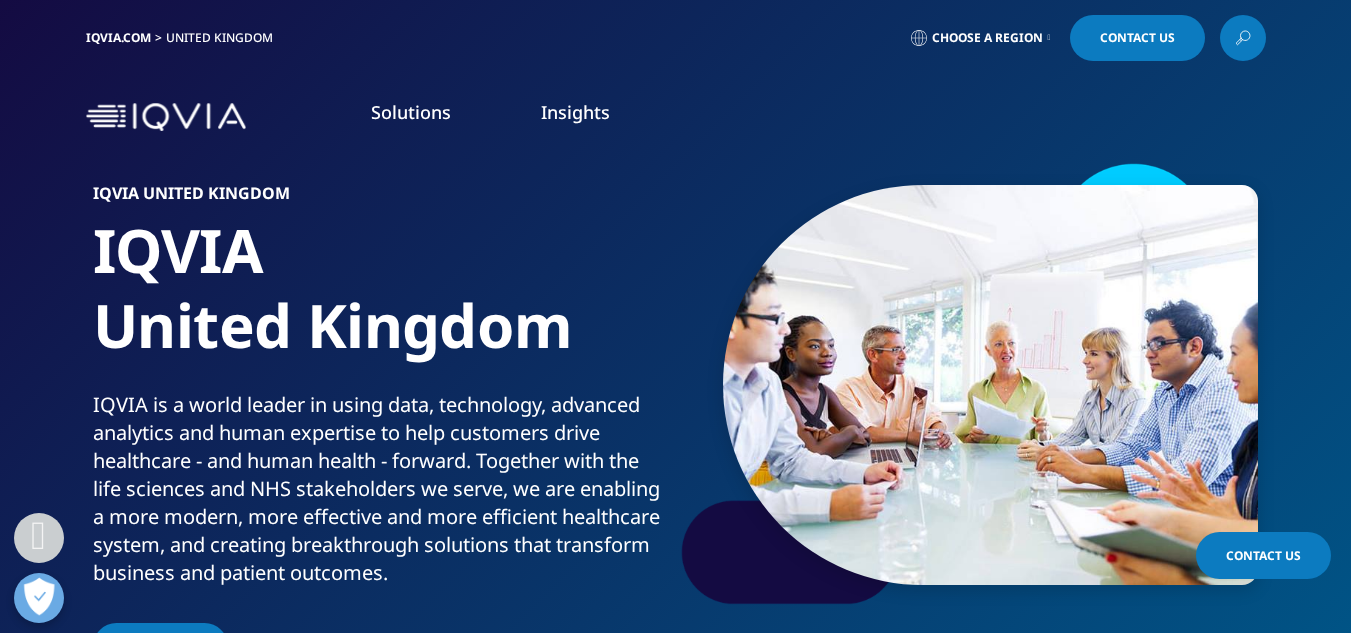 scroll, scrollTop: 503, scrollLeft: 0, axis: vertical 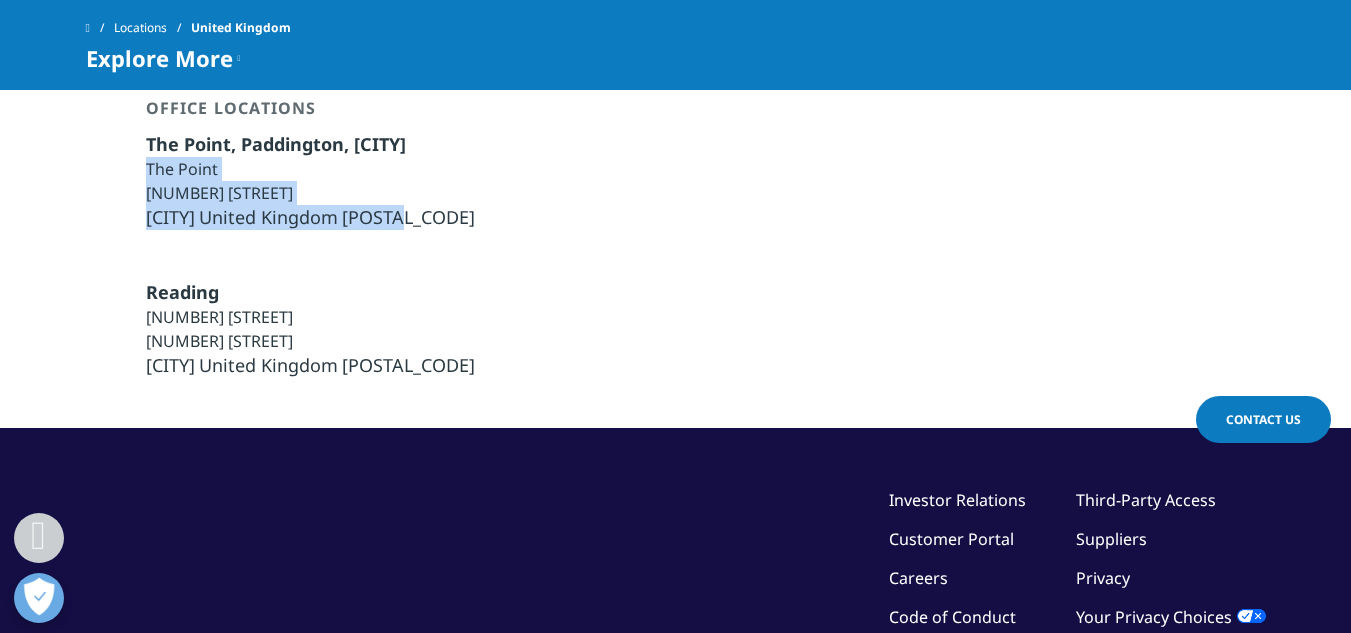 drag, startPoint x: 148, startPoint y: 184, endPoint x: 477, endPoint y: 243, distance: 334.2484 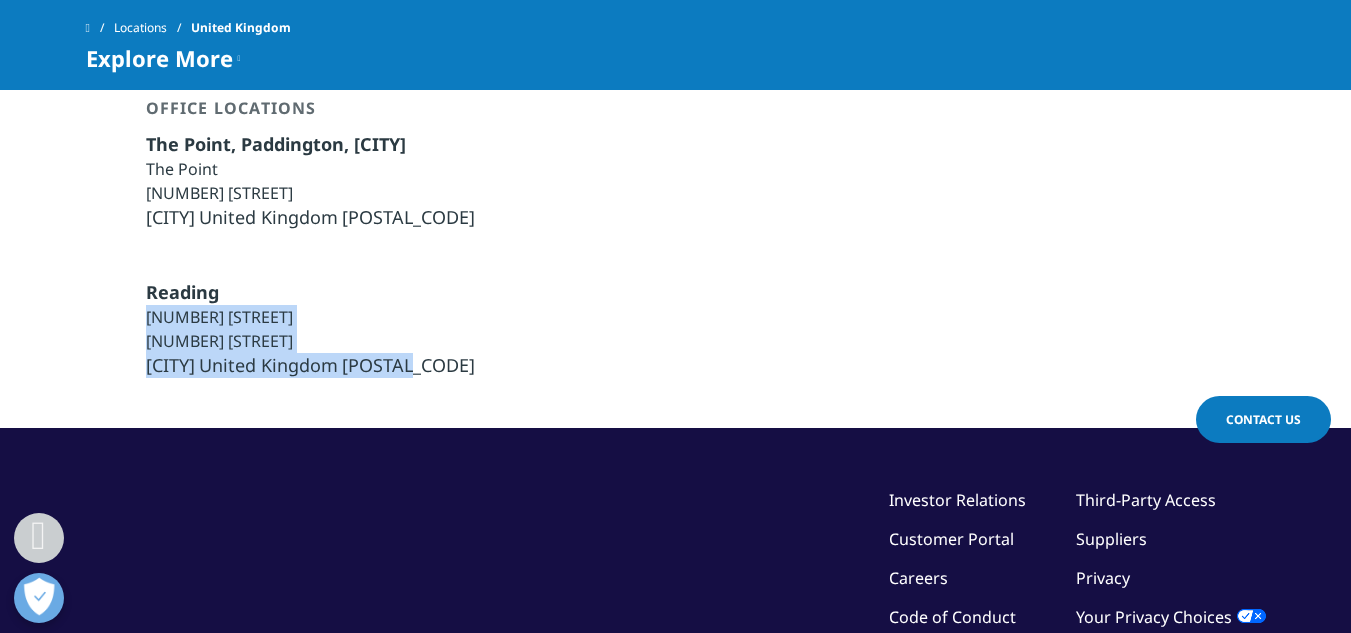 drag, startPoint x: 137, startPoint y: 331, endPoint x: 484, endPoint y: 382, distance: 350.7278 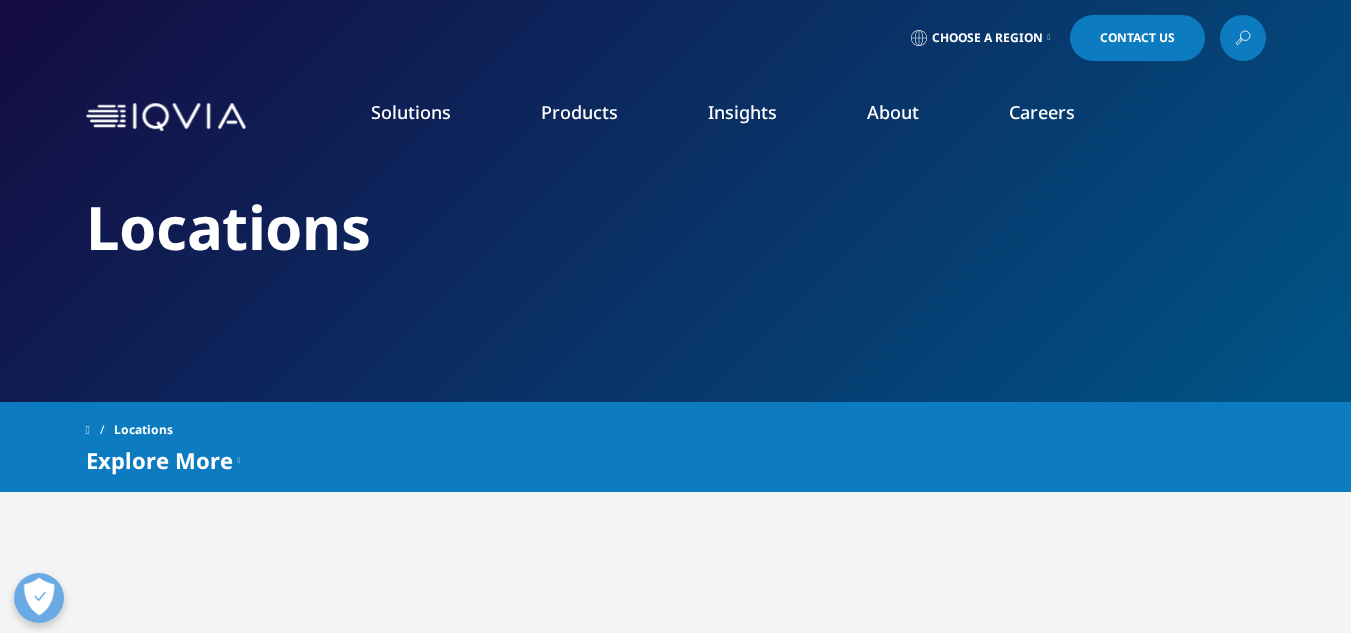 scroll, scrollTop: 0, scrollLeft: 0, axis: both 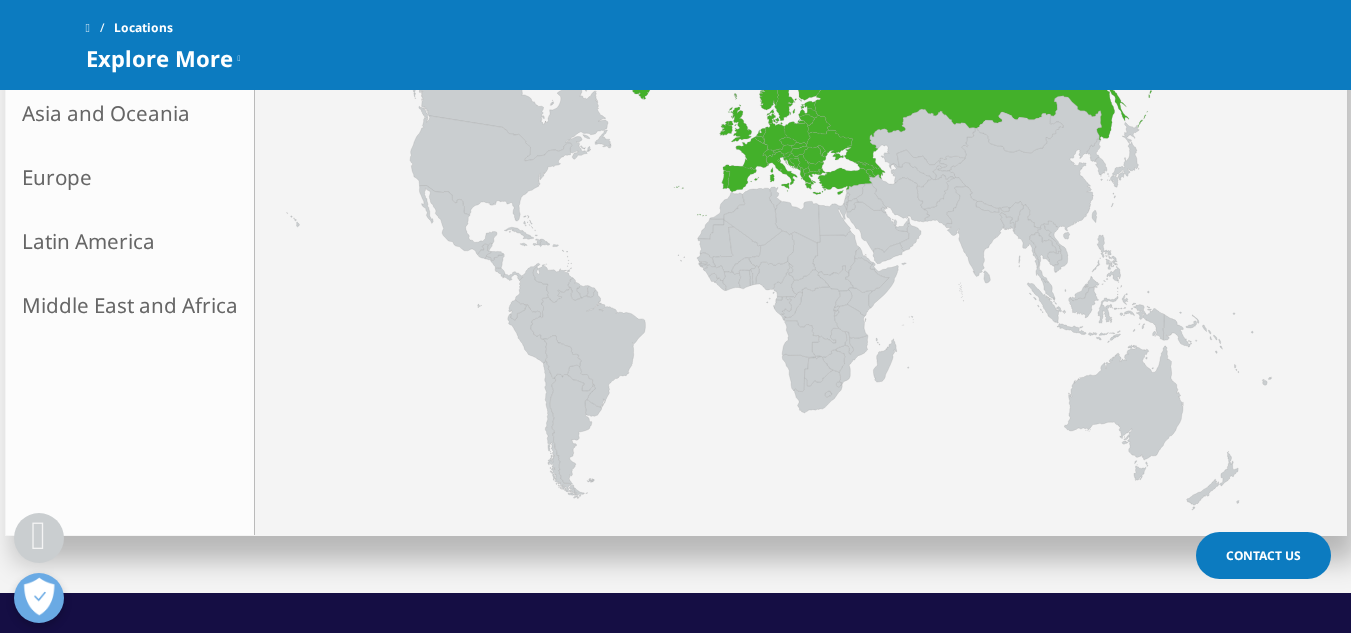 click on "Europe" at bounding box center [130, 177] 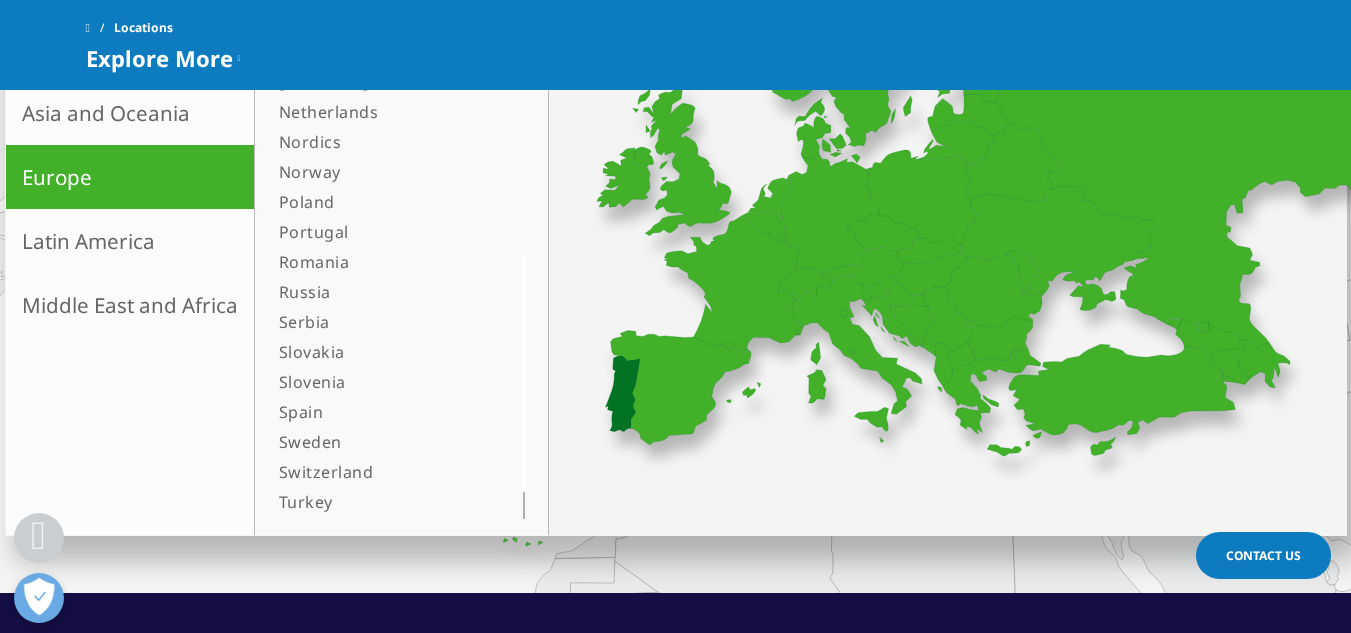 click on "Portugal" at bounding box center (376, 232) 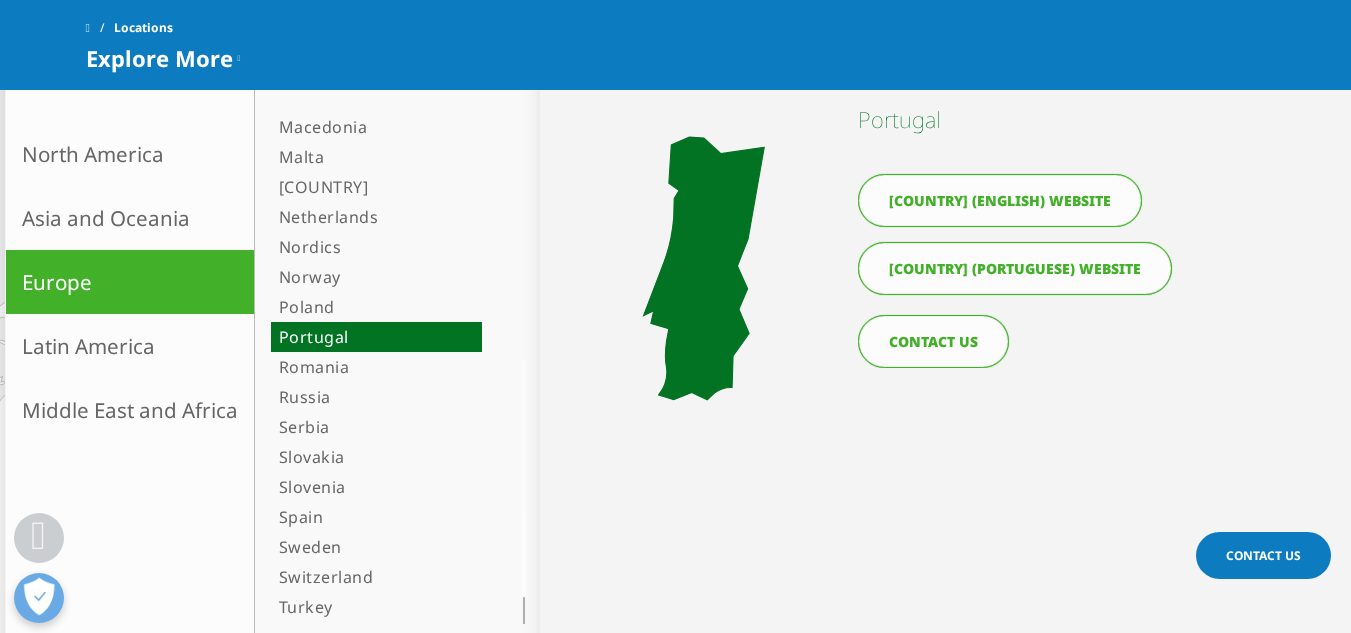 scroll, scrollTop: 500, scrollLeft: 0, axis: vertical 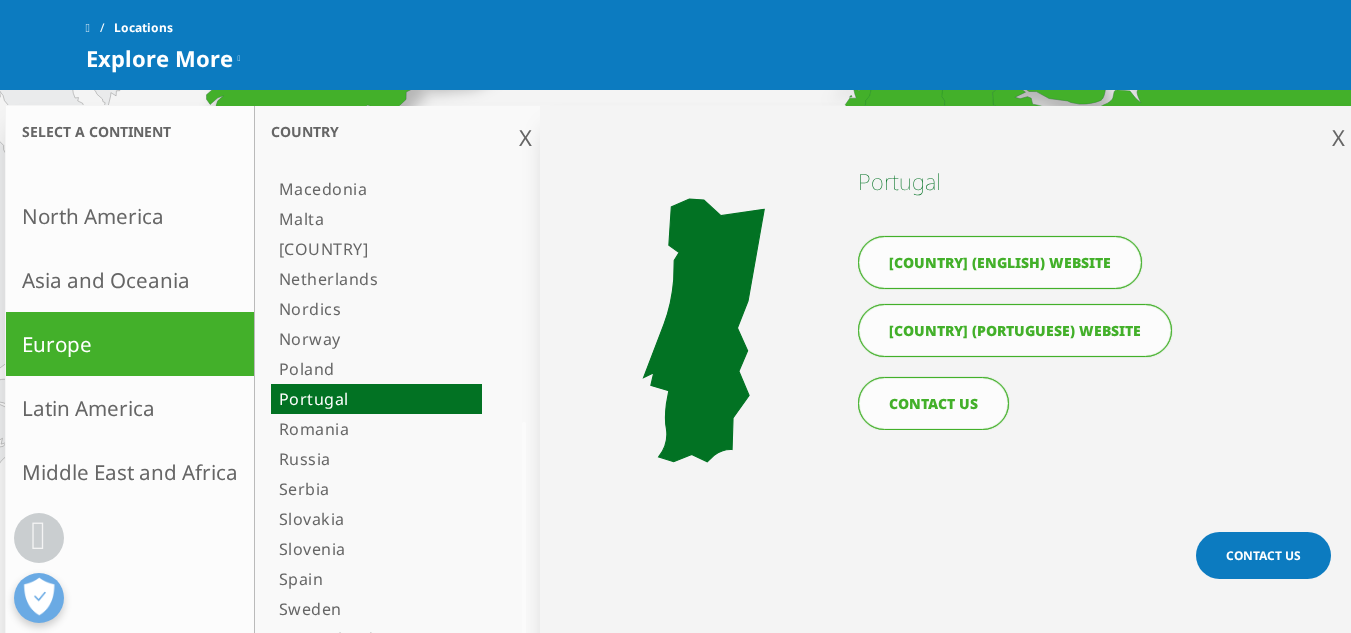 click on "CONTACT US" at bounding box center [933, 403] 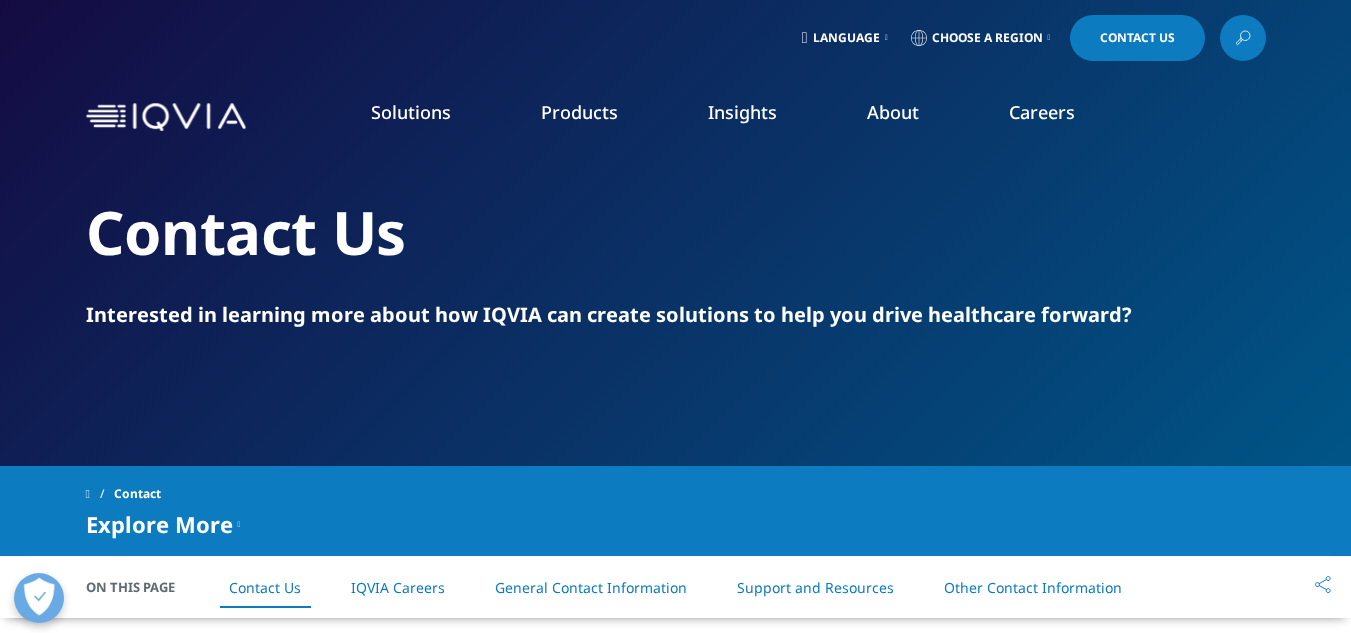scroll, scrollTop: 167, scrollLeft: 0, axis: vertical 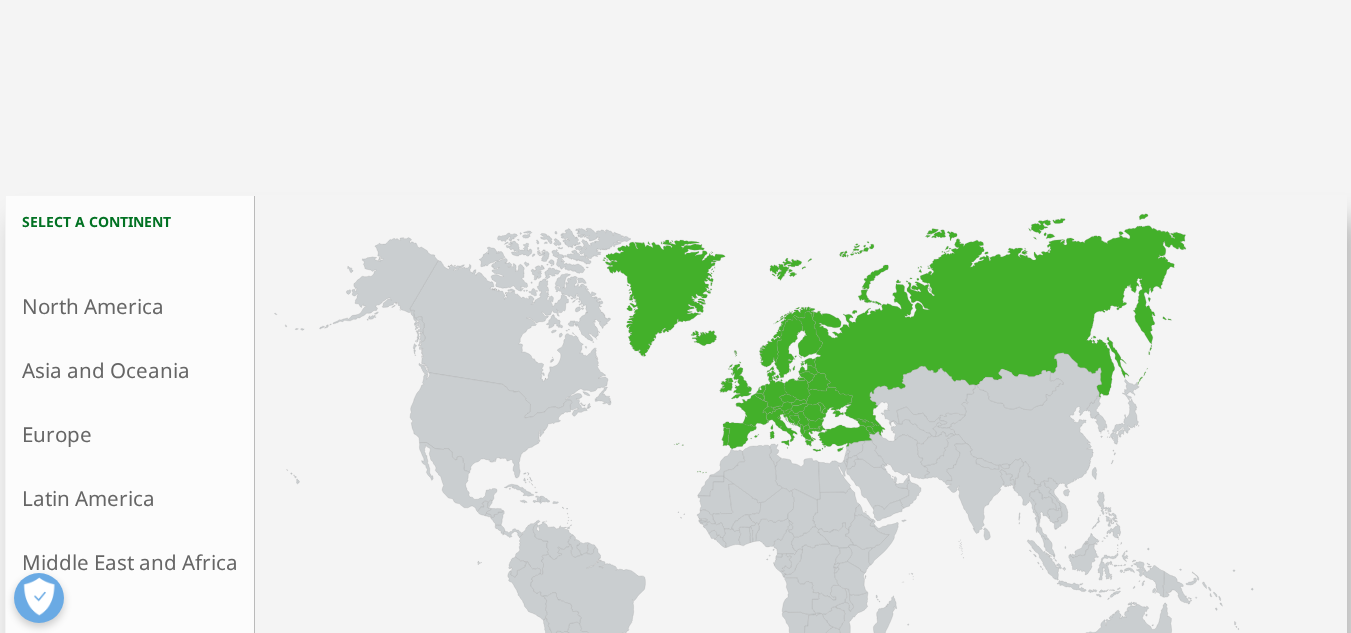 click on "Europe" at bounding box center (130, 434) 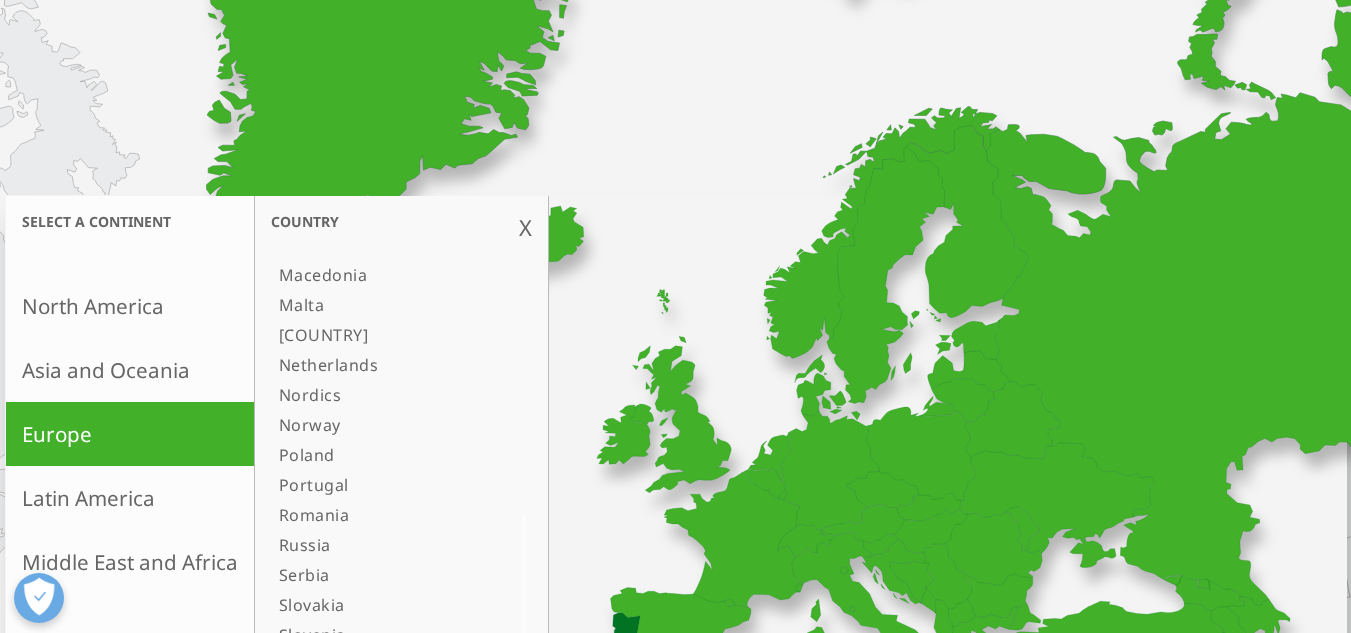 click on "Portugal" at bounding box center (376, 485) 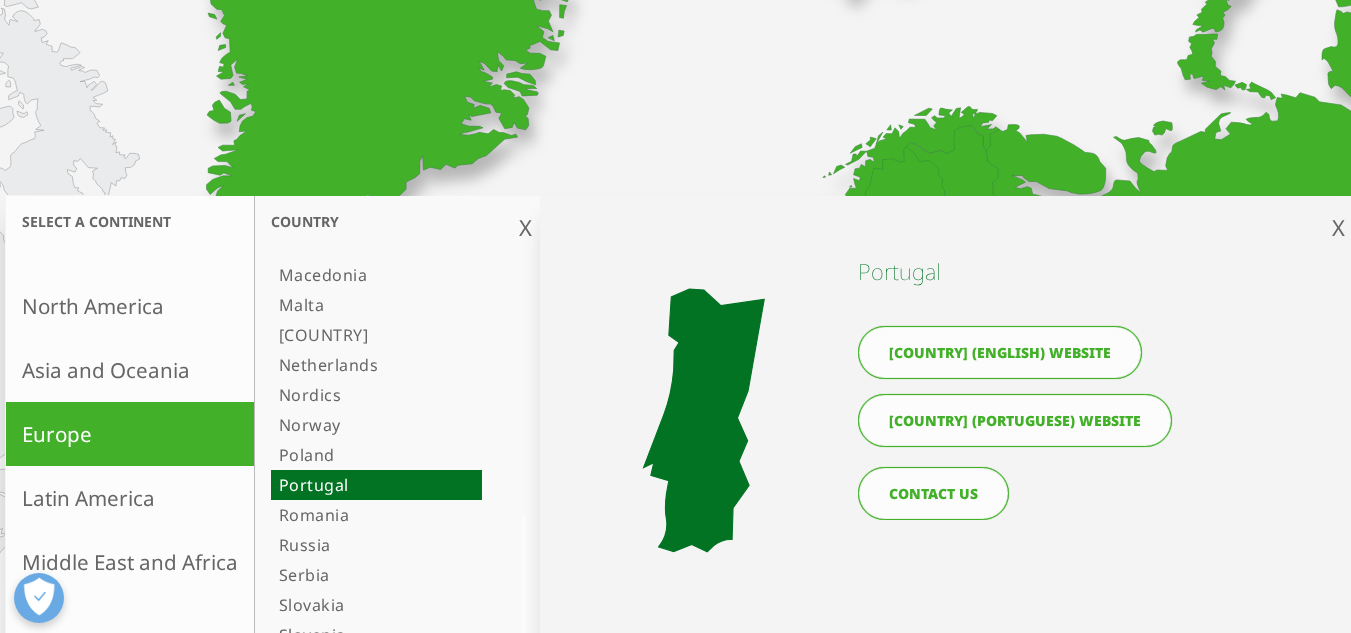 click on "[COUNTRY] (English) website" at bounding box center (1000, 352) 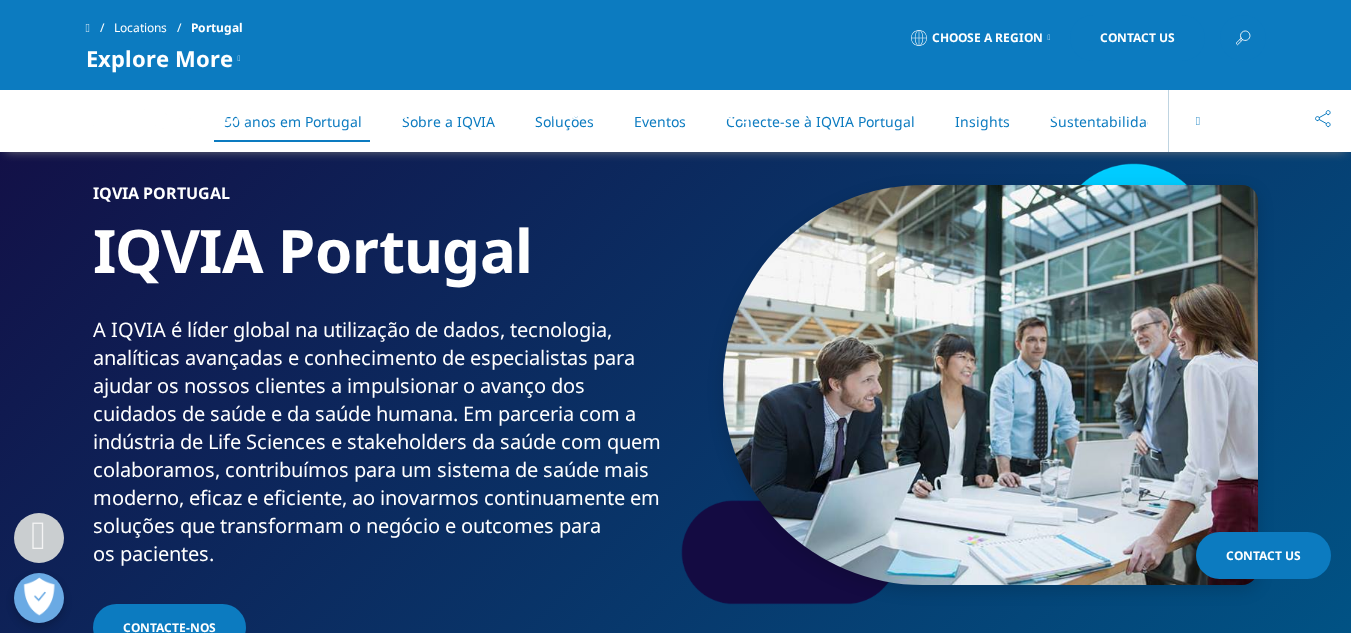 scroll, scrollTop: 1000, scrollLeft: 0, axis: vertical 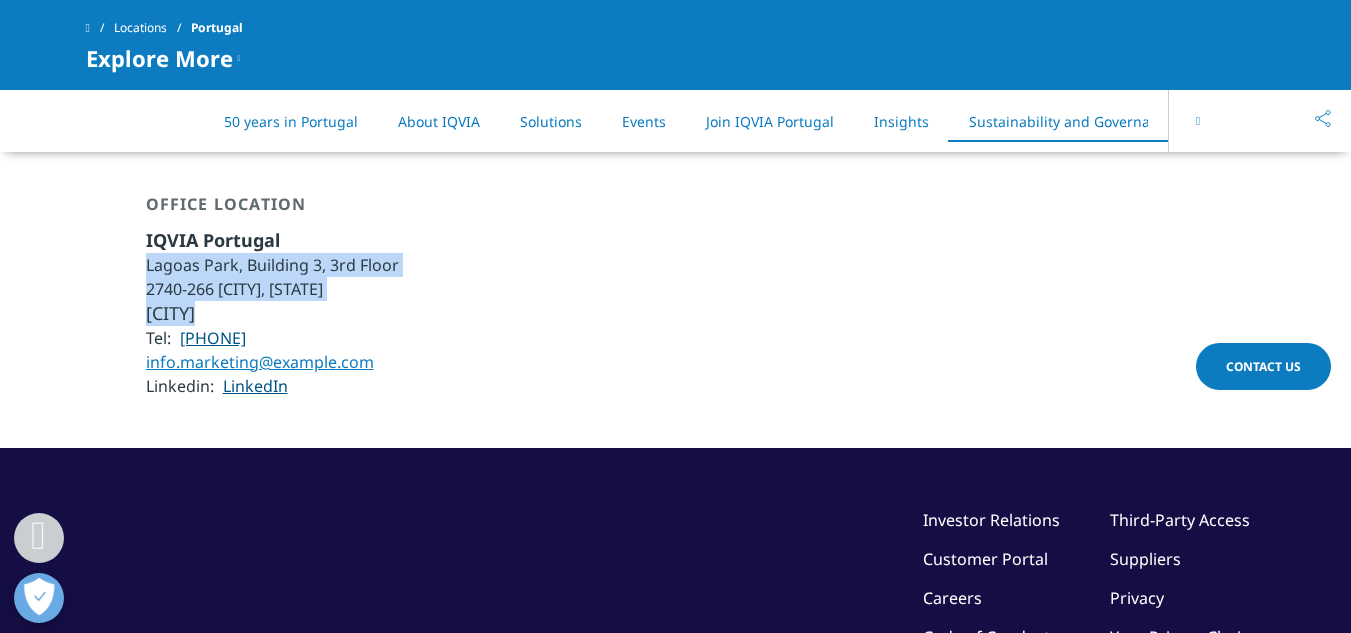 drag, startPoint x: 148, startPoint y: 211, endPoint x: 242, endPoint y: 262, distance: 106.94391 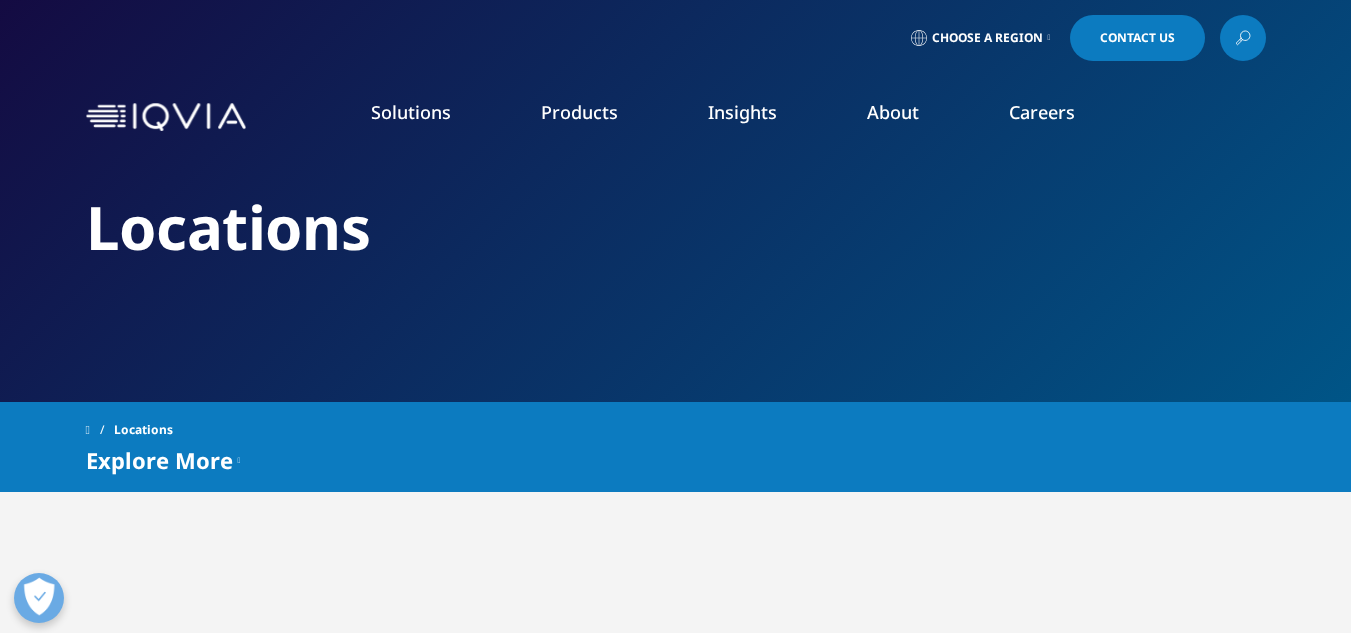 scroll, scrollTop: 0, scrollLeft: 0, axis: both 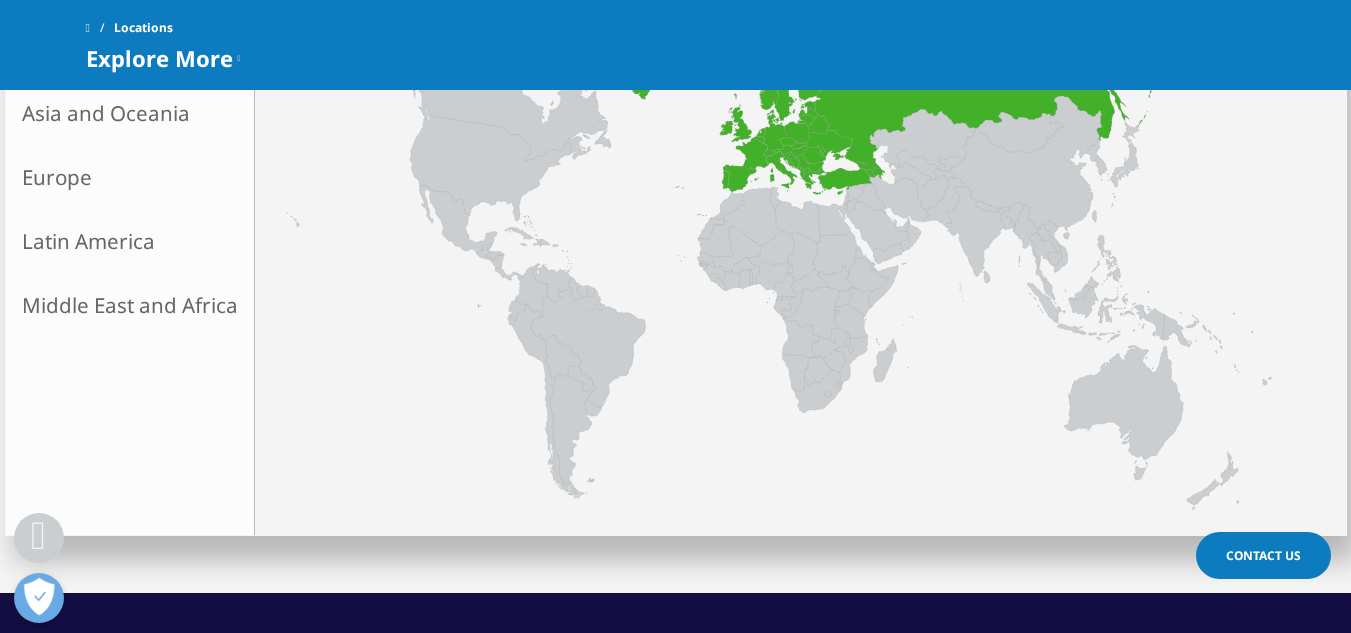click on "Europe" at bounding box center (130, 177) 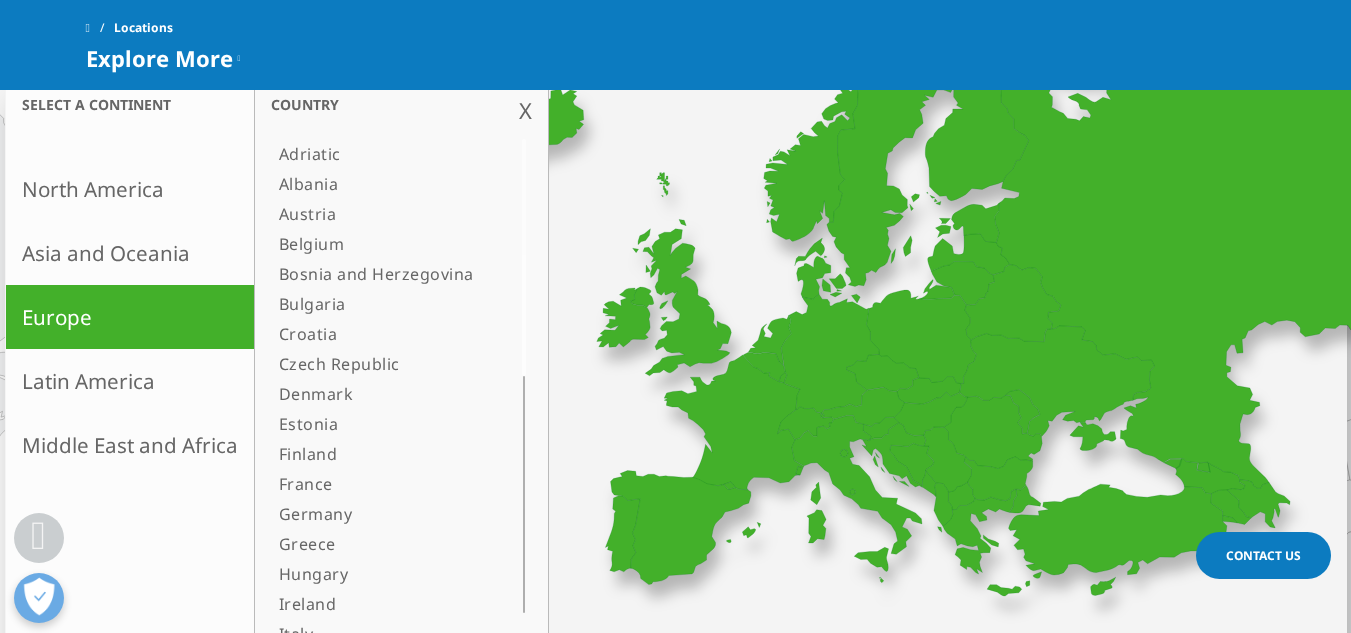 scroll, scrollTop: 500, scrollLeft: 0, axis: vertical 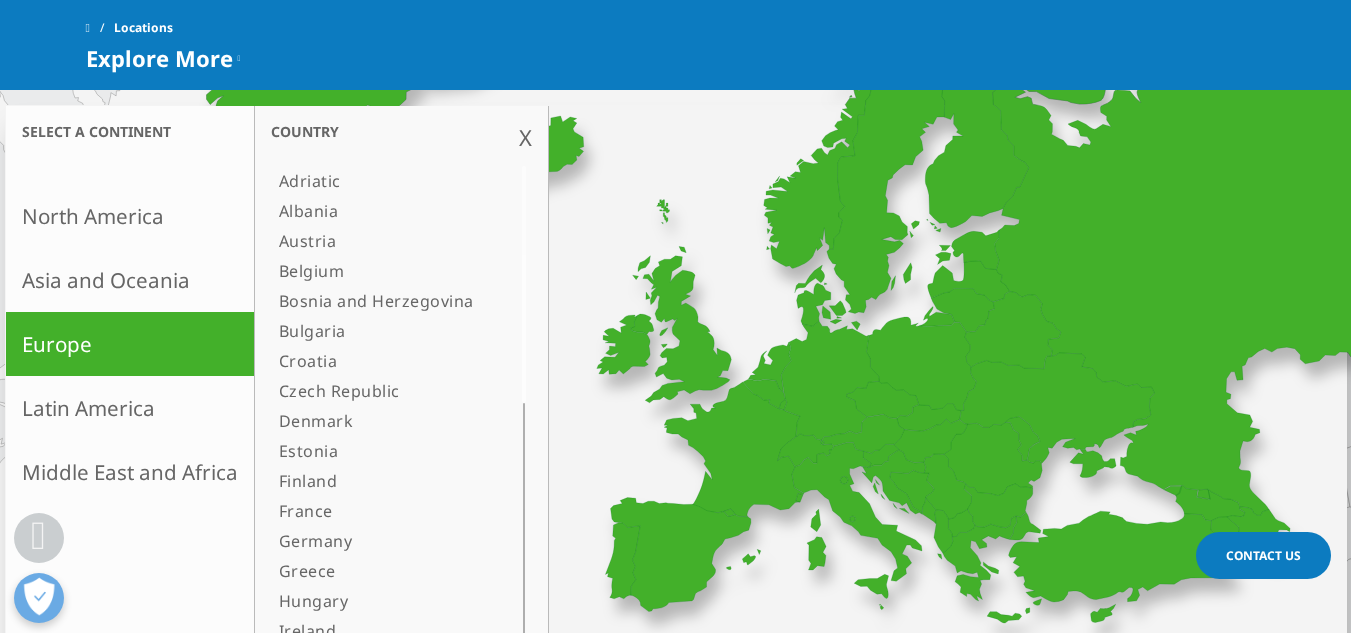 click on "Asia and Oceania" at bounding box center [130, 280] 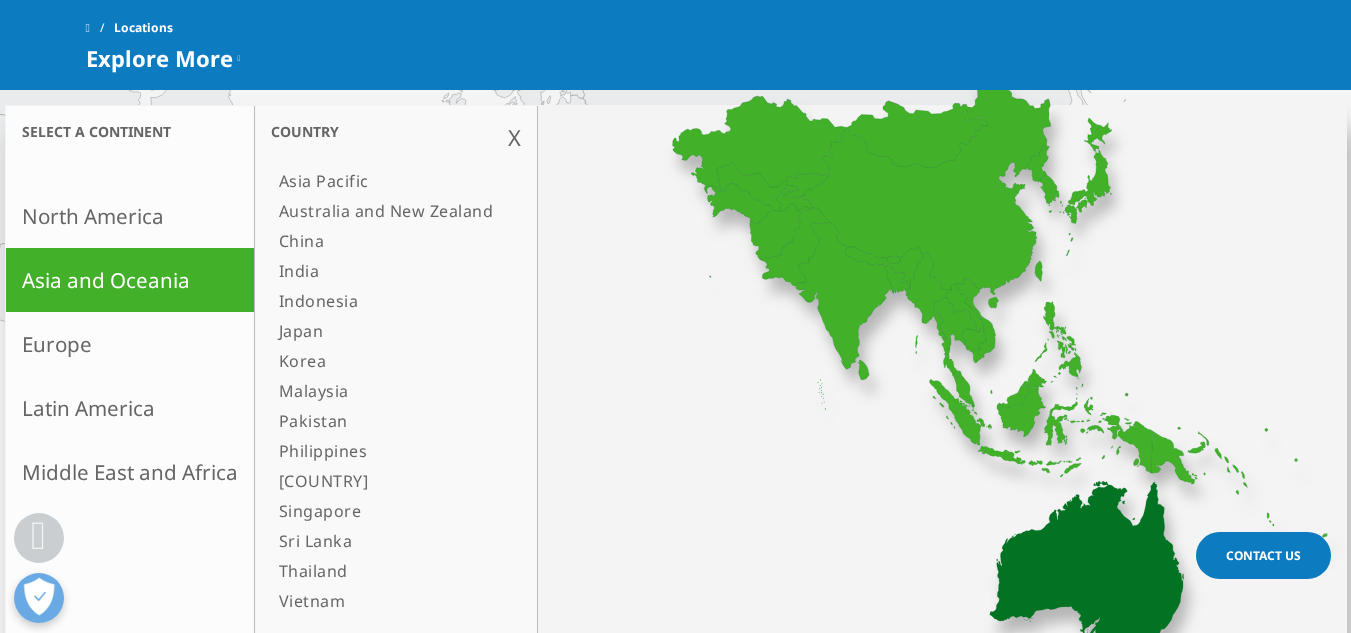 click on "Australia and New Zealand" at bounding box center [386, 211] 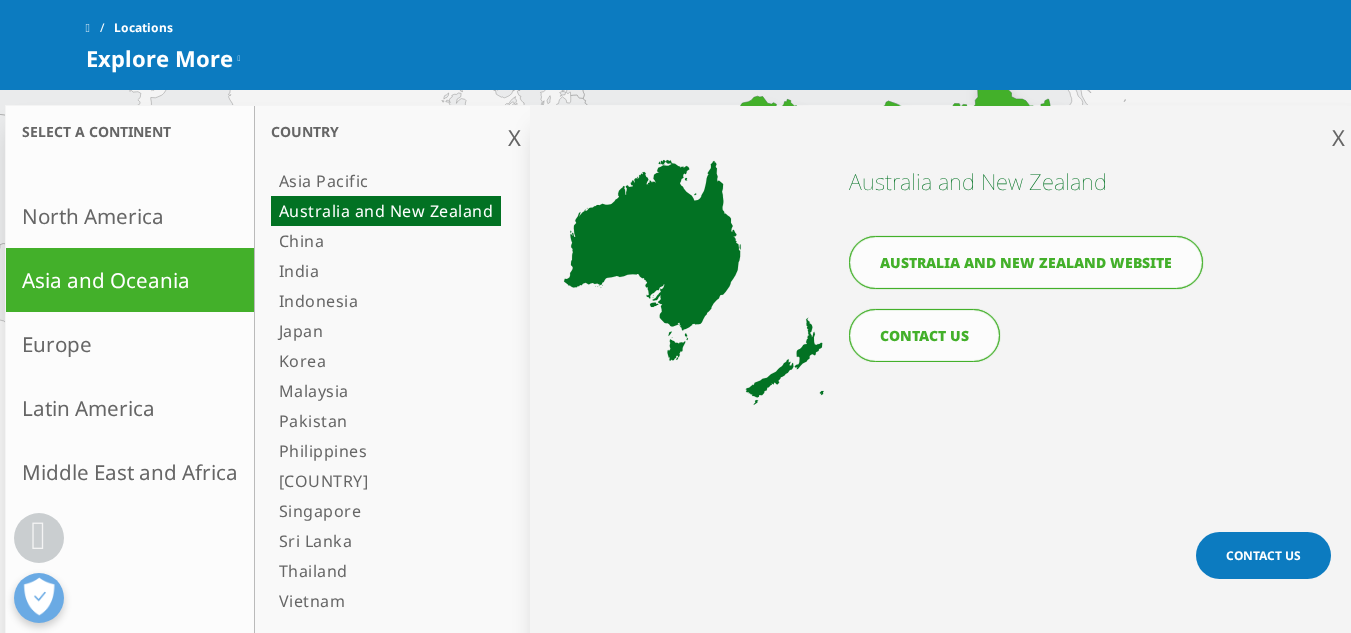 click on "Australia and New Zealand website" at bounding box center (1026, 262) 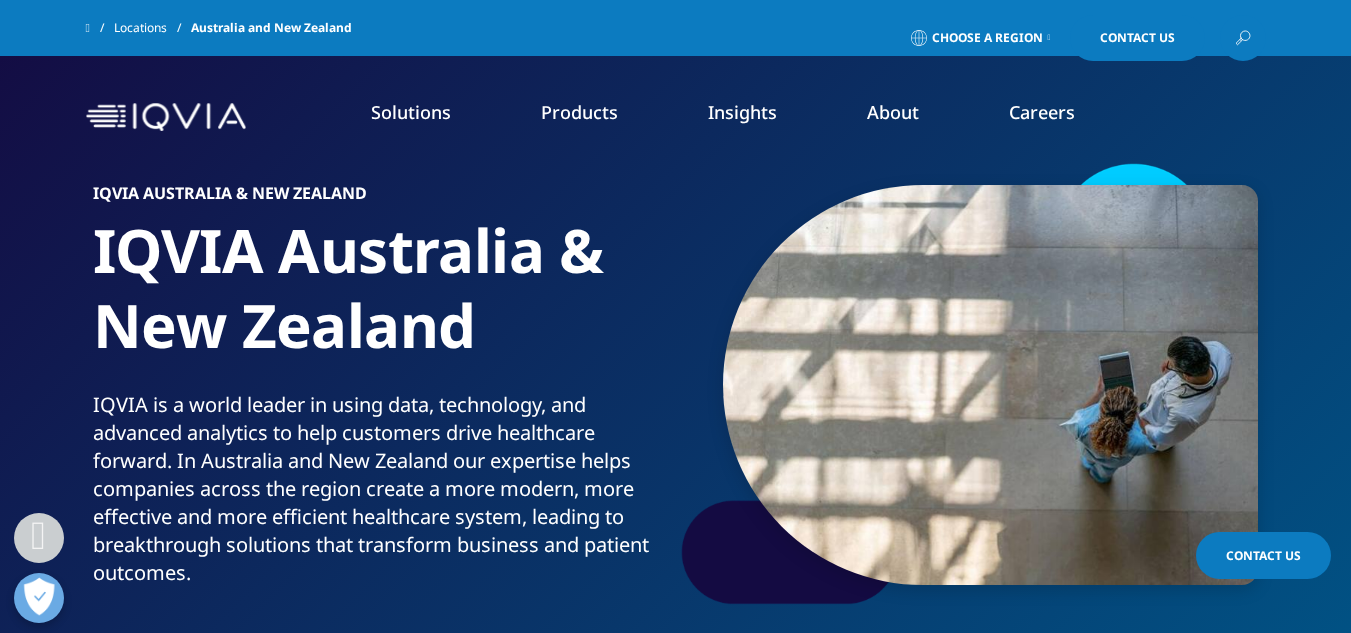 scroll, scrollTop: 1500, scrollLeft: 0, axis: vertical 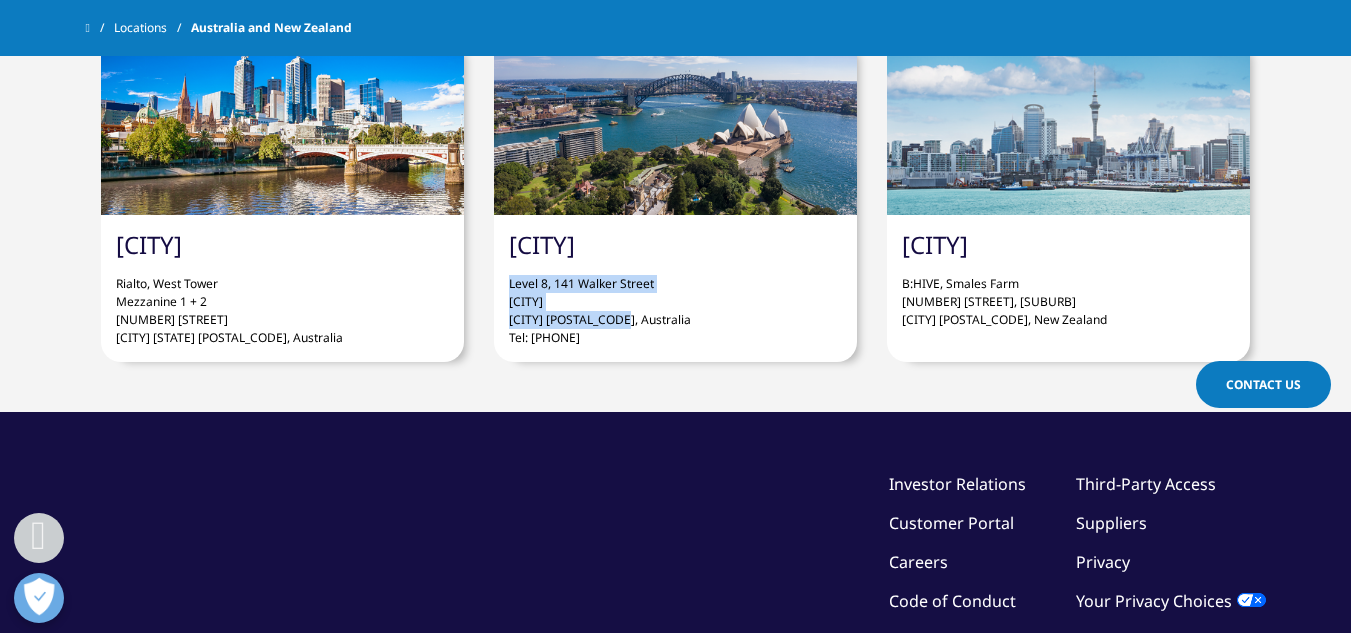 drag, startPoint x: 541, startPoint y: 284, endPoint x: 643, endPoint y: 313, distance: 106.04244 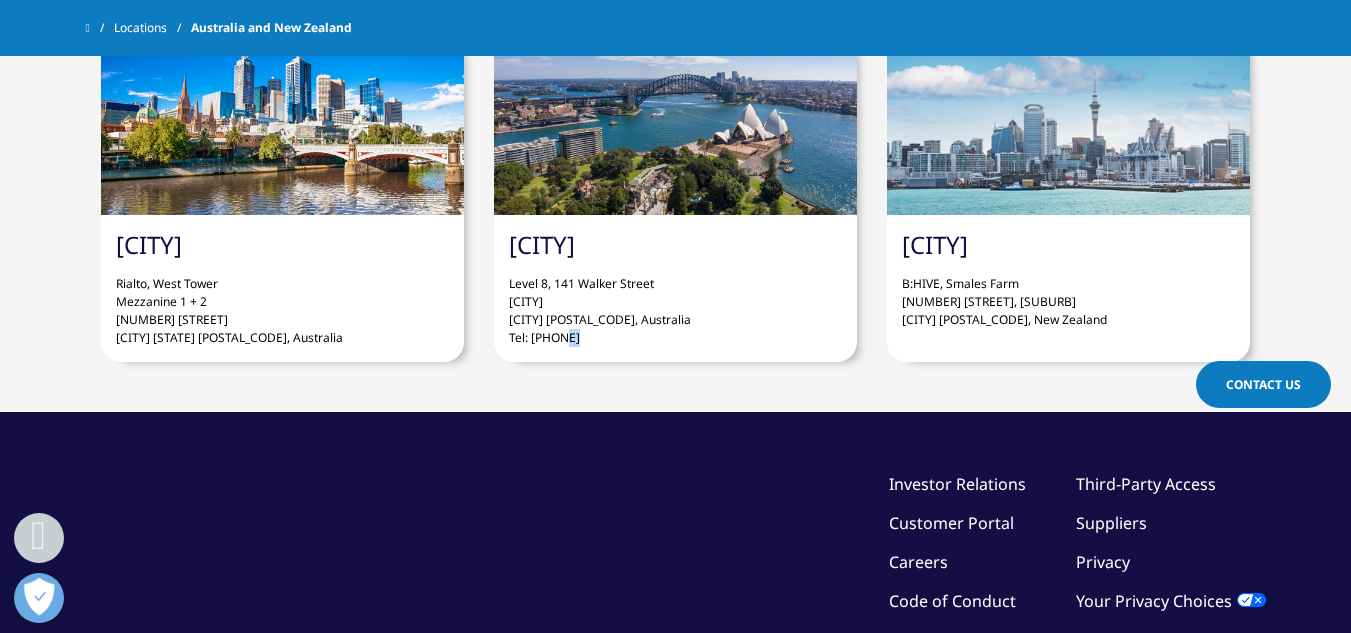 drag, startPoint x: 624, startPoint y: 343, endPoint x: 561, endPoint y: 331, distance: 64.132675 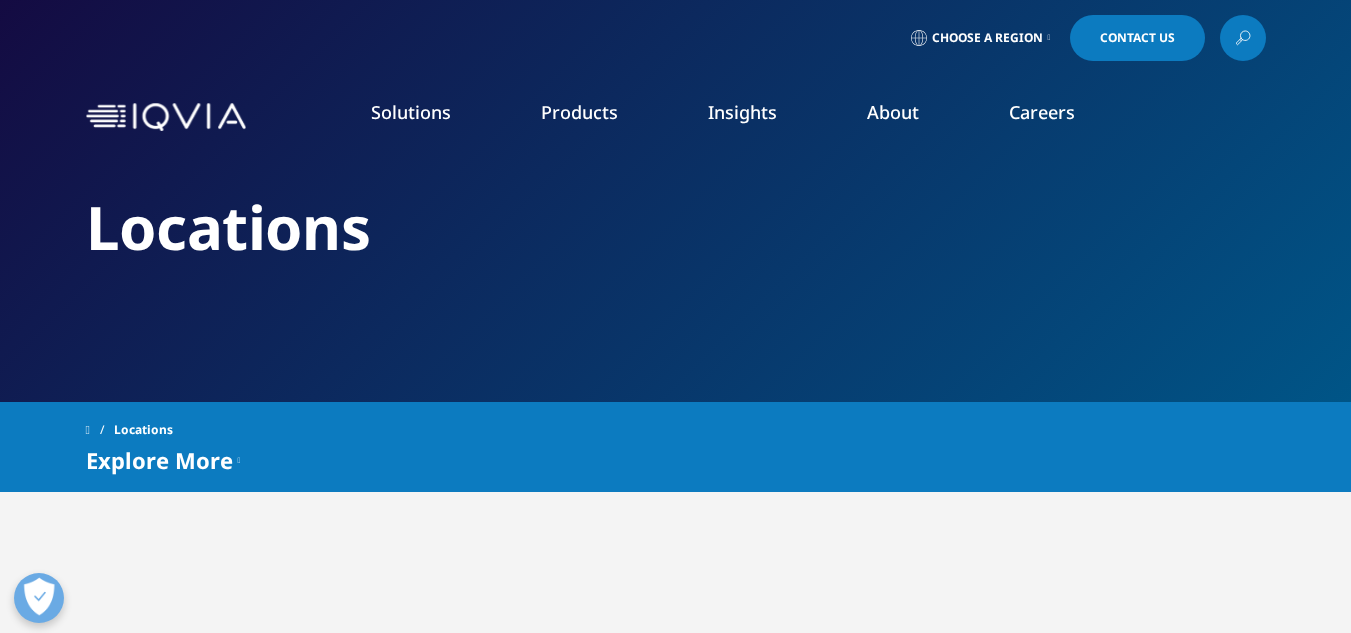scroll, scrollTop: 557, scrollLeft: 0, axis: vertical 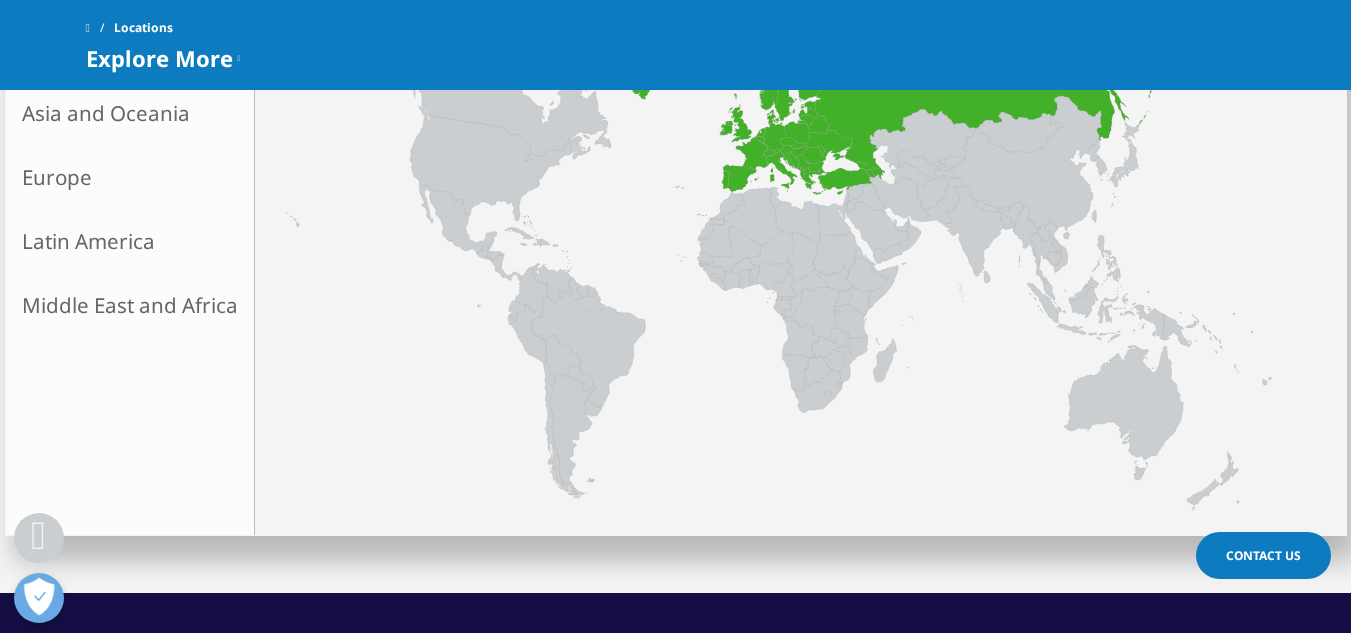 click on "Europe" at bounding box center [130, 177] 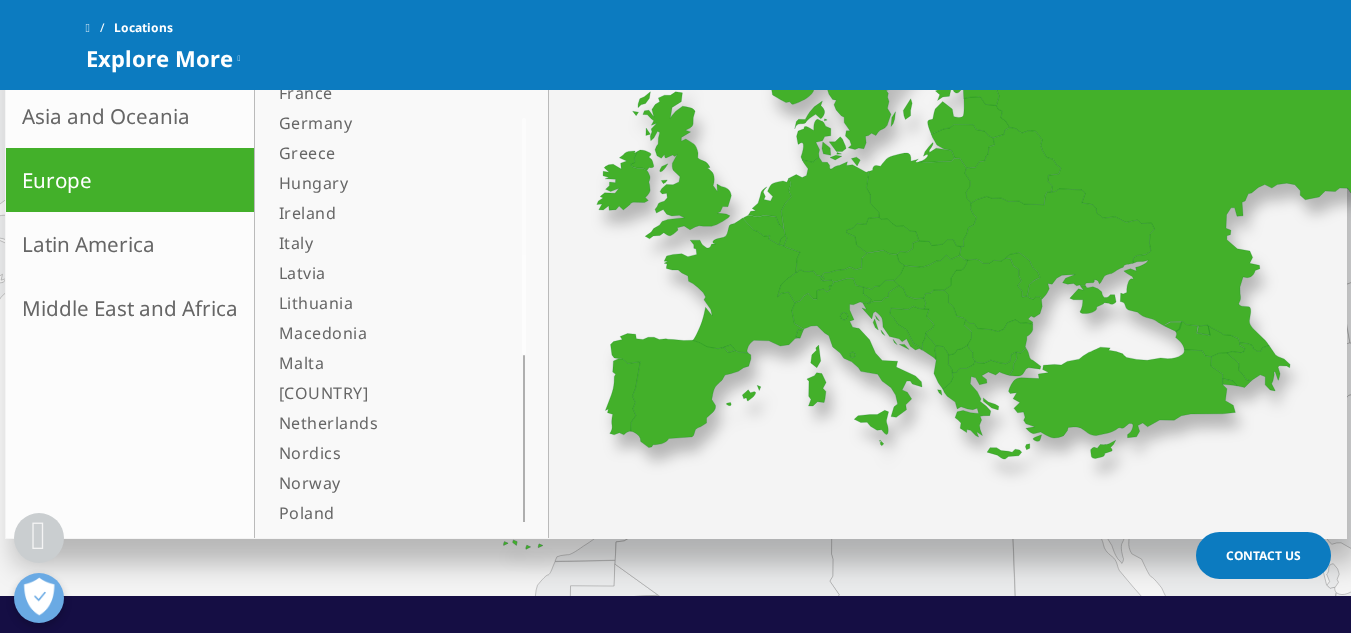 scroll, scrollTop: 500, scrollLeft: 0, axis: vertical 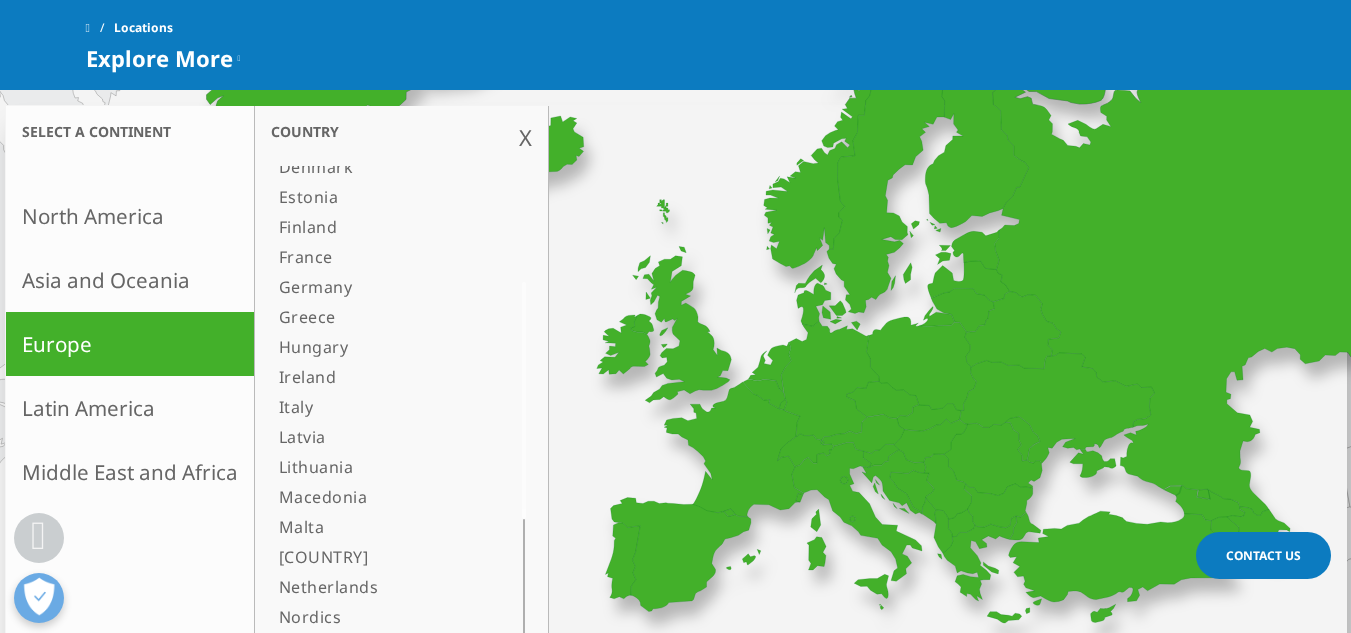 click on "Asia and Oceania" at bounding box center (130, 280) 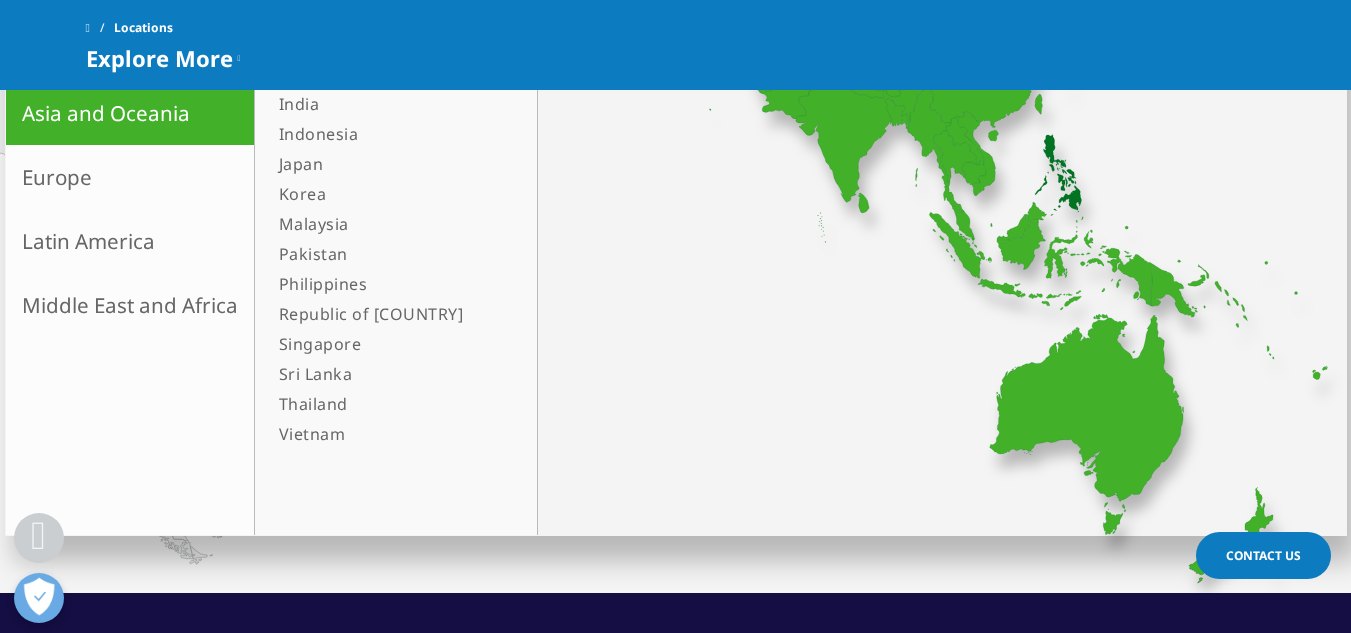 scroll, scrollTop: 500, scrollLeft: 0, axis: vertical 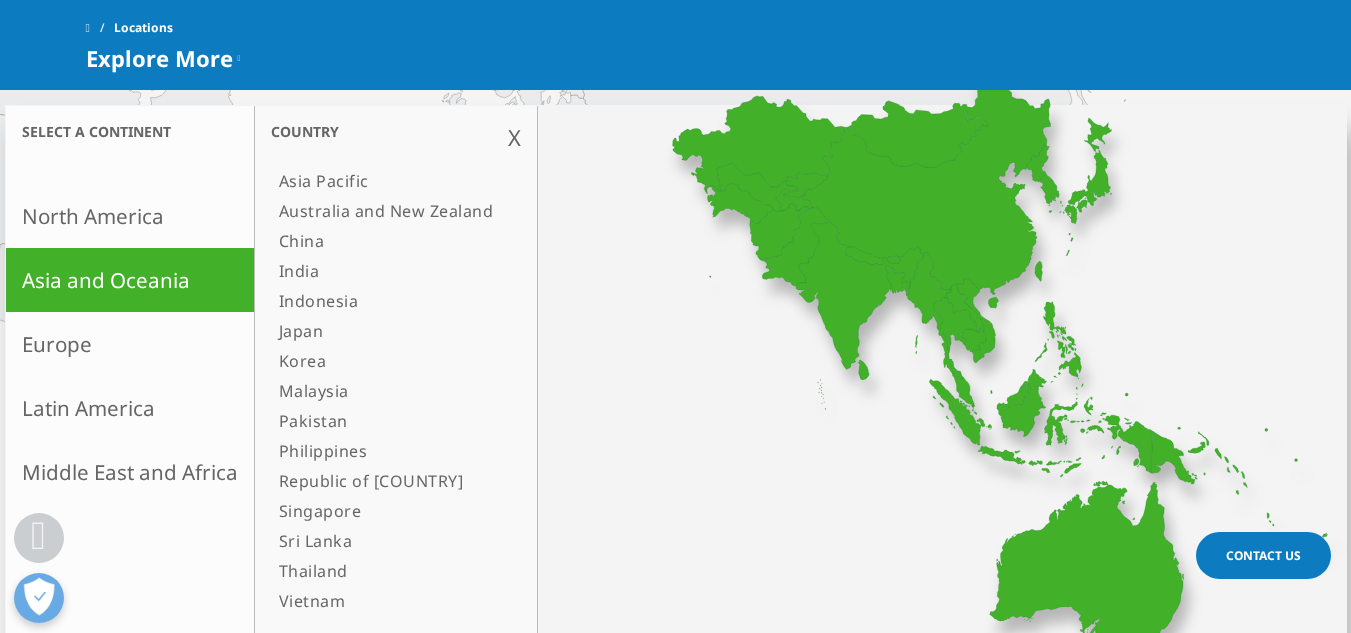 click on "Europe" at bounding box center (130, 344) 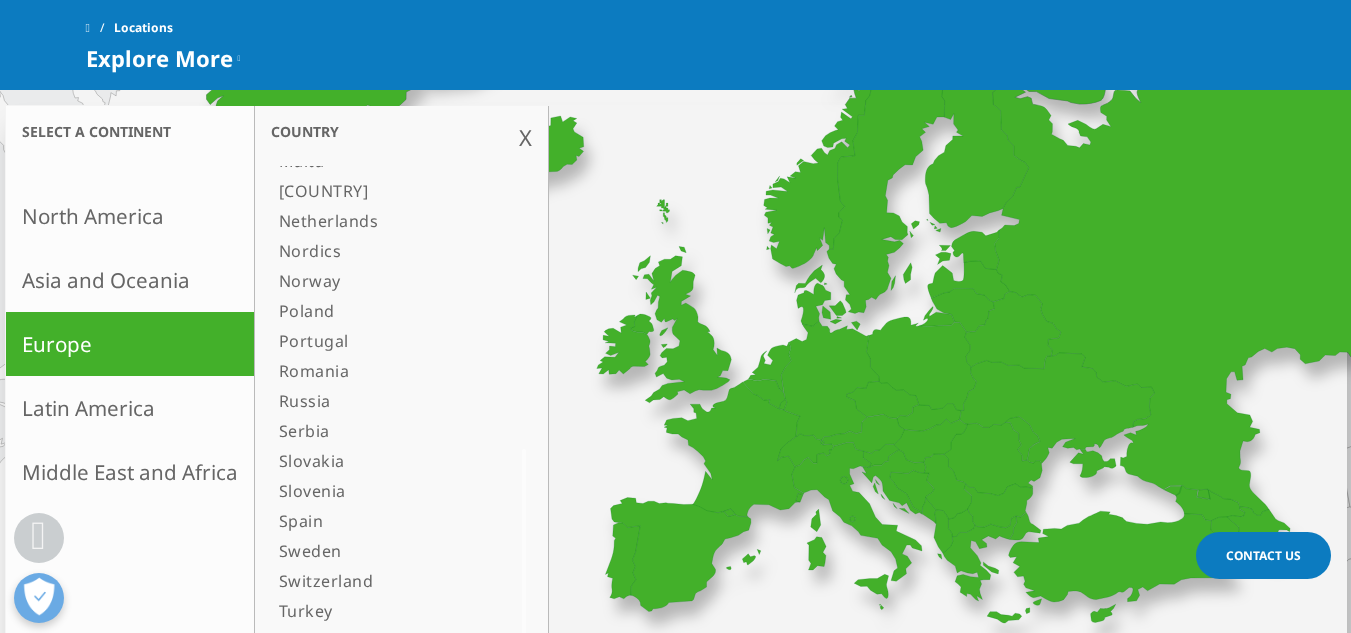 click on "Latin America" at bounding box center (130, 408) 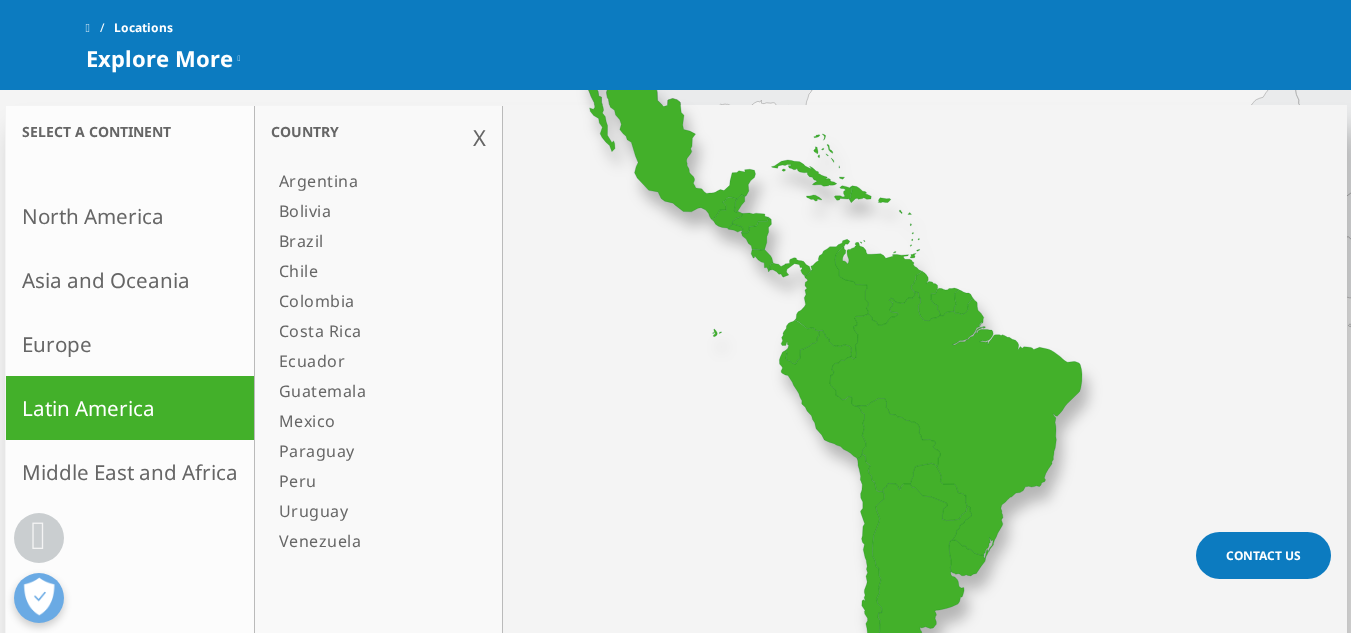 click on "Europe" at bounding box center (130, 344) 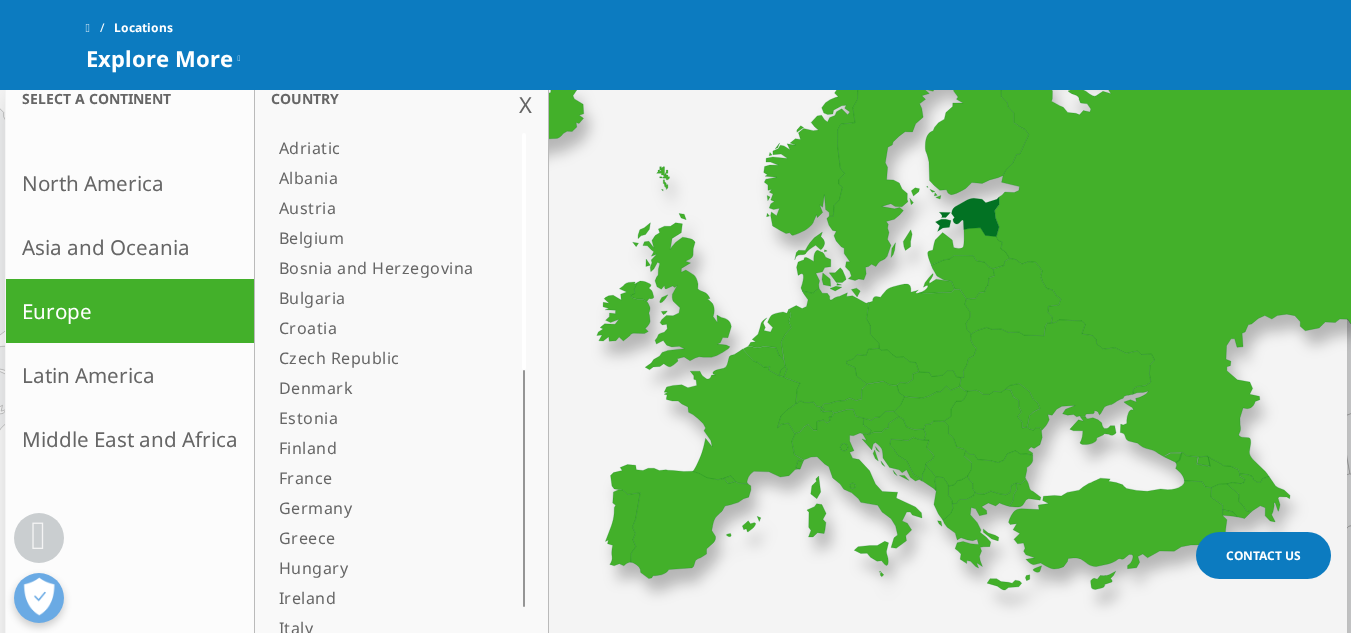 scroll, scrollTop: 500, scrollLeft: 0, axis: vertical 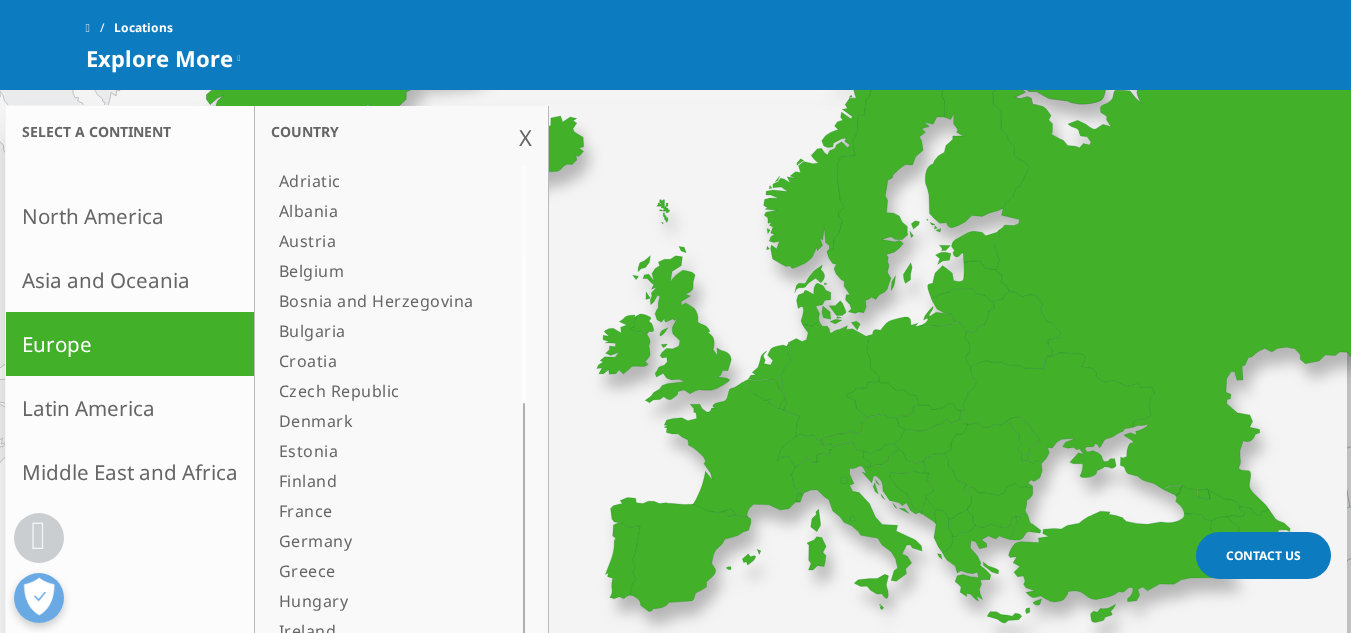 click on "Asia and Oceania" at bounding box center [130, 280] 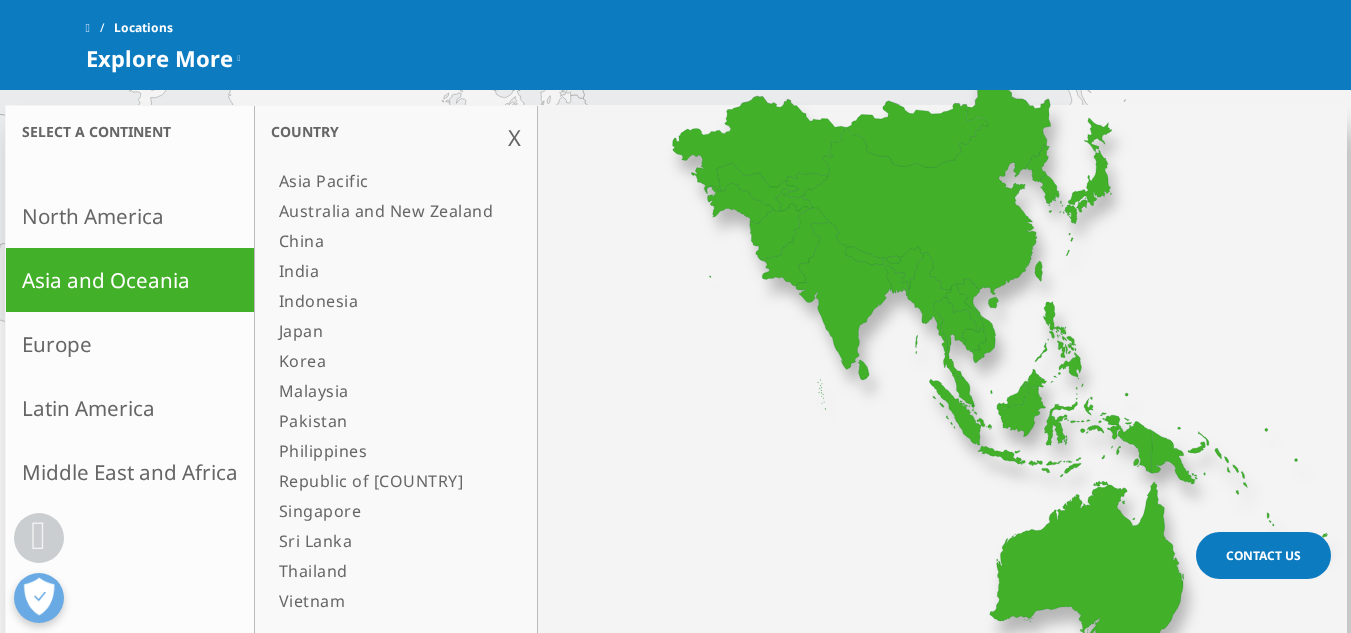click on "Latin America" at bounding box center (130, 408) 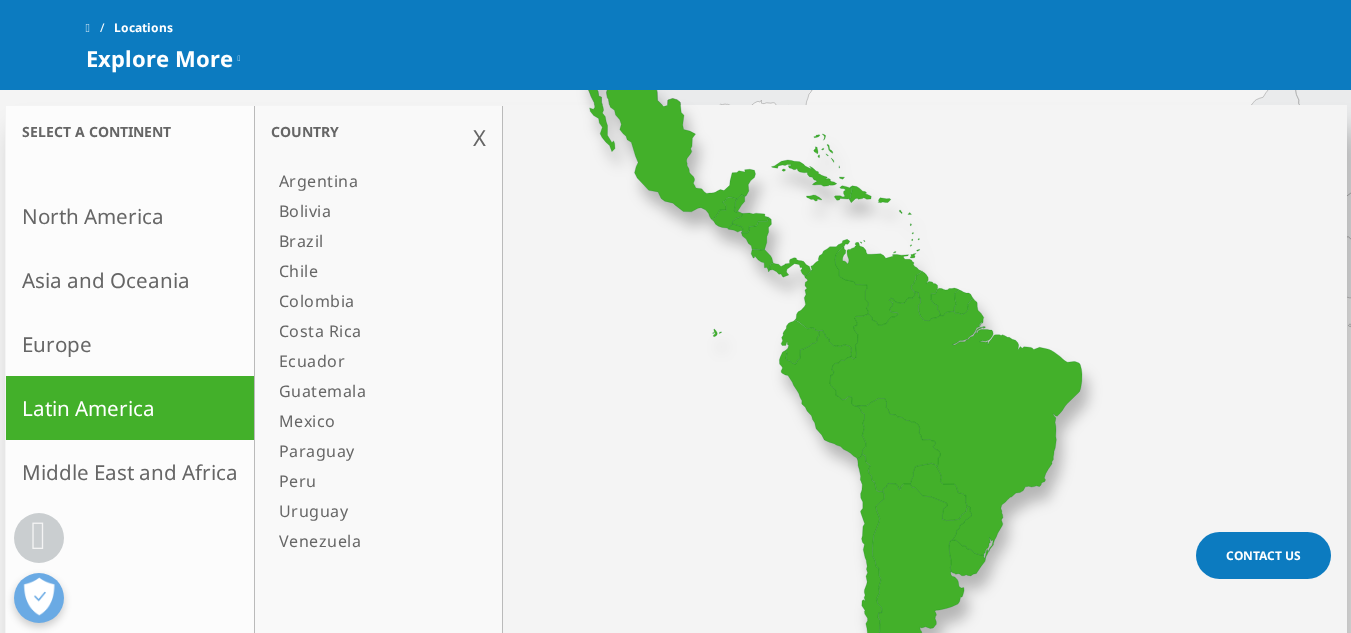 click on "North America" at bounding box center (130, 216) 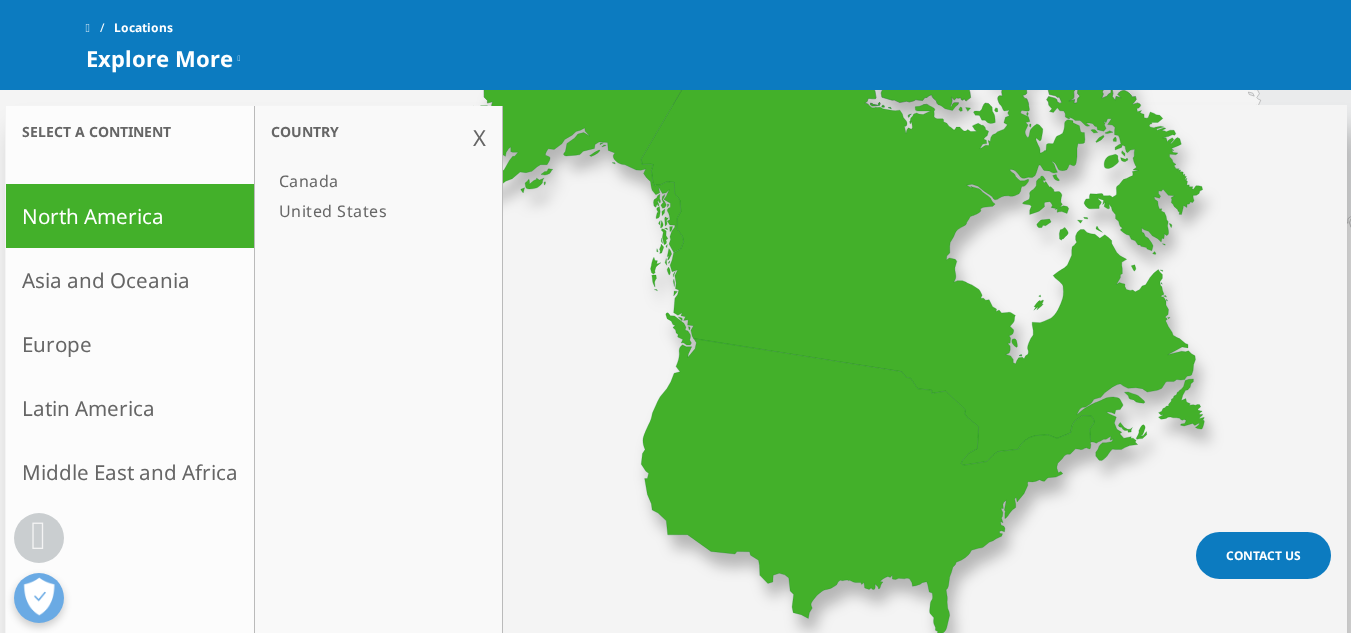 click on "Latin America" at bounding box center (130, 408) 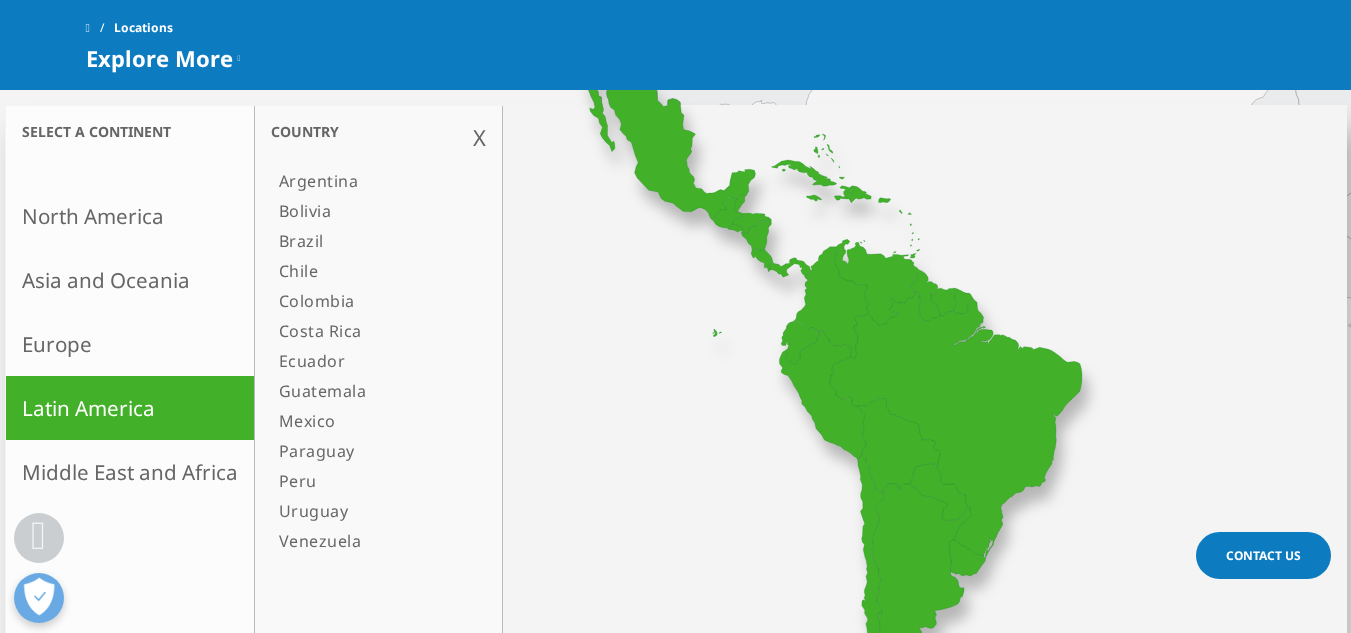 click on "Middle East and Africa" at bounding box center (130, 472) 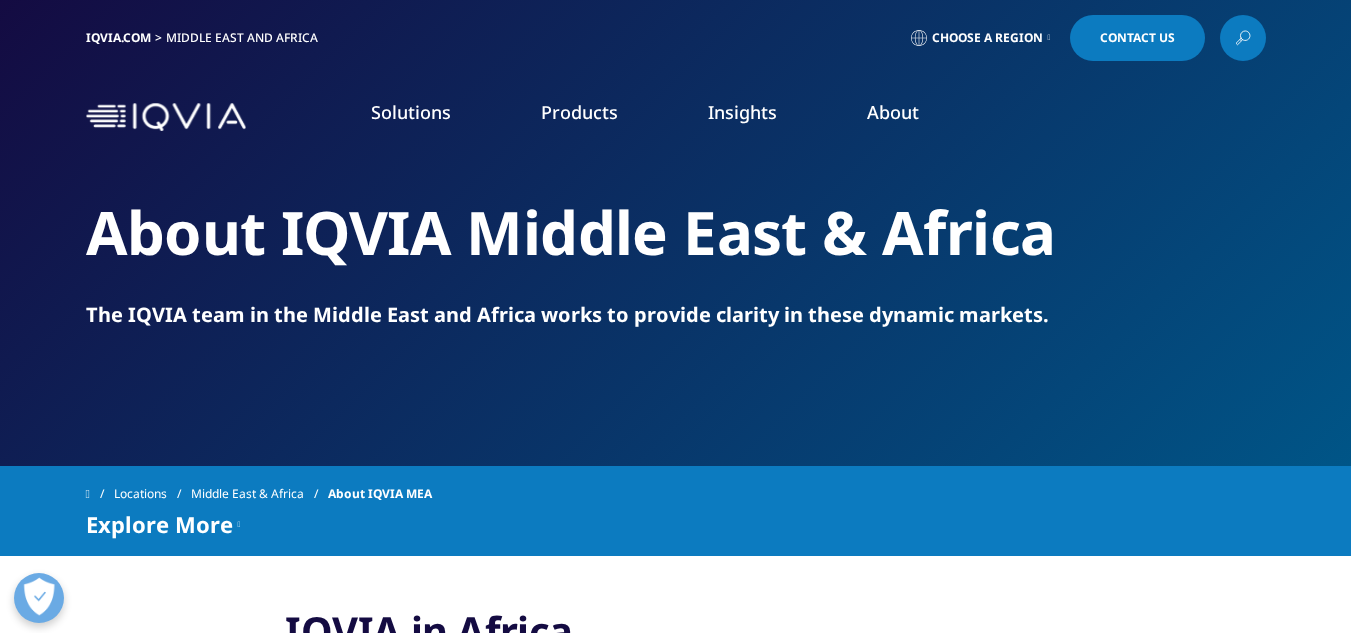 scroll, scrollTop: 281, scrollLeft: 0, axis: vertical 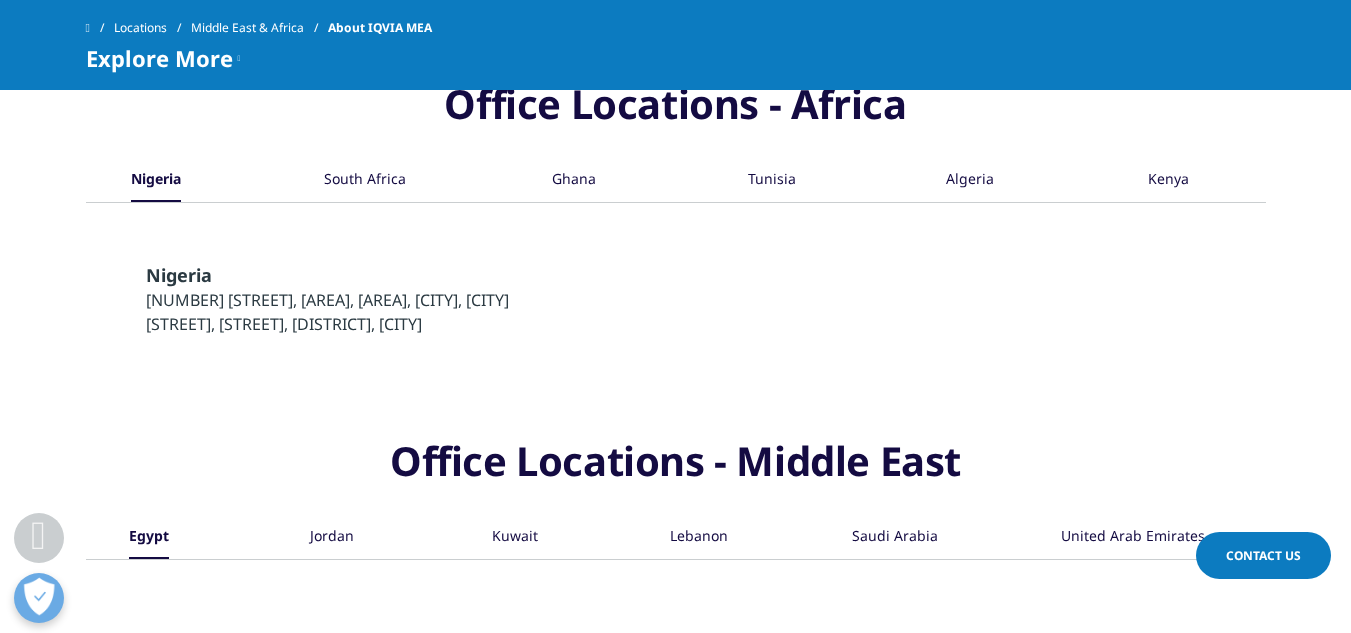 click on "[COUNTRY]
[NUMBER] [STREET], [AREA], [AREA], [CITY], [CITY]
[STREET], [STREET], [DISTRICT], [CITY]
[COUNTRY]
[BUILDING] [NUMBER] [STREET]" at bounding box center [676, 269] 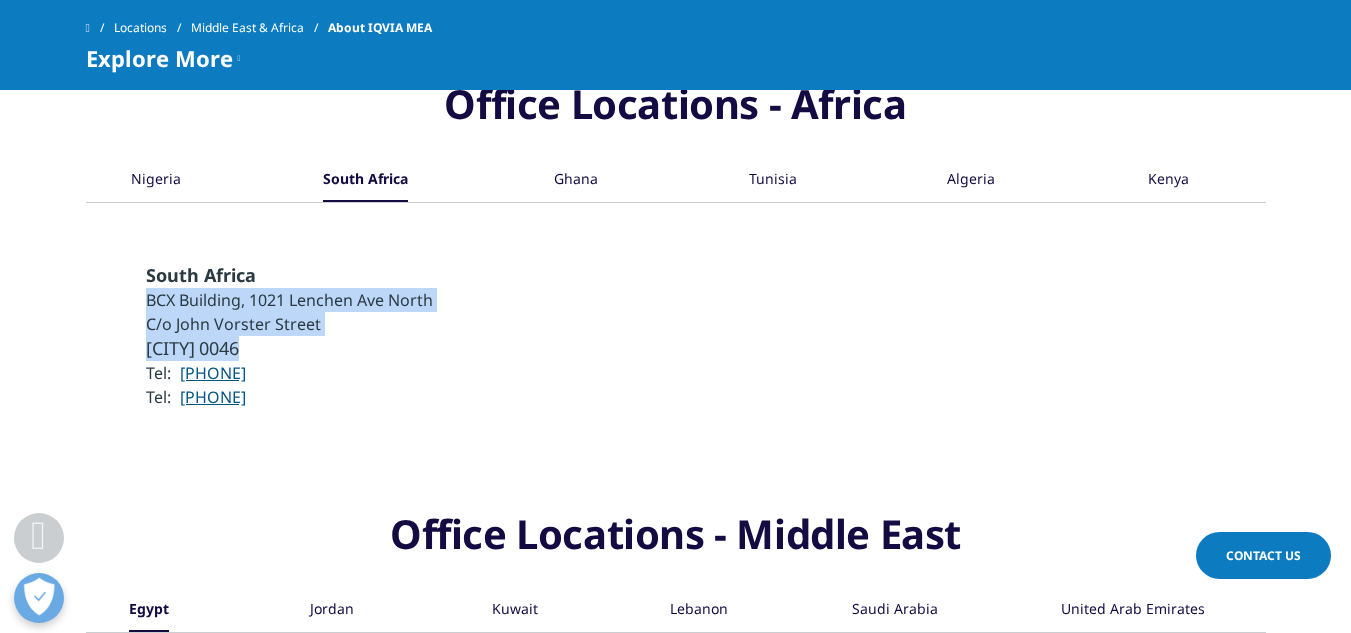 drag, startPoint x: 144, startPoint y: 303, endPoint x: 353, endPoint y: 345, distance: 213.17833 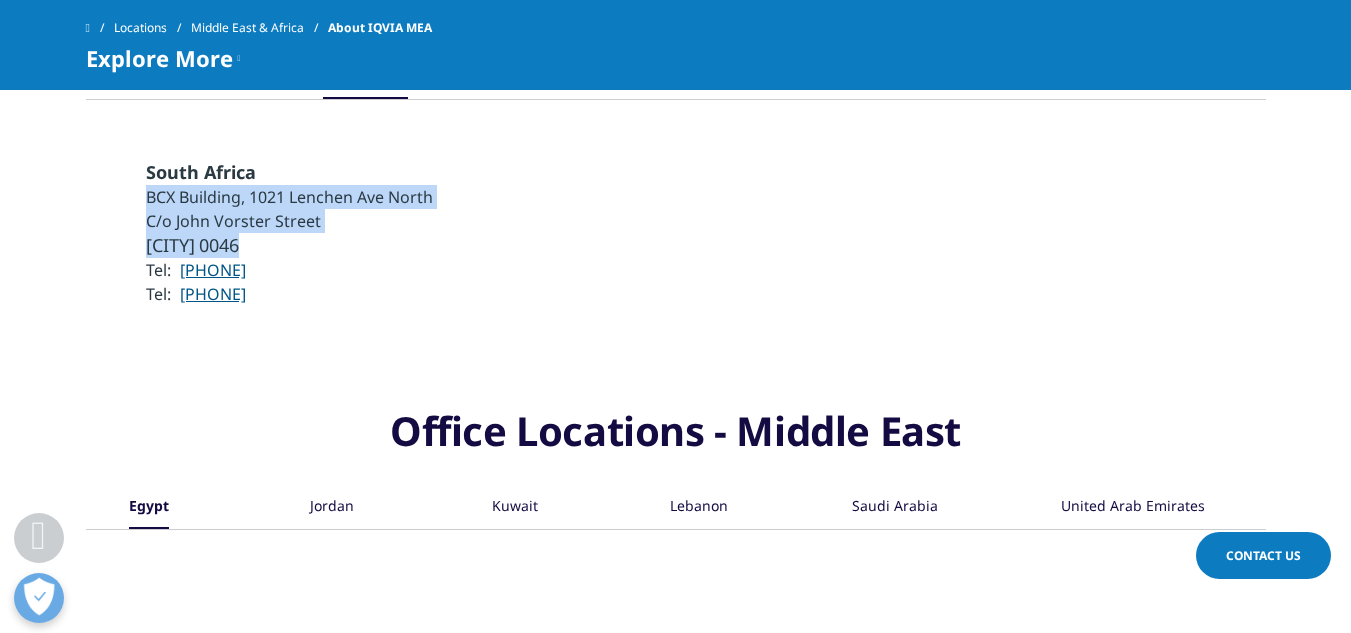 scroll, scrollTop: 1833, scrollLeft: 0, axis: vertical 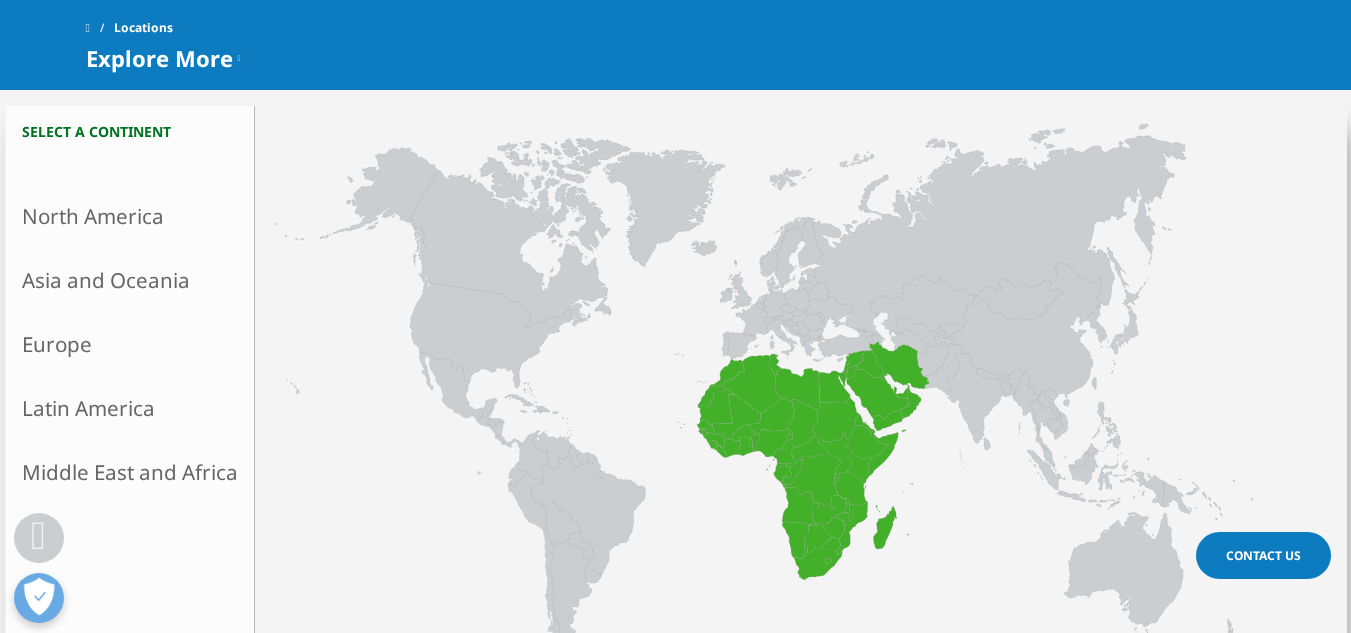 click on "Middle East and Africa" at bounding box center (130, 472) 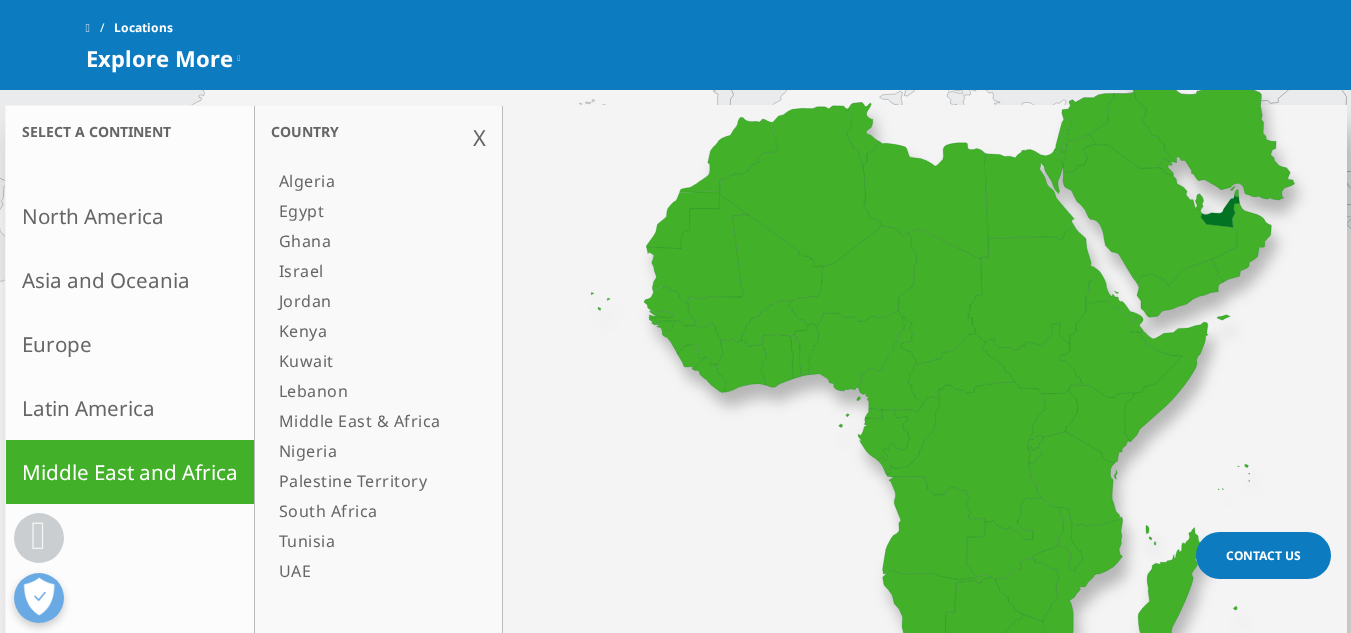 click on "UAE" at bounding box center [368, 571] 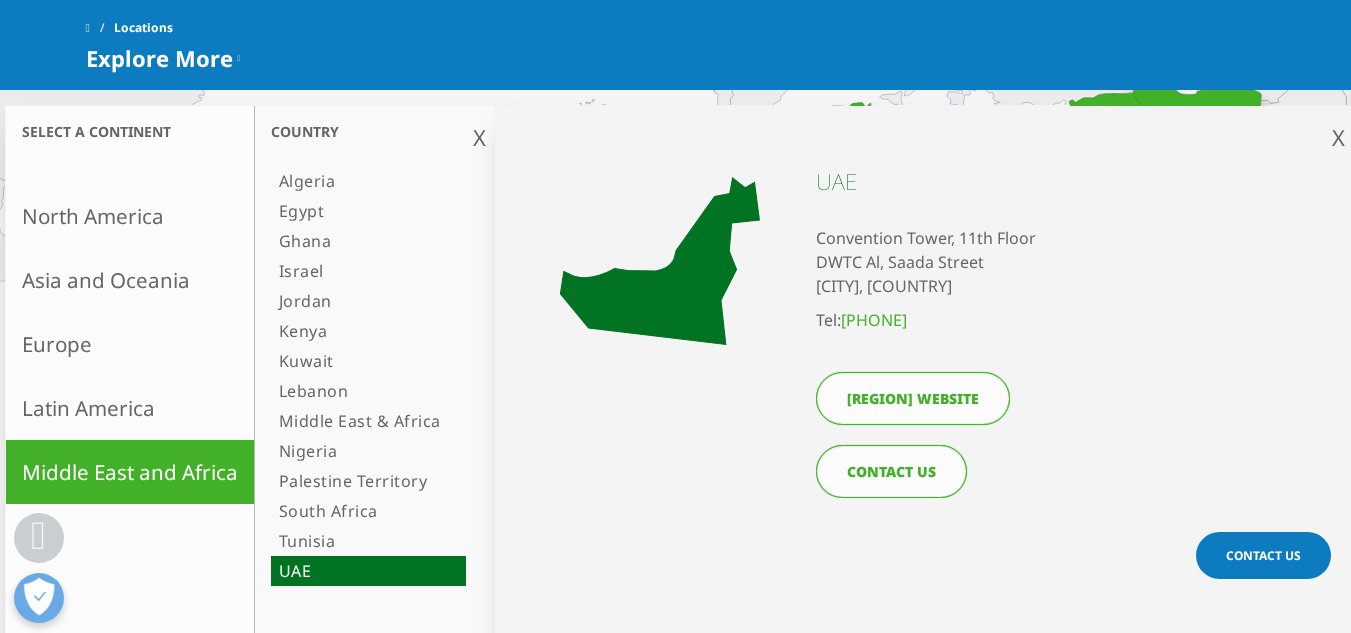 drag, startPoint x: 864, startPoint y: 241, endPoint x: 1081, endPoint y: 276, distance: 219.80446 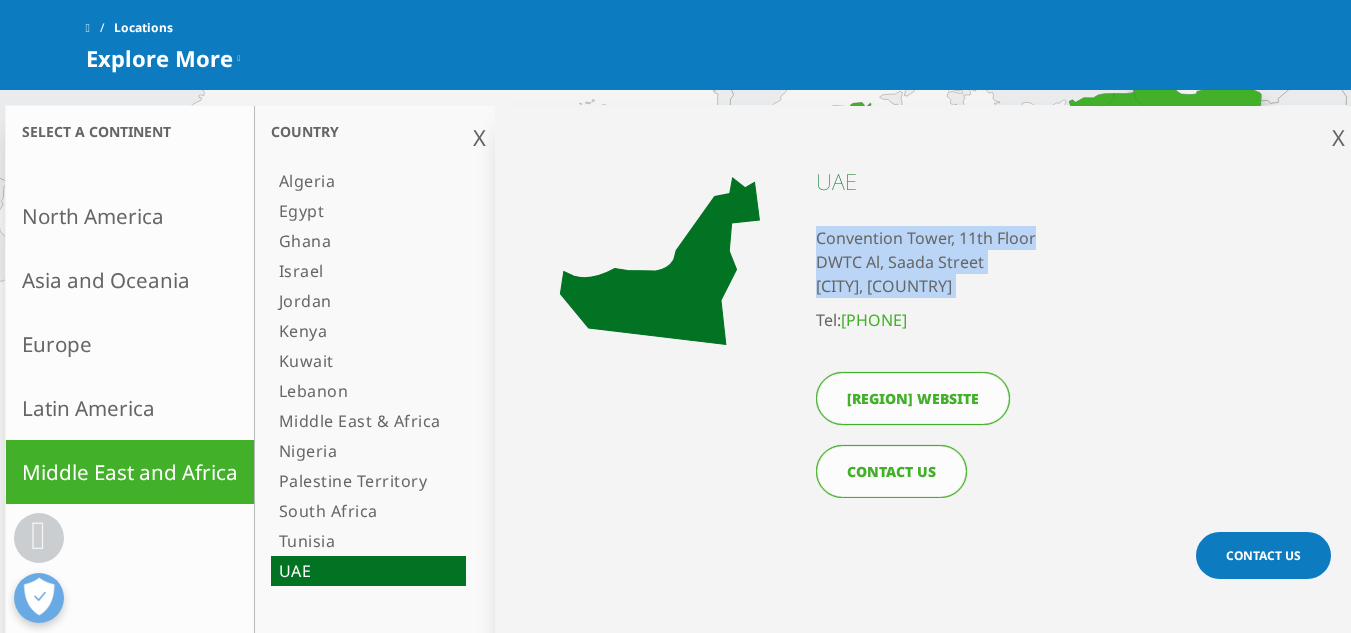 drag, startPoint x: 818, startPoint y: 238, endPoint x: 1027, endPoint y: 285, distance: 214.21951 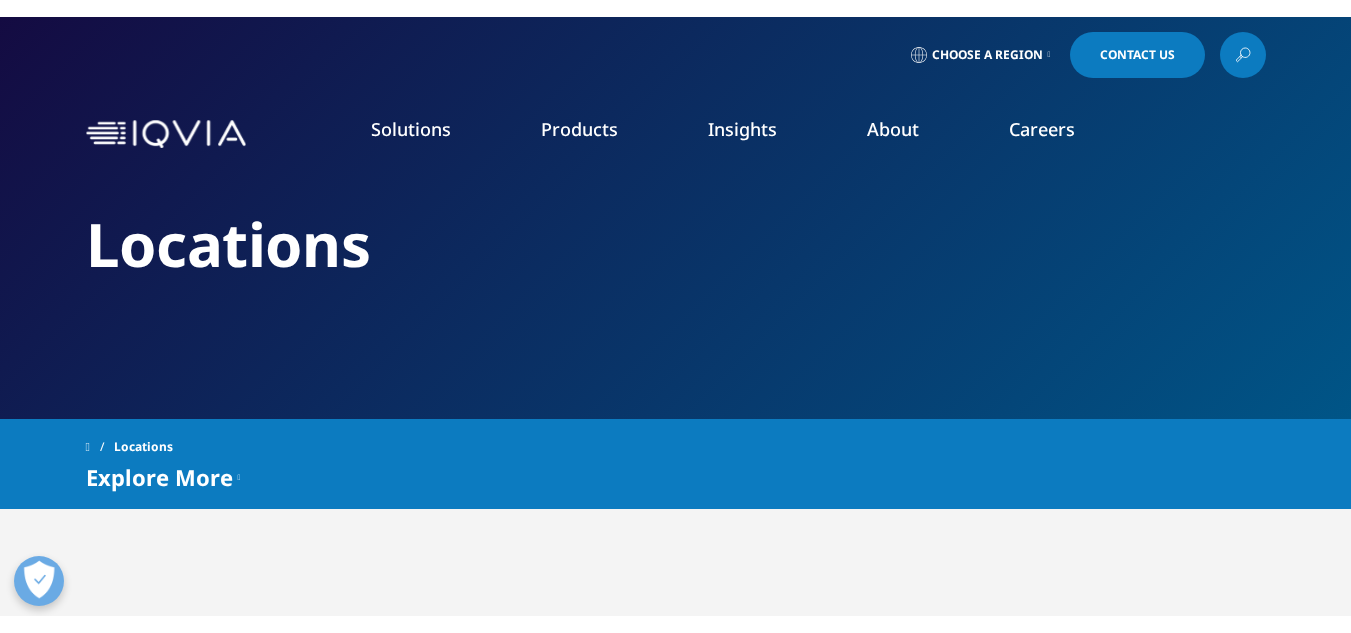scroll, scrollTop: 0, scrollLeft: 0, axis: both 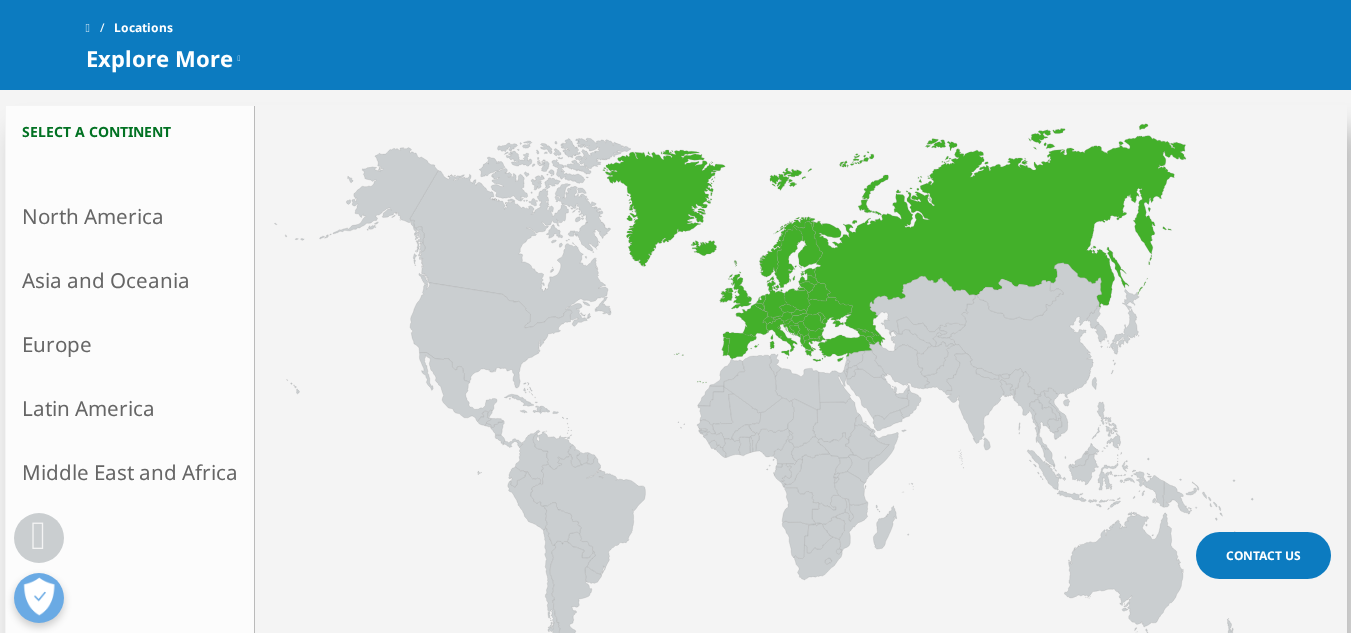 click on "Europe" at bounding box center (130, 344) 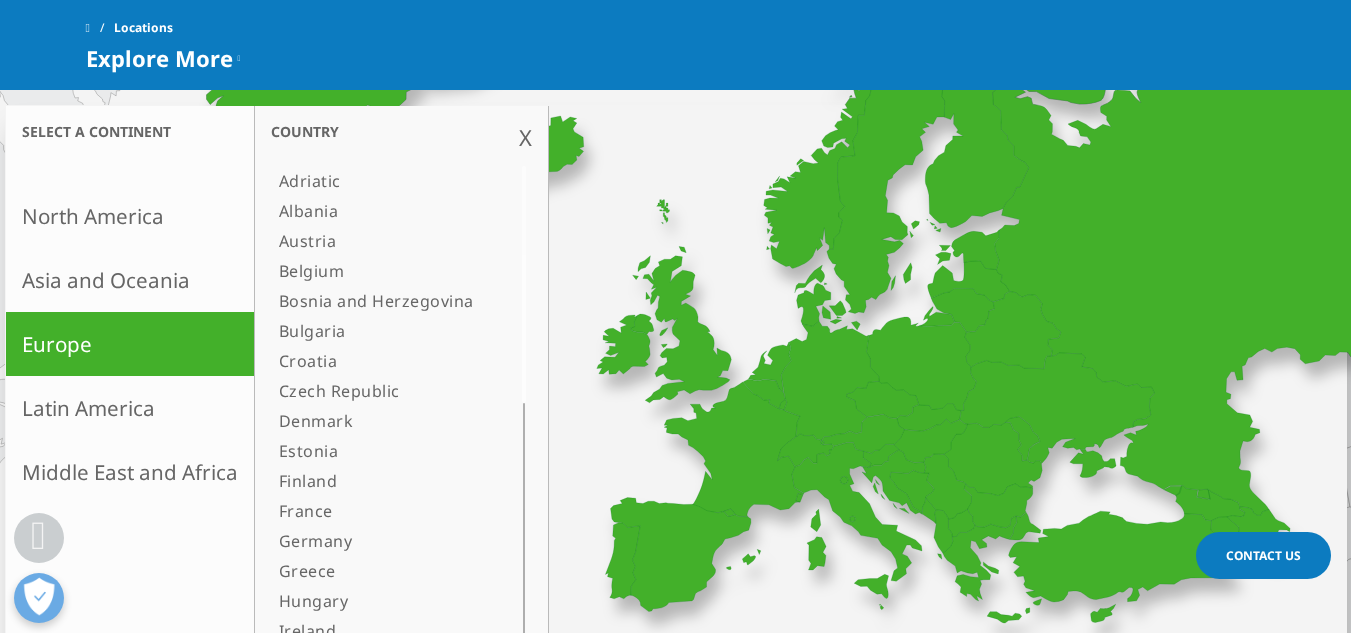 scroll, scrollTop: 1140, scrollLeft: 0, axis: vertical 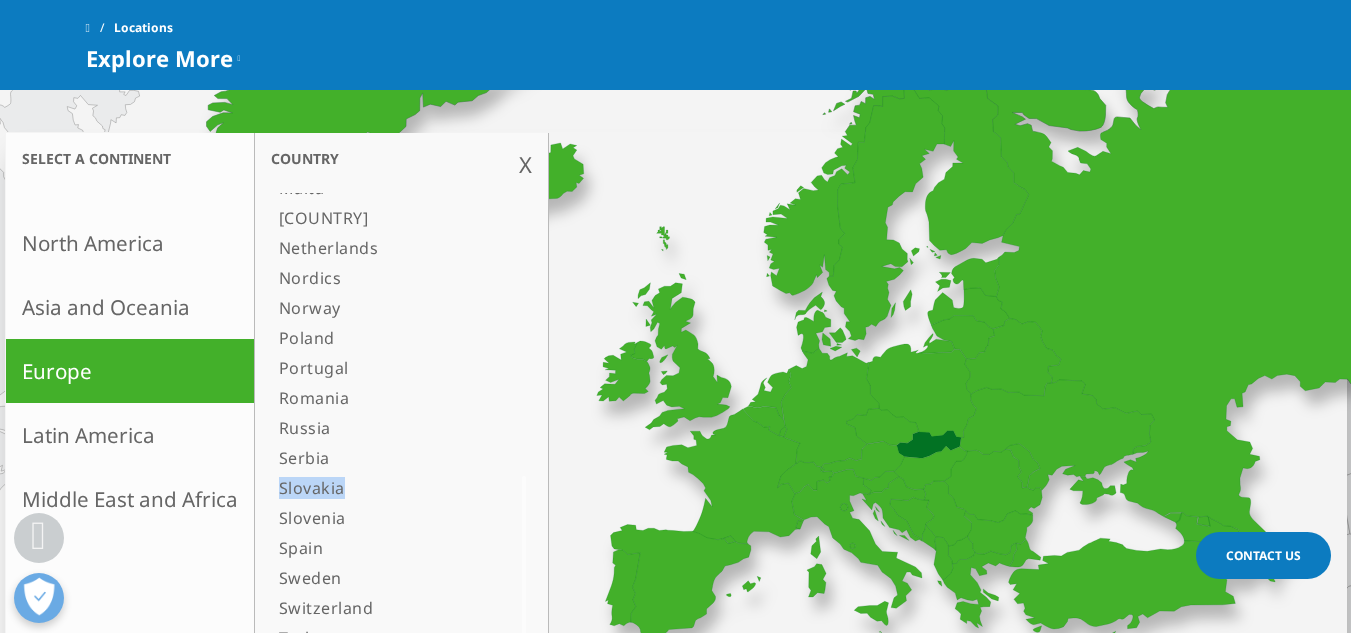 click on "Slovakia" at bounding box center (376, 488) 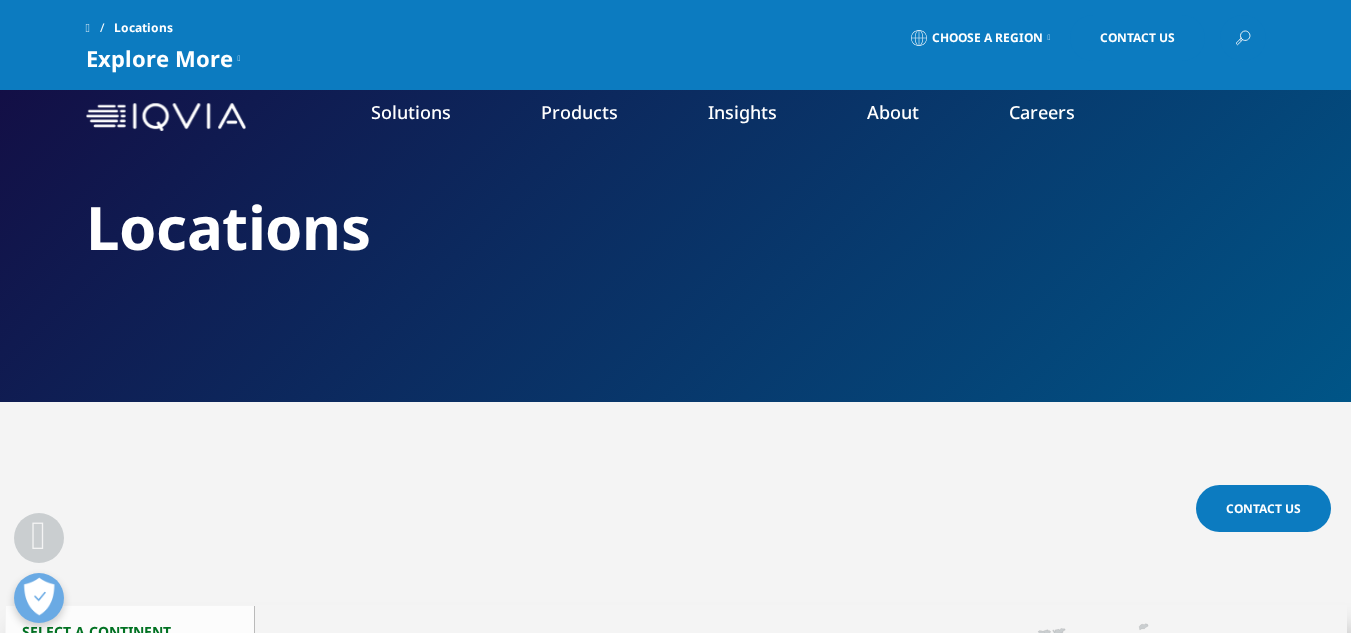 scroll, scrollTop: 833, scrollLeft: 0, axis: vertical 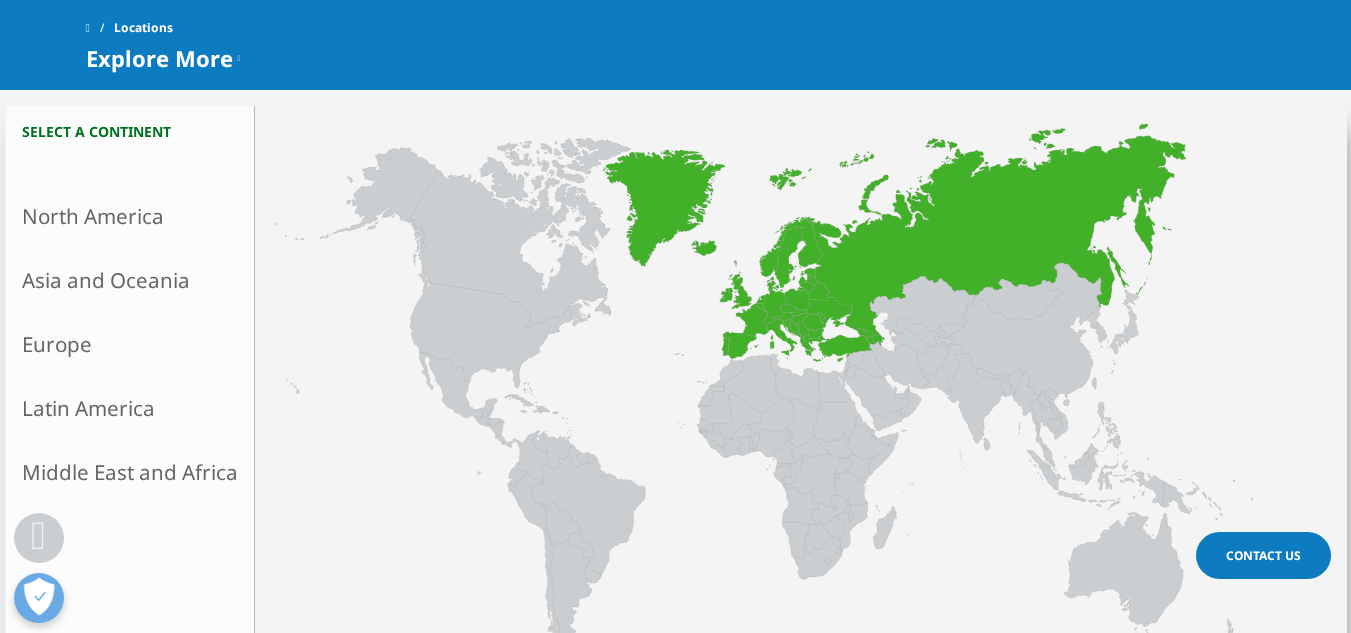 click on "Europe" at bounding box center (130, 344) 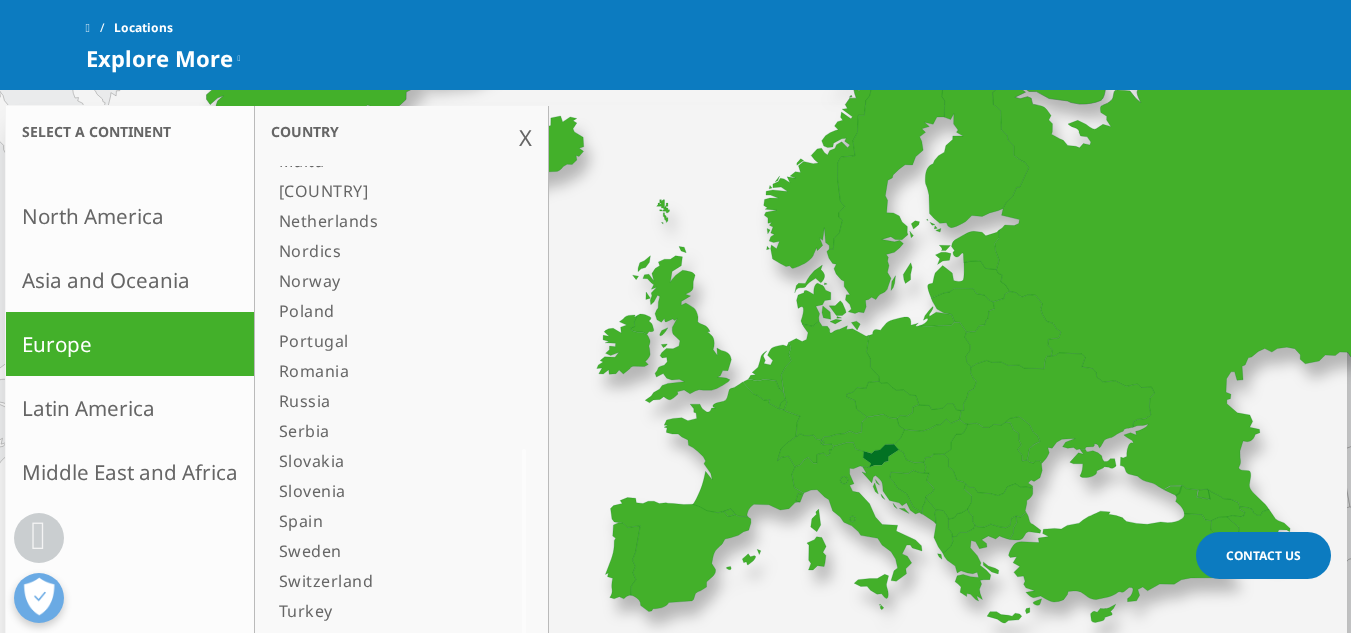 click on "Slovenia" at bounding box center (376, 491) 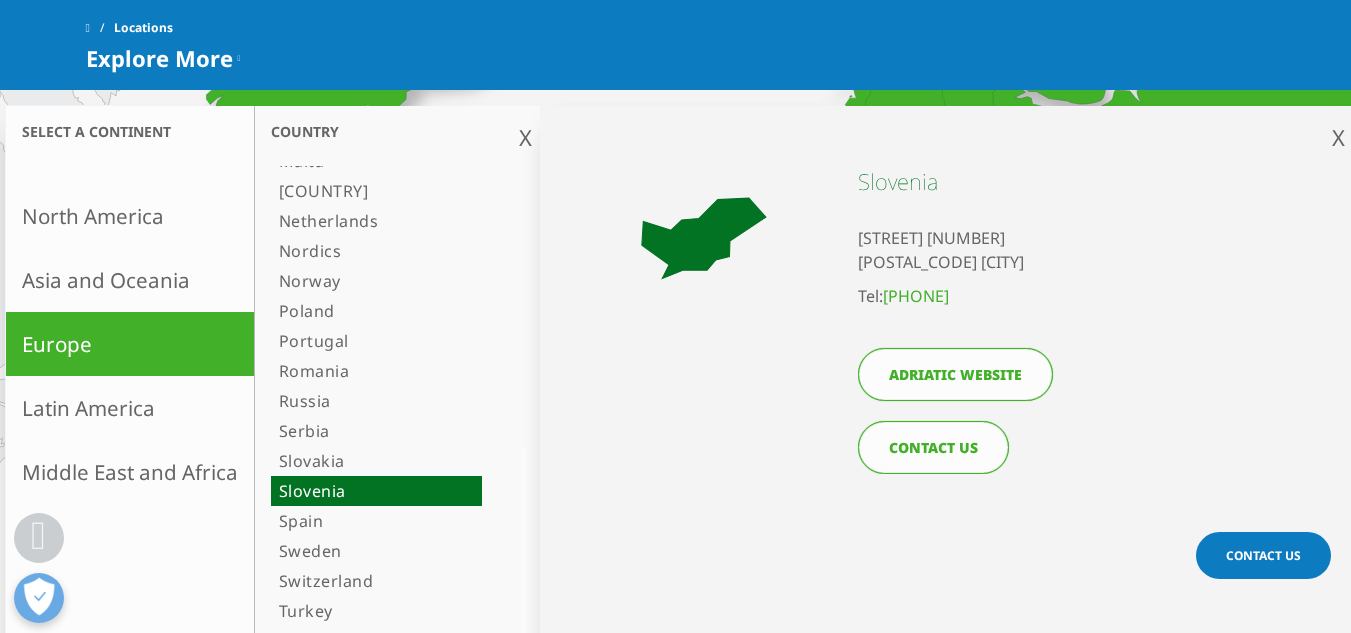 click on "Spain" at bounding box center (376, 521) 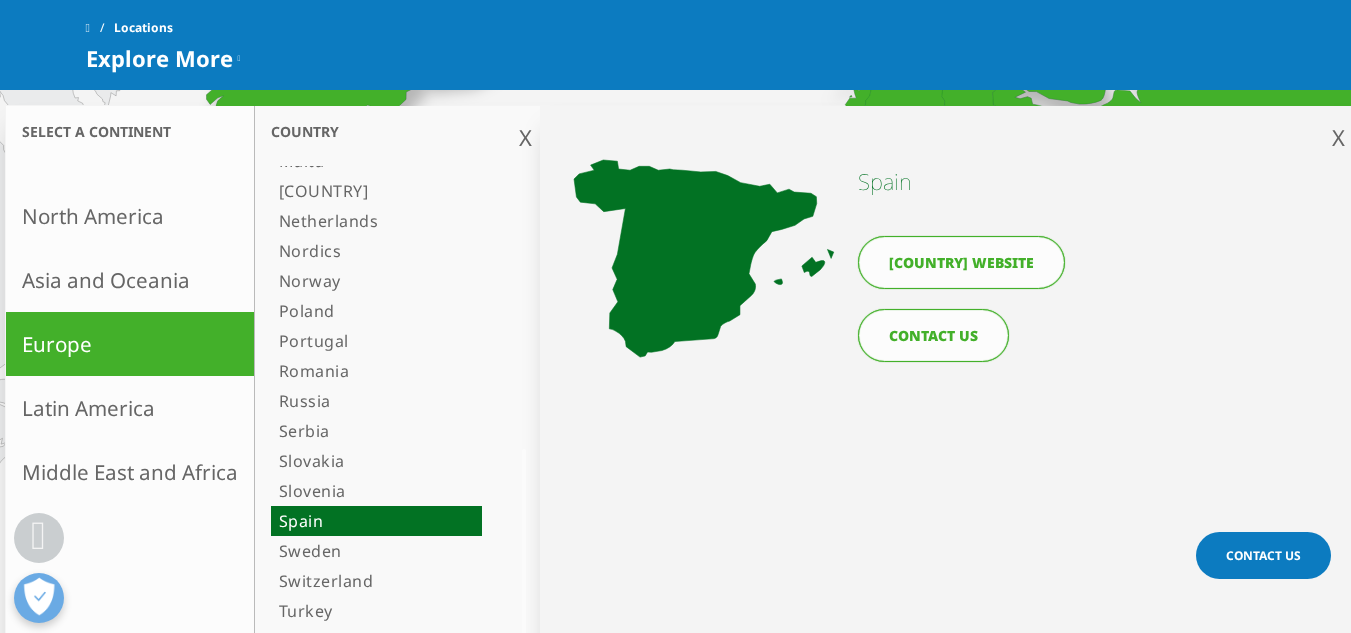 click on "Spain website" at bounding box center (961, 262) 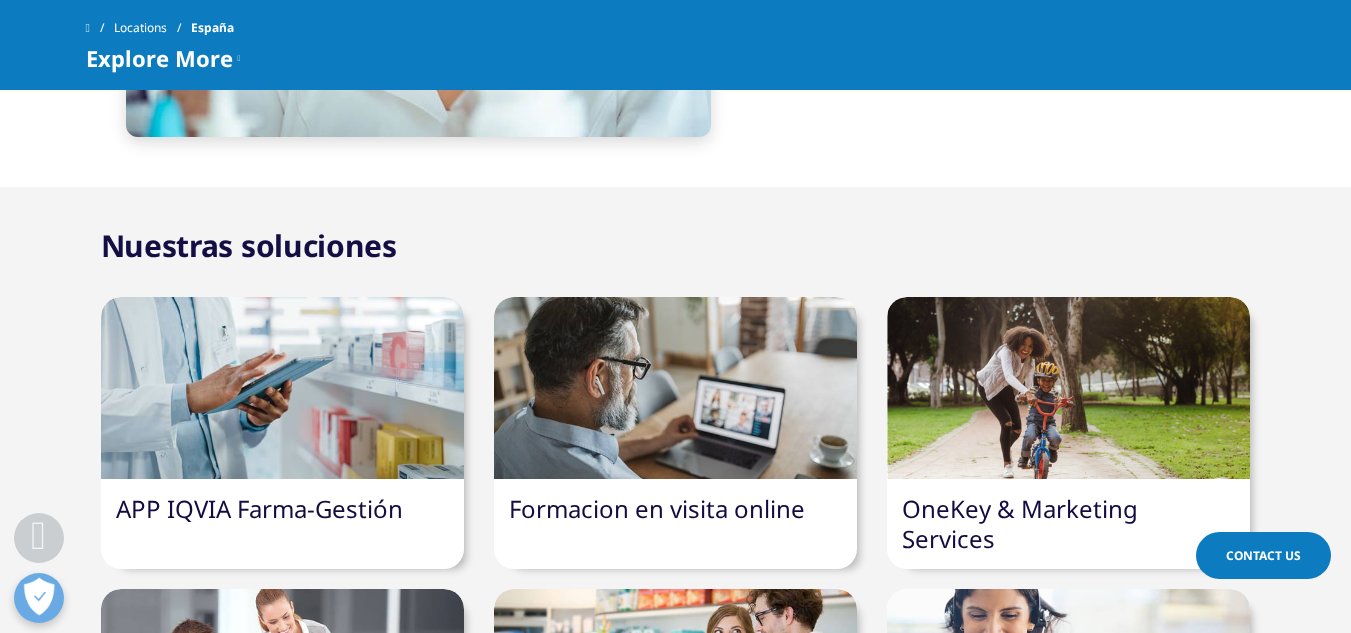 scroll, scrollTop: 0, scrollLeft: 0, axis: both 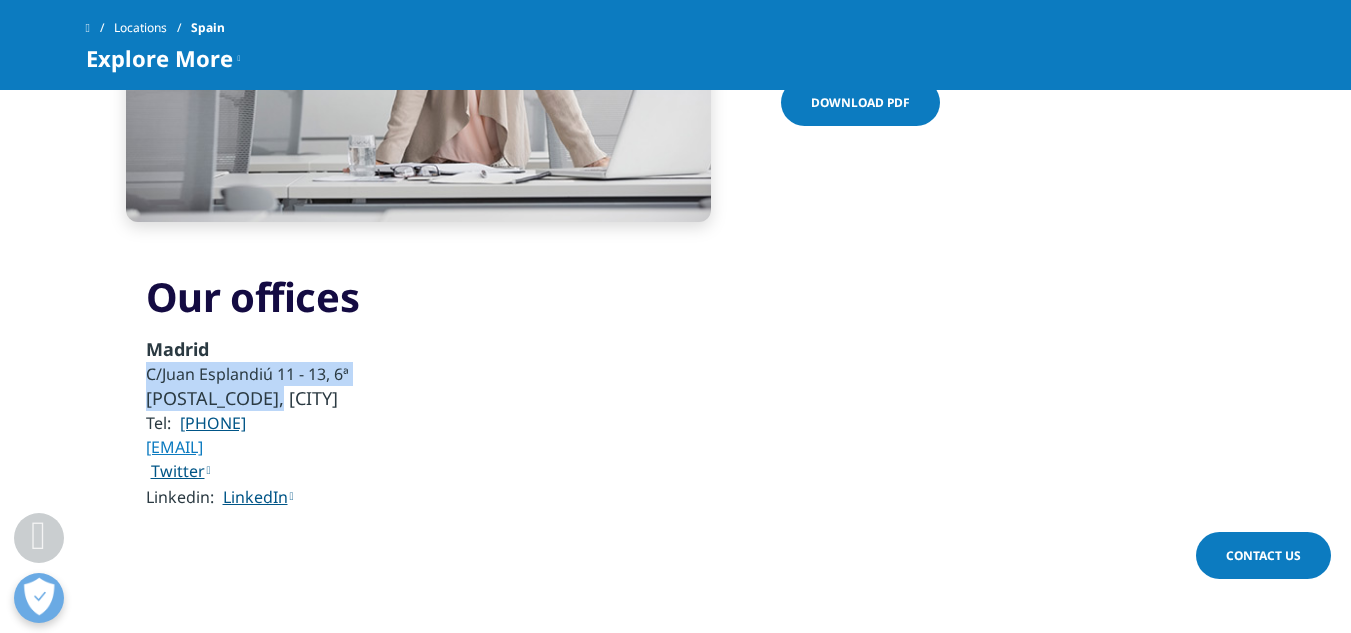 drag, startPoint x: 273, startPoint y: 368, endPoint x: 304, endPoint y: 372, distance: 31.257 